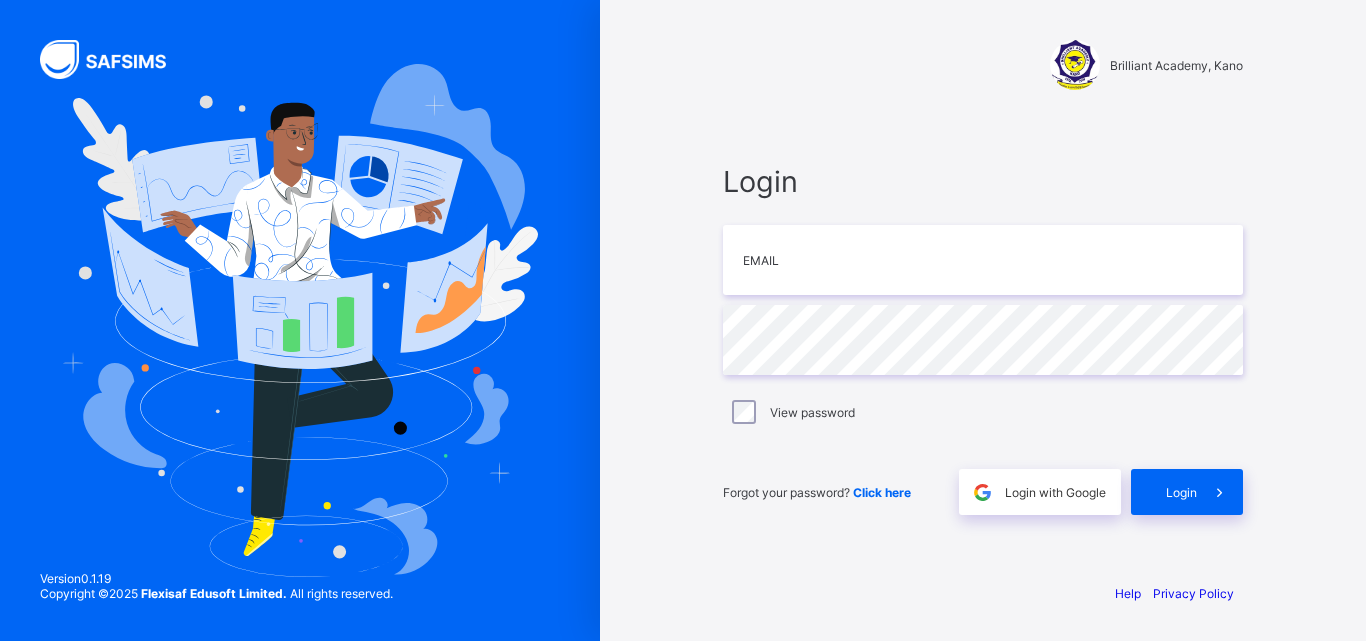 scroll, scrollTop: 0, scrollLeft: 0, axis: both 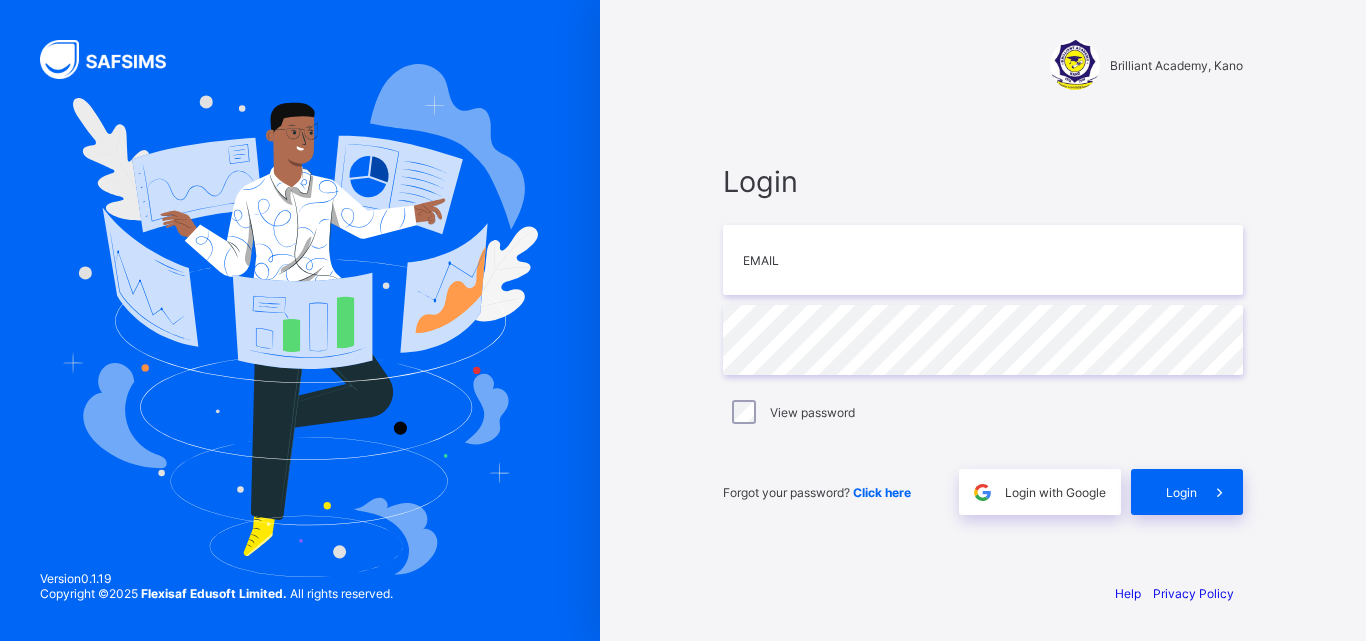 type on "**********" 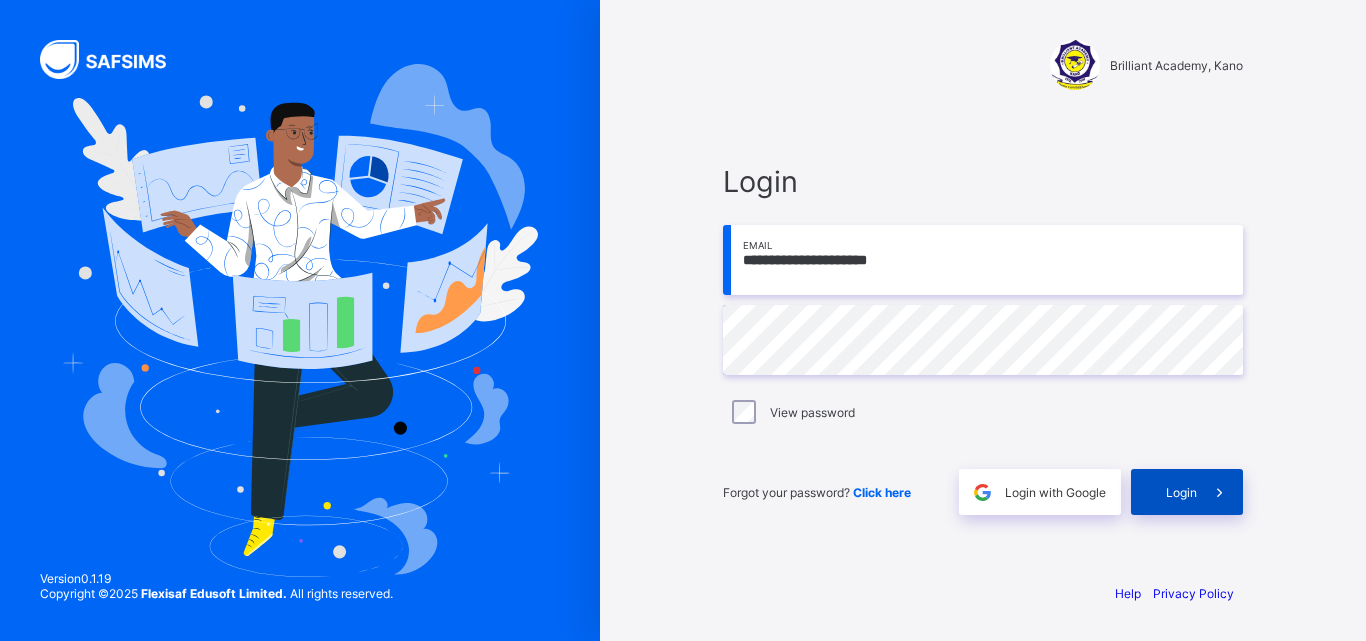 click on "Login" at bounding box center (1181, 492) 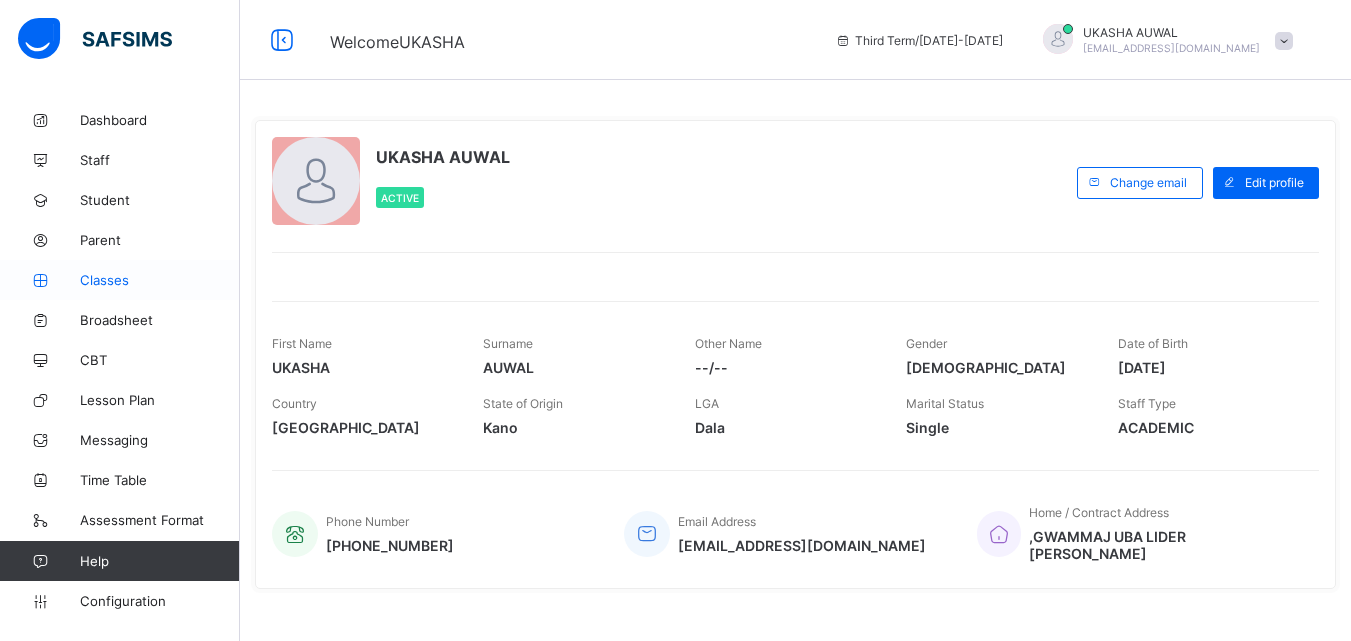 click on "Classes" at bounding box center (160, 280) 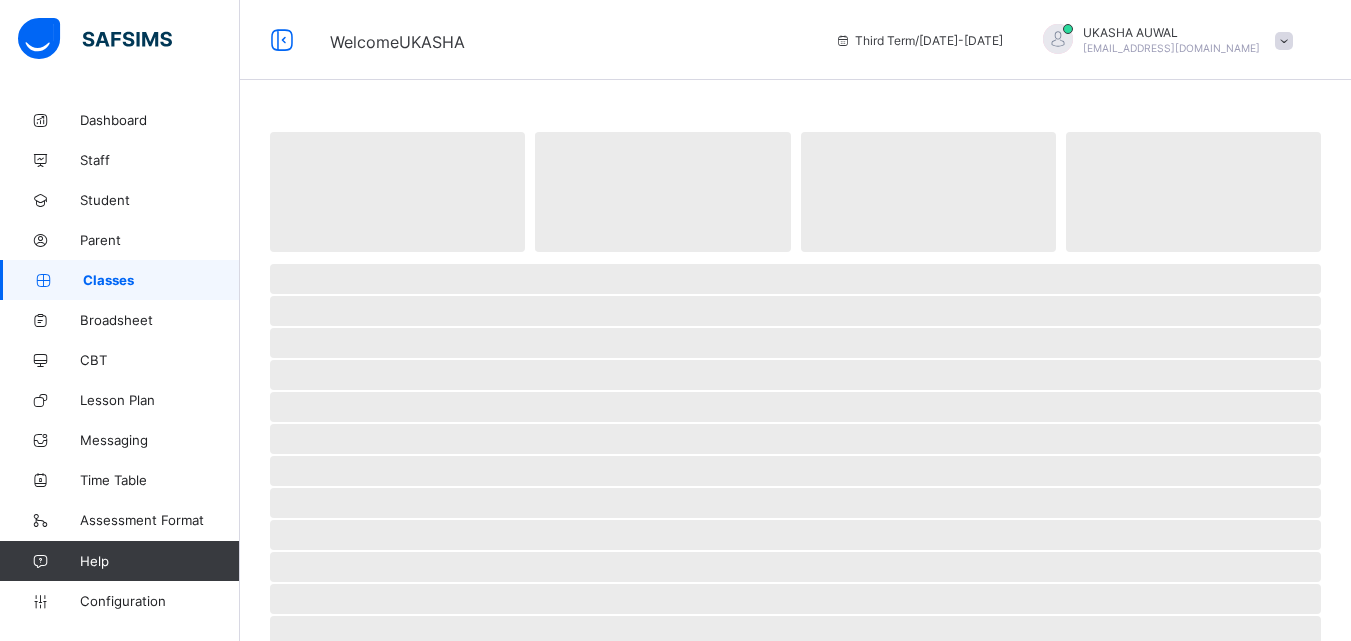 click on "Classes" at bounding box center [161, 280] 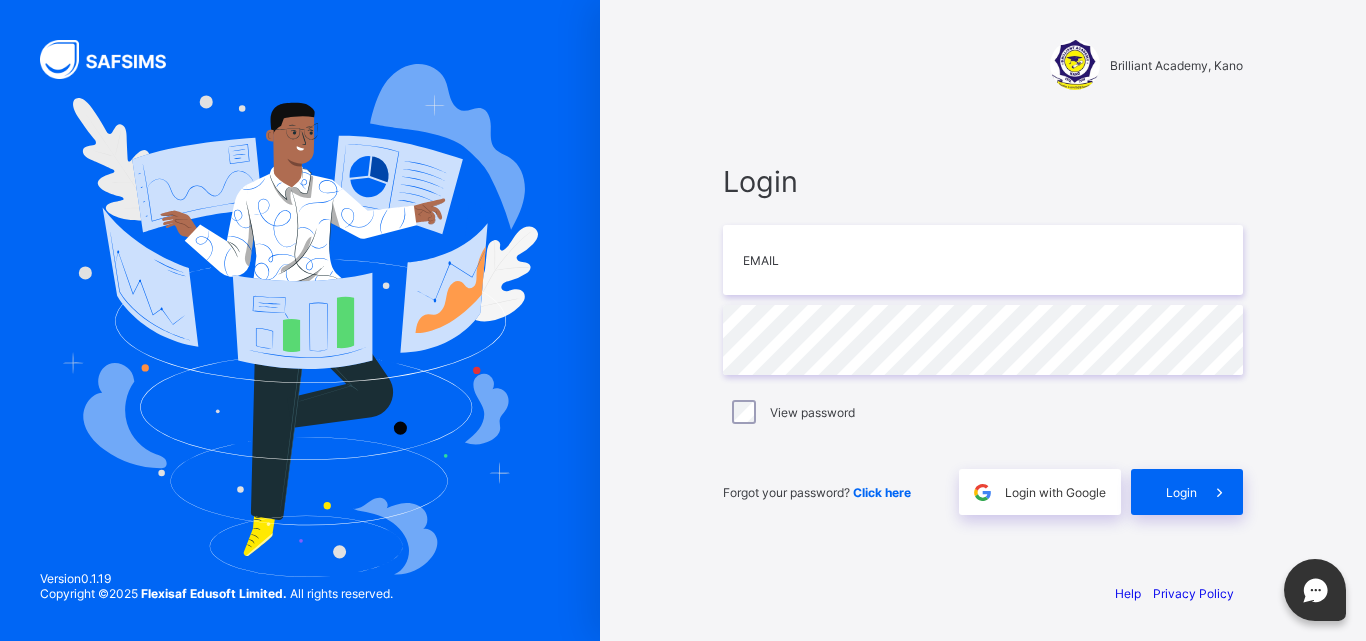 click on "Help       Privacy Policy" at bounding box center (983, 613) 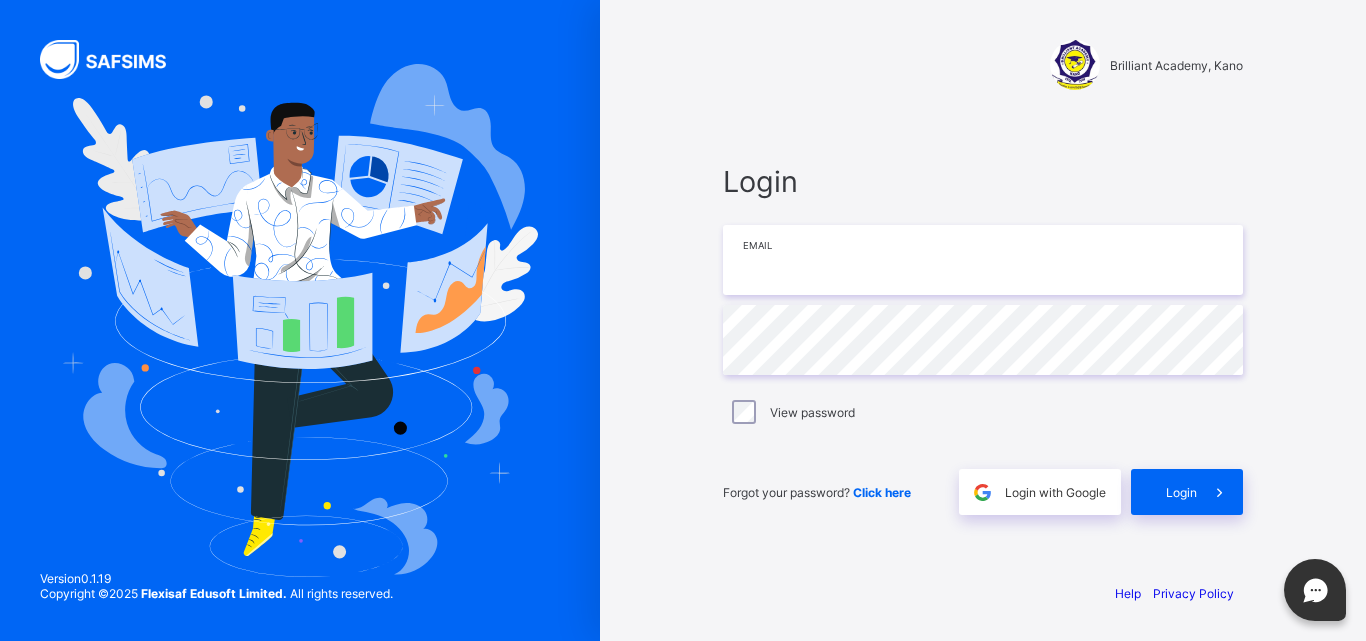 click at bounding box center (983, 260) 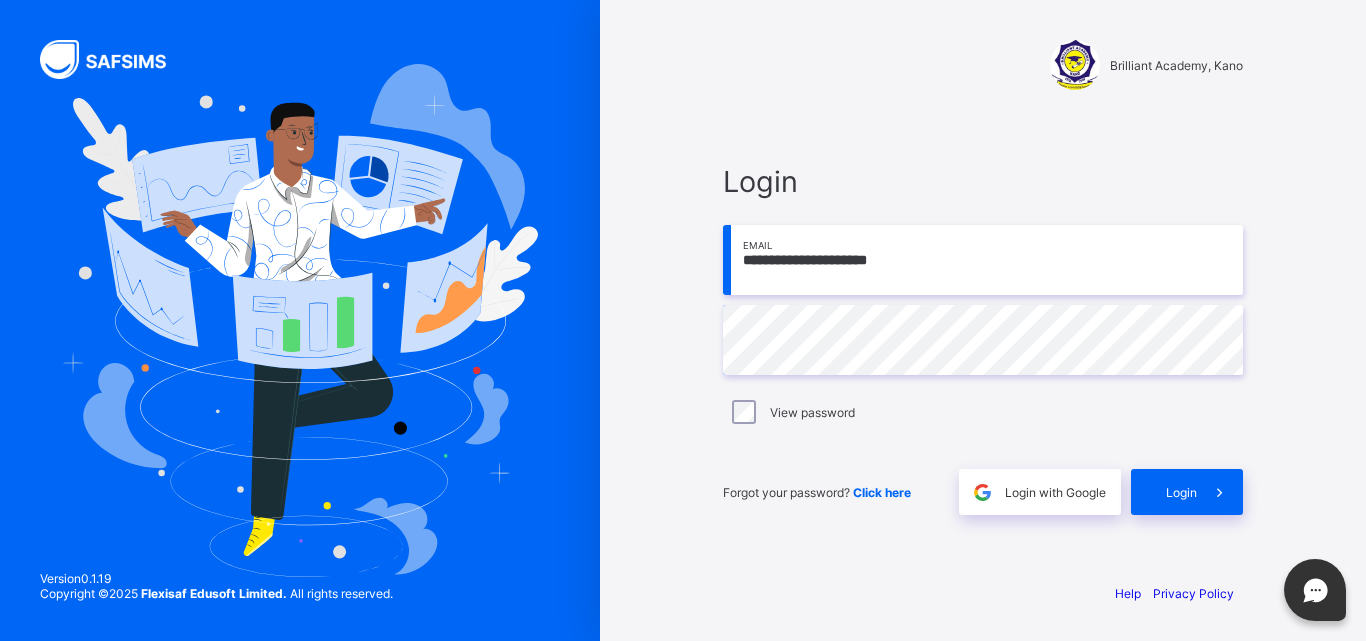 click on "View password" at bounding box center [983, 412] 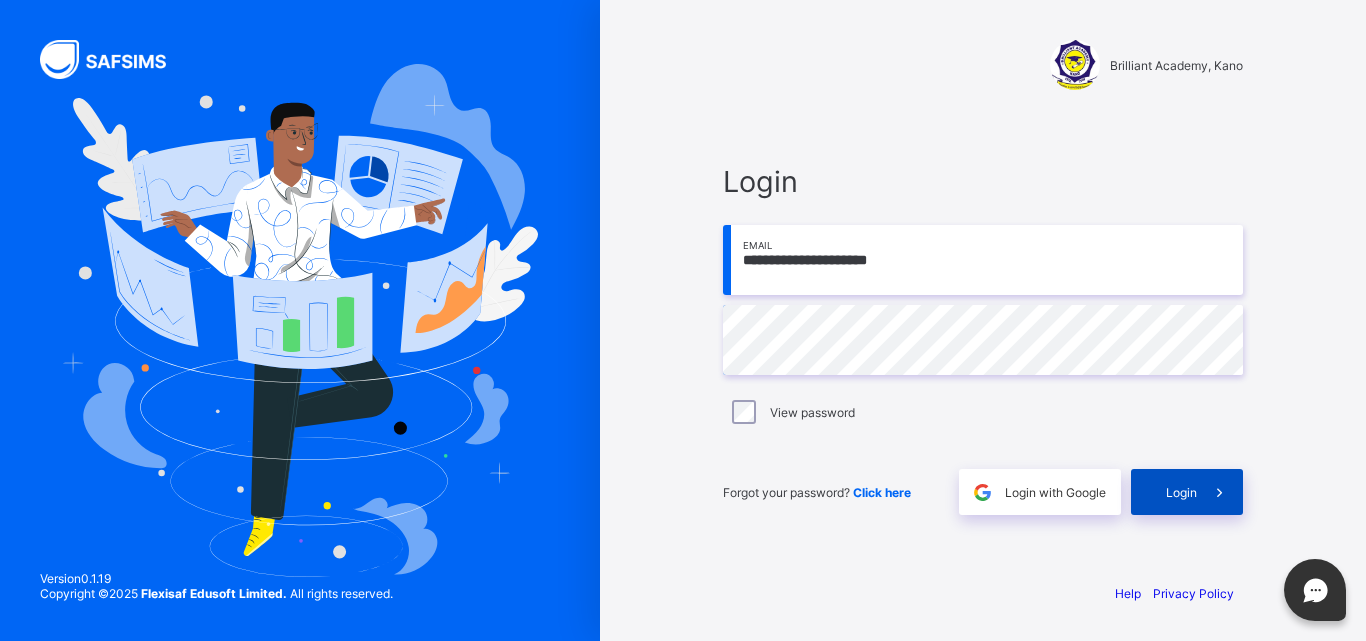 click on "Login" at bounding box center [1187, 492] 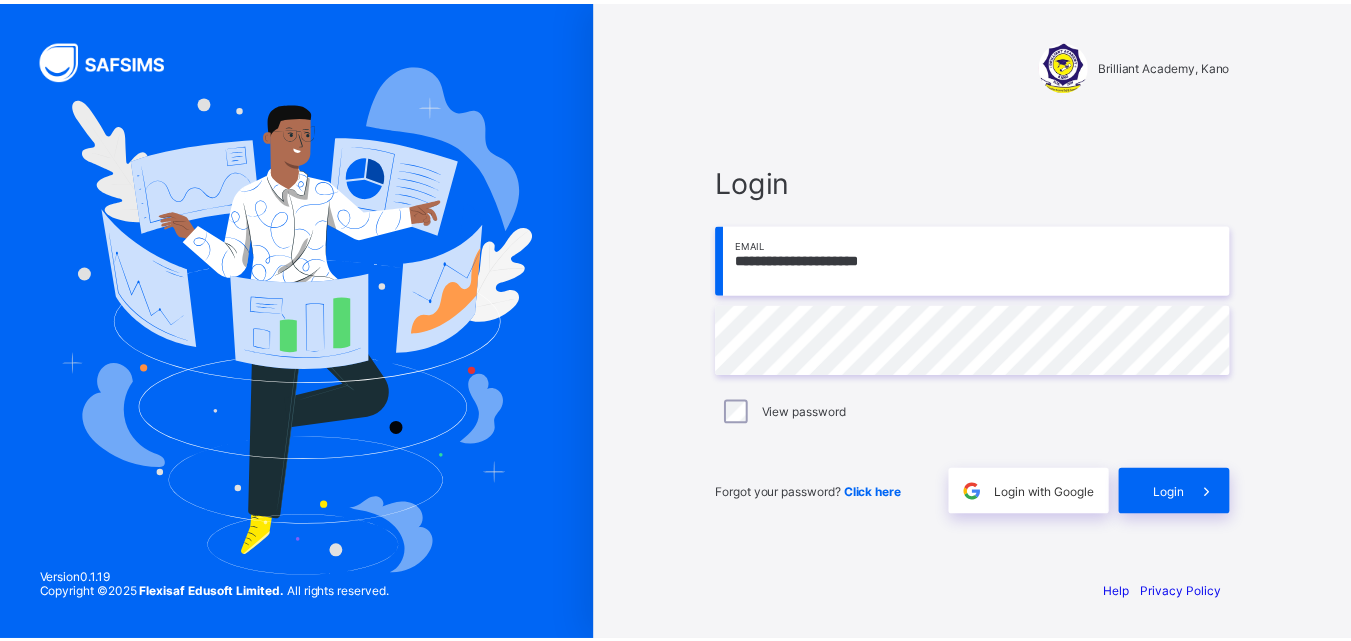 scroll, scrollTop: 0, scrollLeft: 0, axis: both 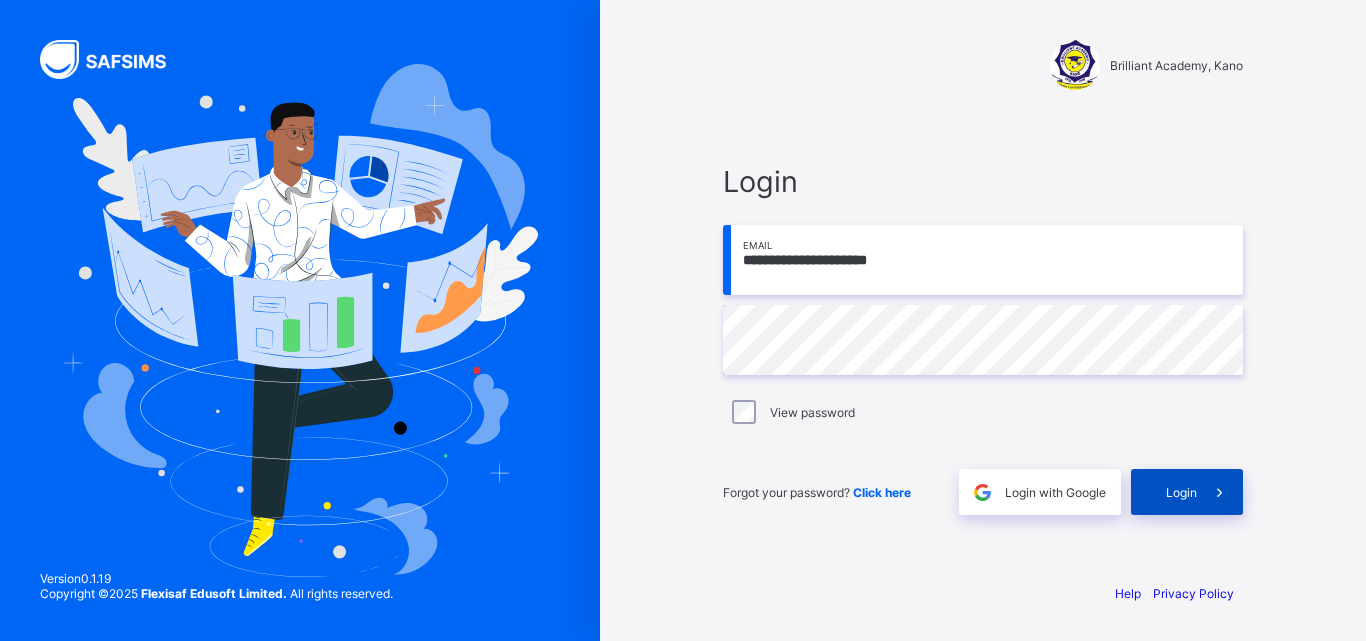 click on "Login" at bounding box center (1187, 492) 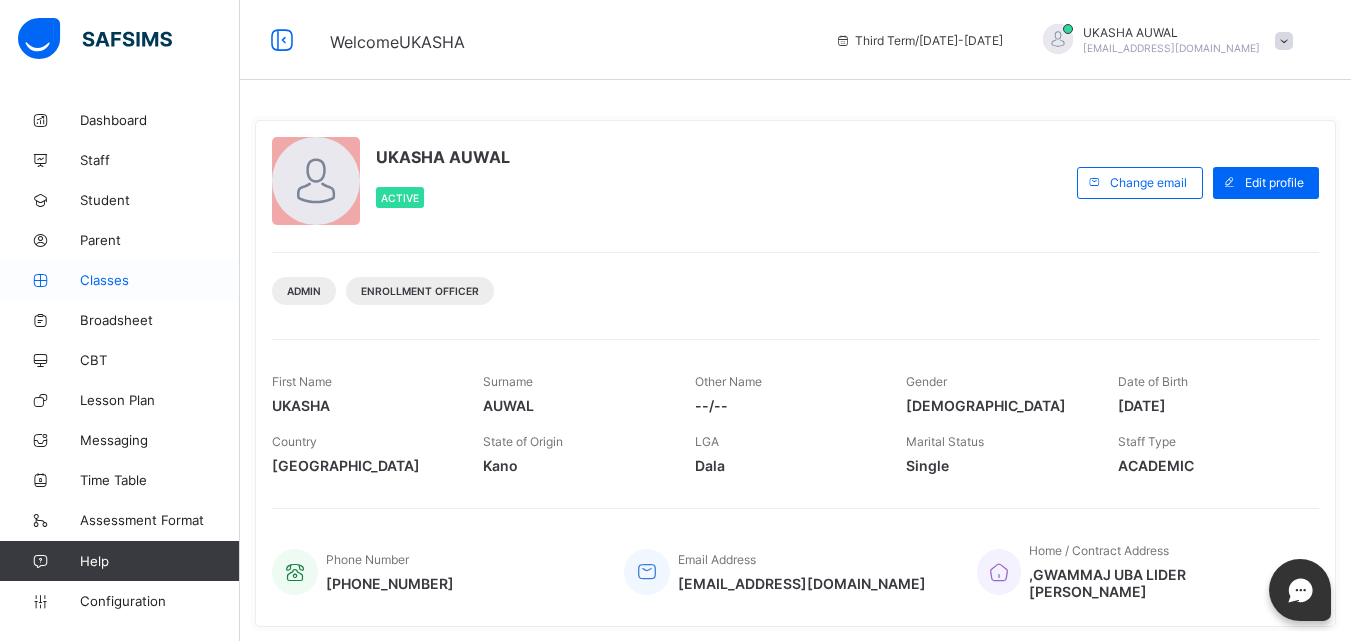 click on "Classes" at bounding box center (120, 280) 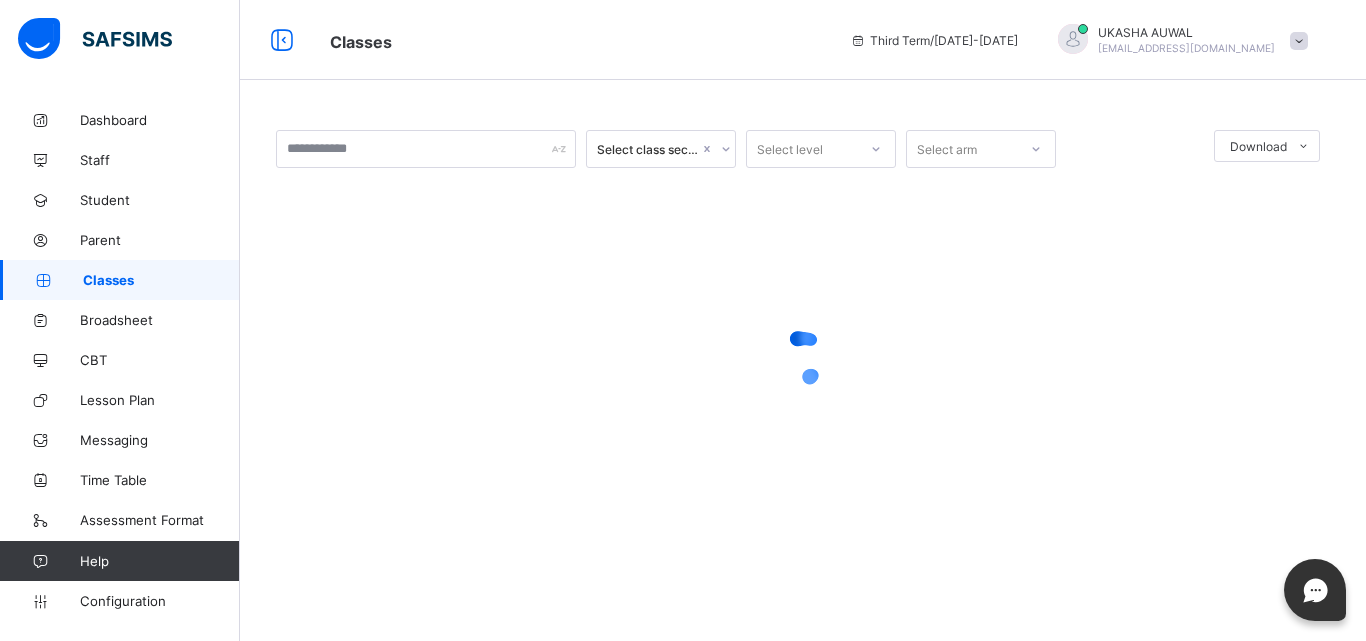 click at bounding box center [95, 39] 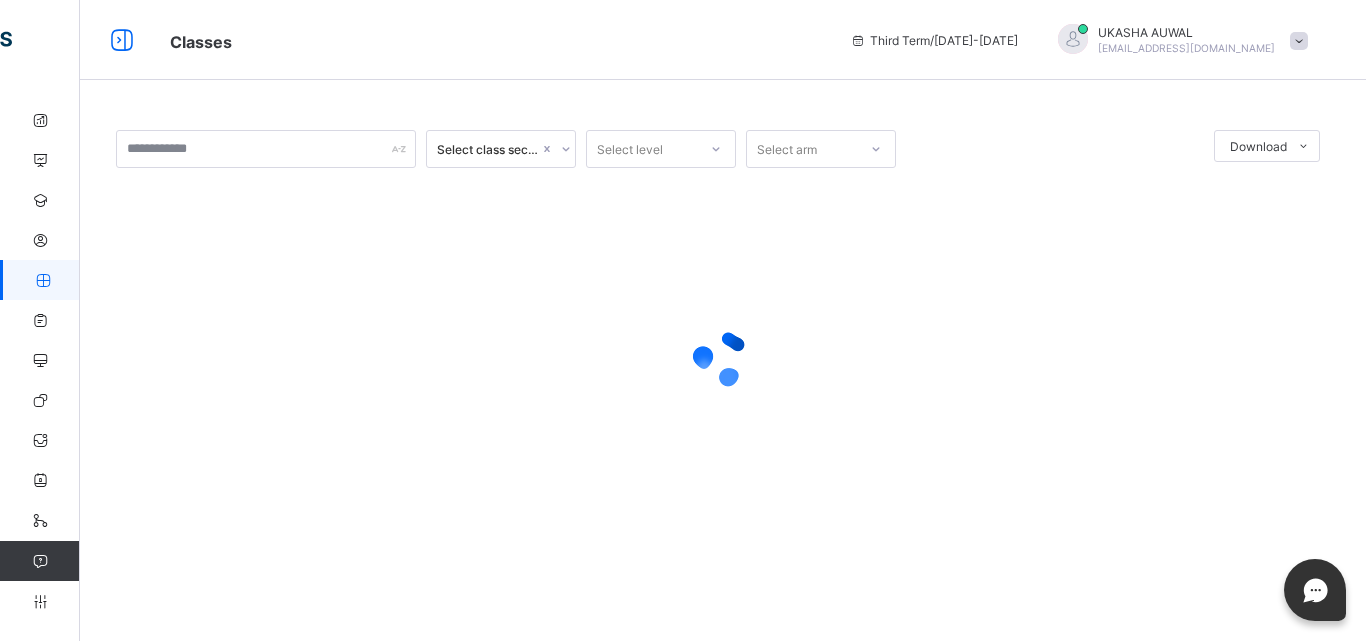 click at bounding box center [723, 358] 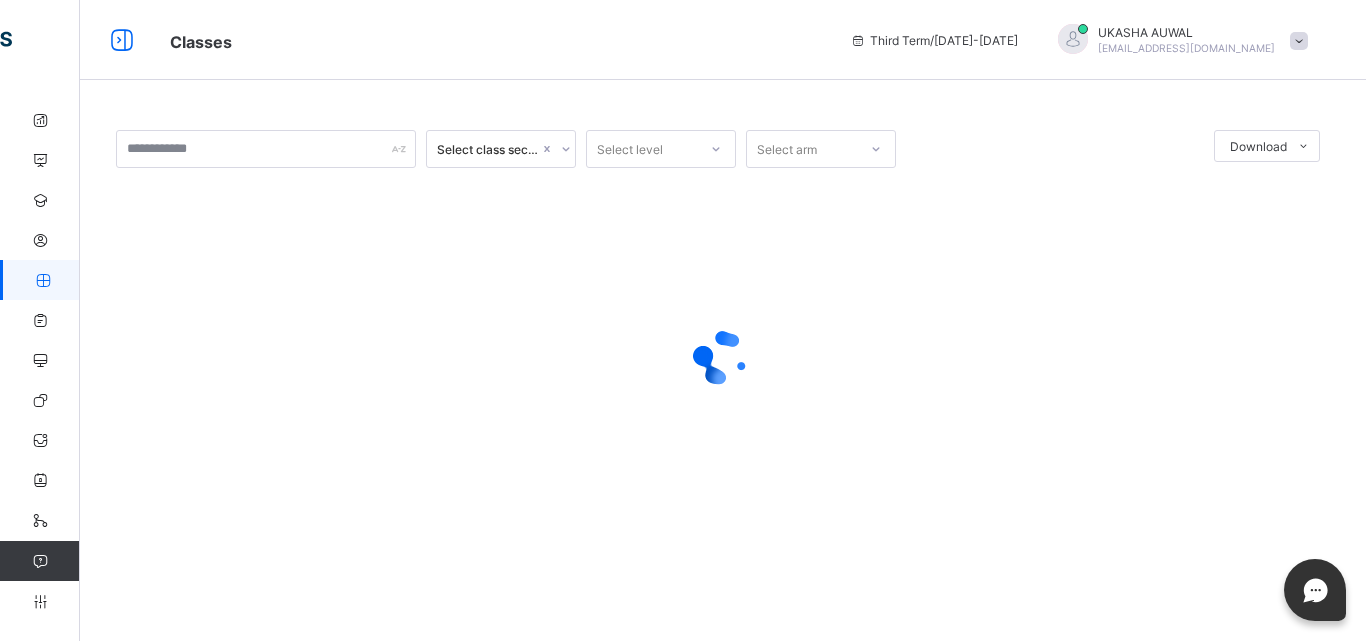 click at bounding box center (723, 358) 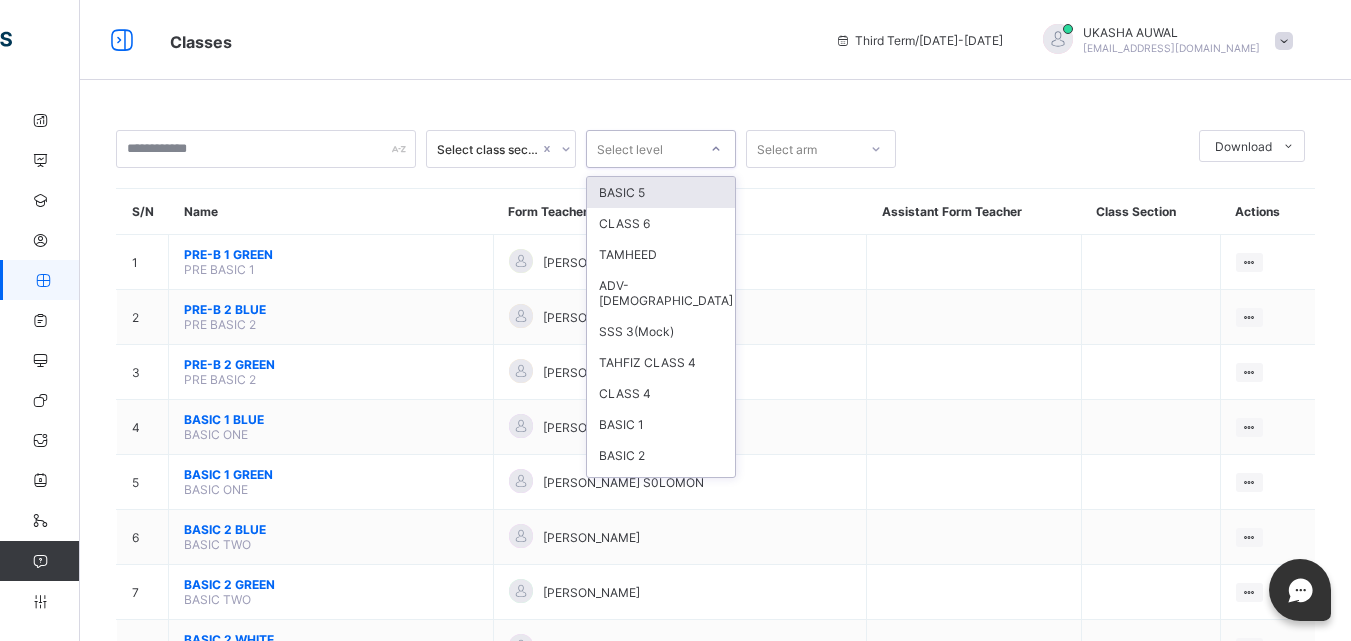 click at bounding box center (716, 149) 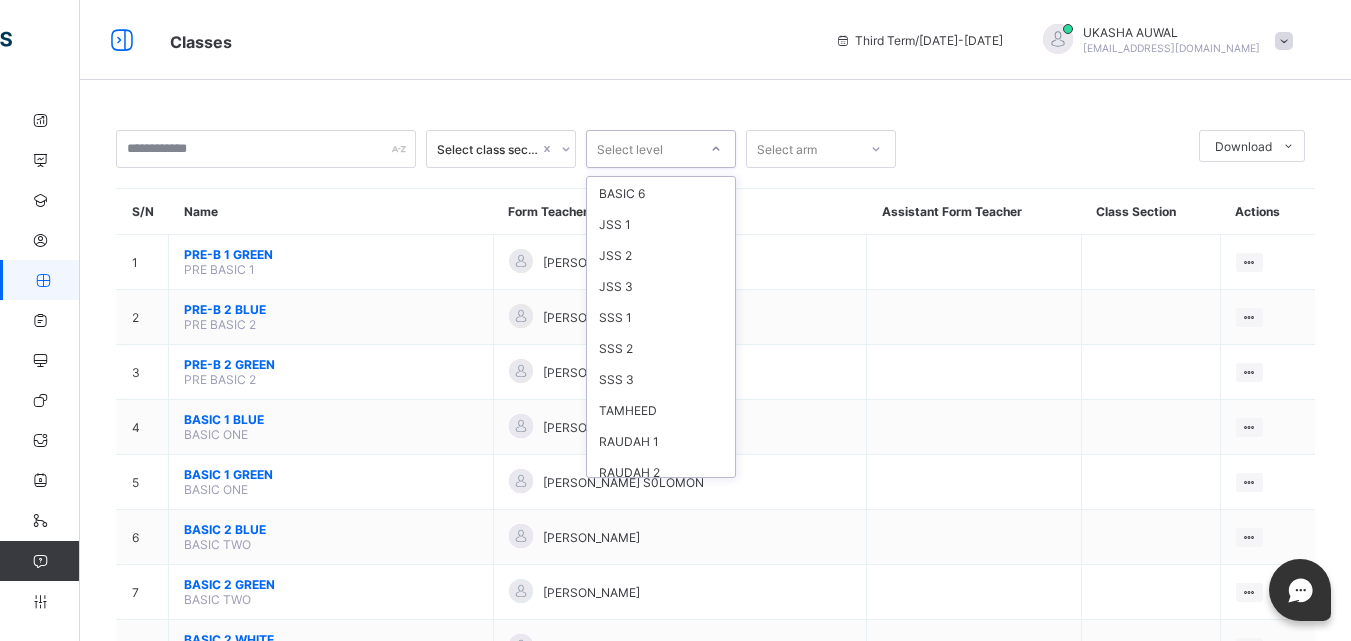 scroll, scrollTop: 363, scrollLeft: 0, axis: vertical 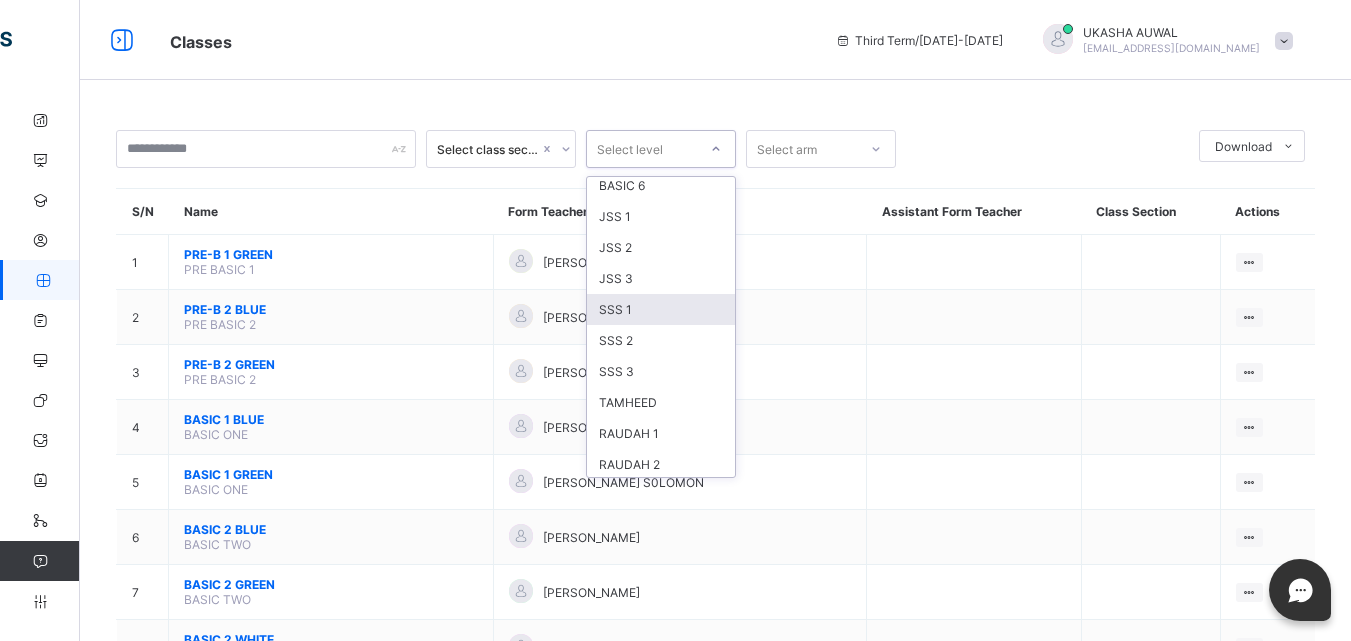 click on "SSS 1" at bounding box center (661, 309) 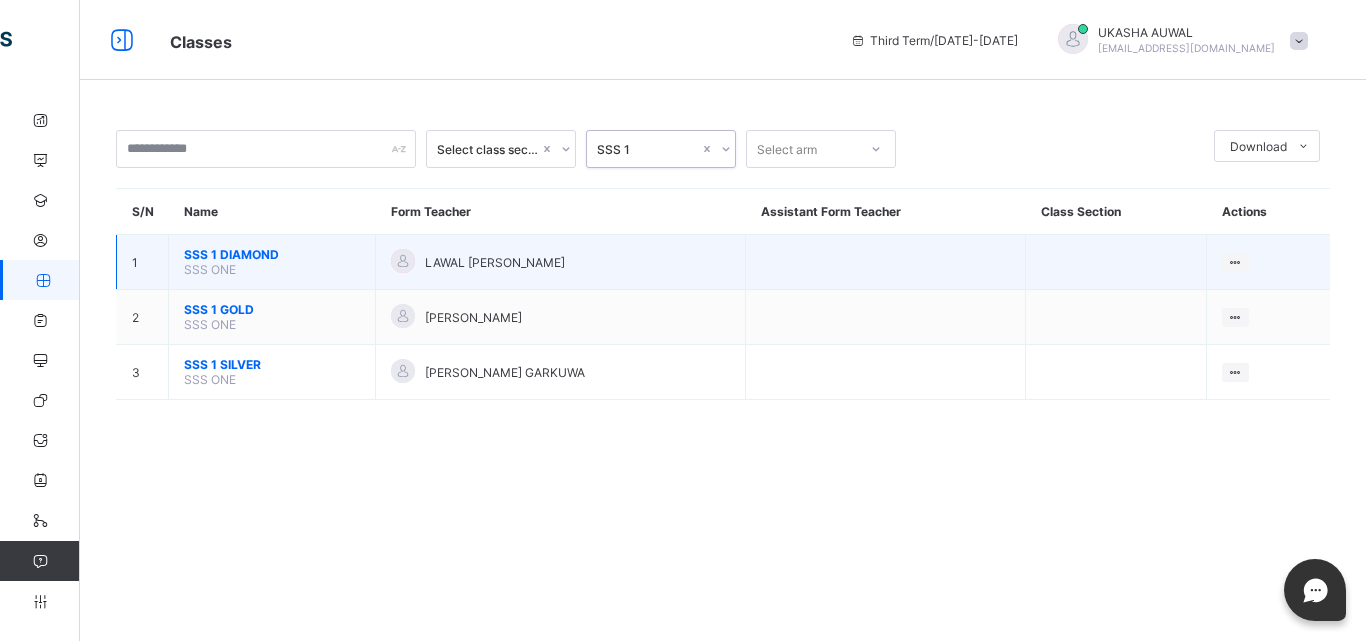 click on "SSS 1   DIAMOND   SSS ONE" at bounding box center (272, 262) 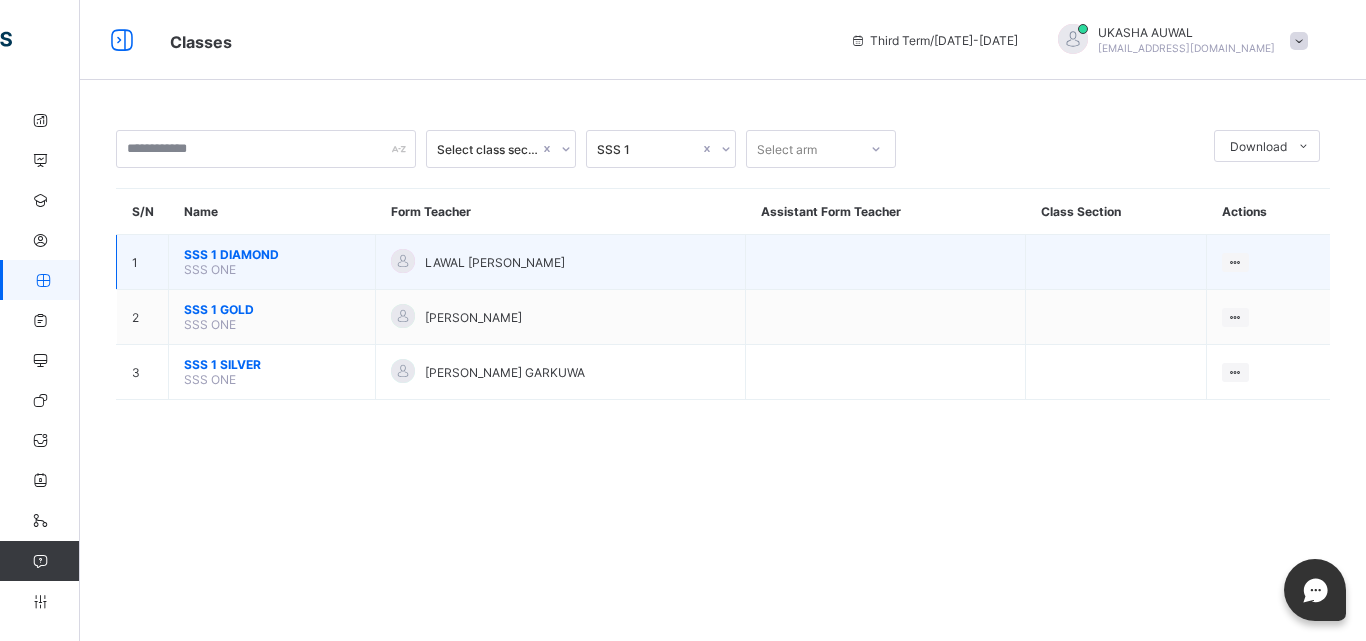 click on "SSS 1   DIAMOND   SSS ONE" at bounding box center (272, 262) 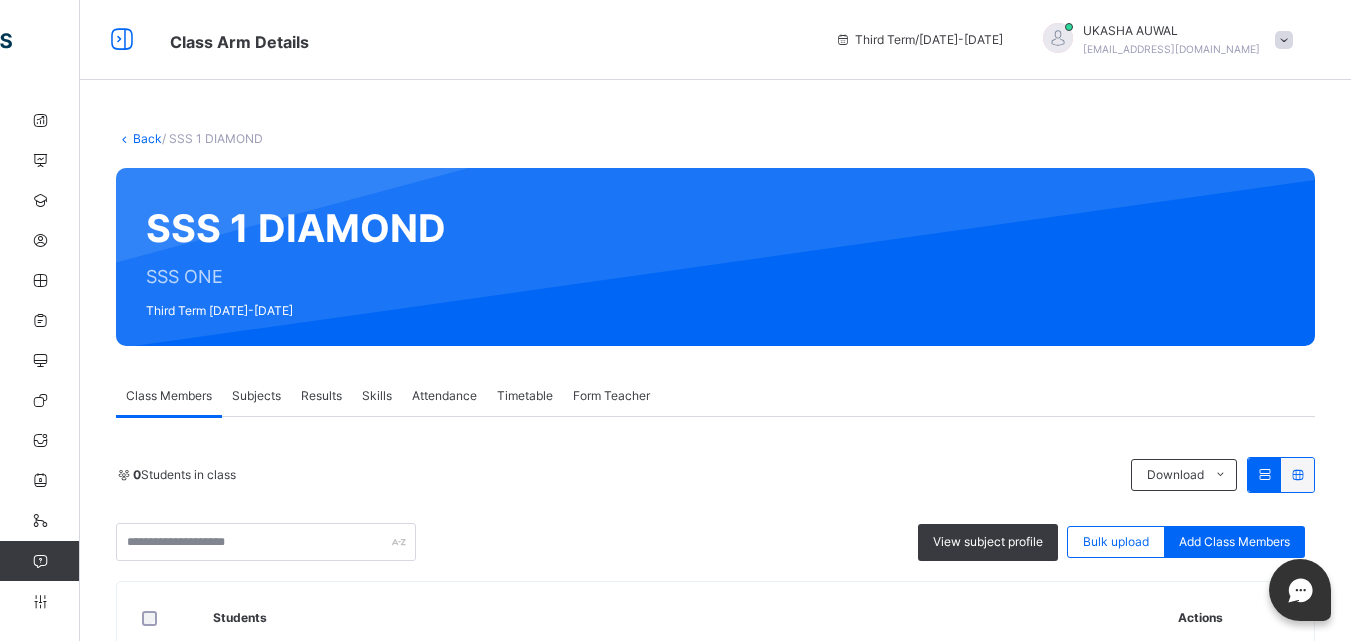 drag, startPoint x: 254, startPoint y: 259, endPoint x: 213, endPoint y: 264, distance: 41.303753 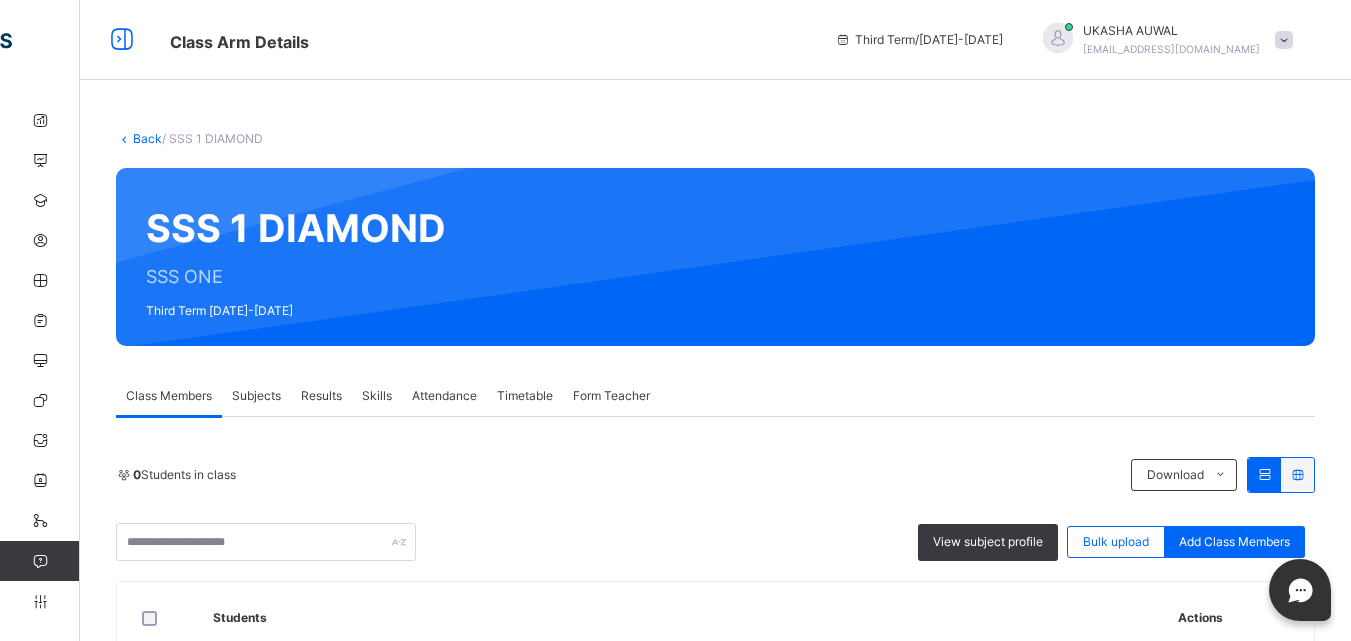 click on "Subjects" at bounding box center (256, 396) 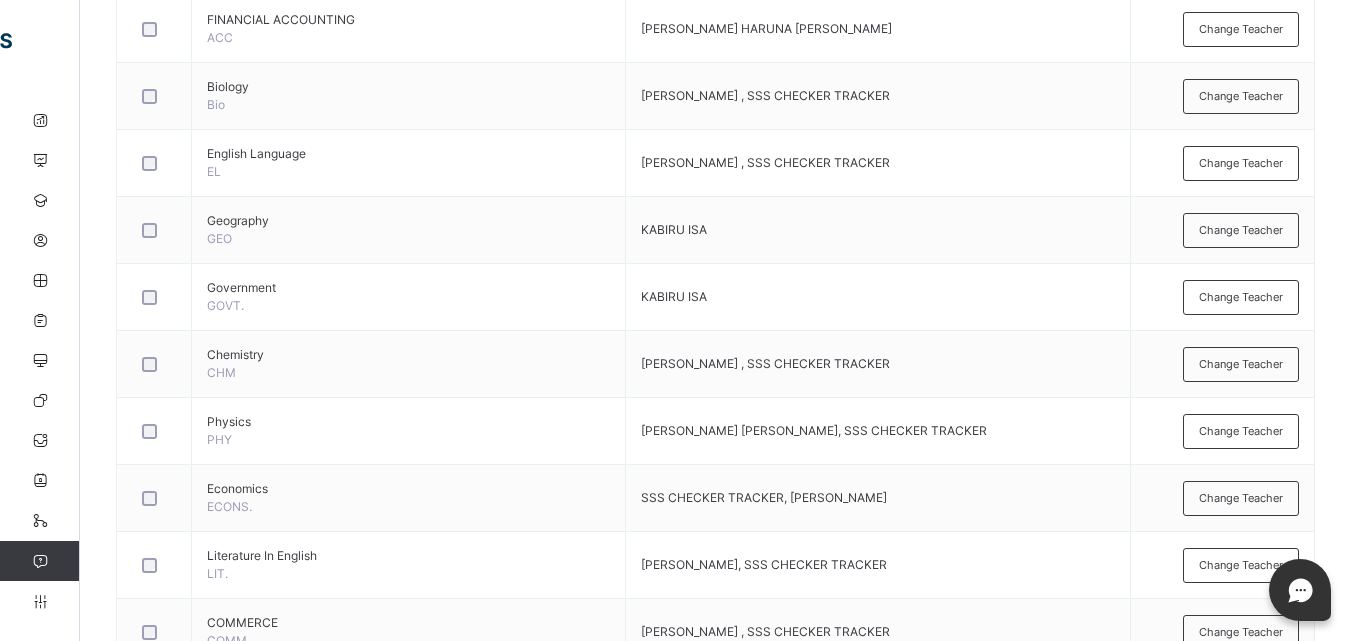scroll, scrollTop: 580, scrollLeft: 0, axis: vertical 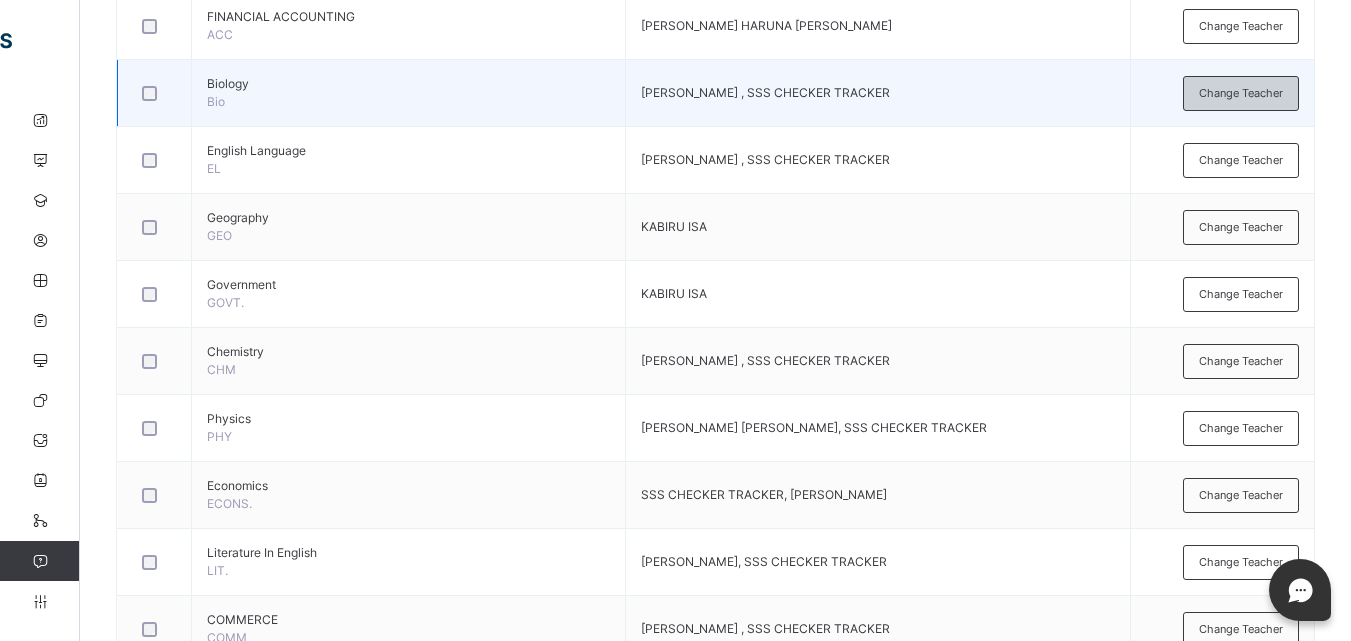 click on "Change Teacher" at bounding box center [1241, 93] 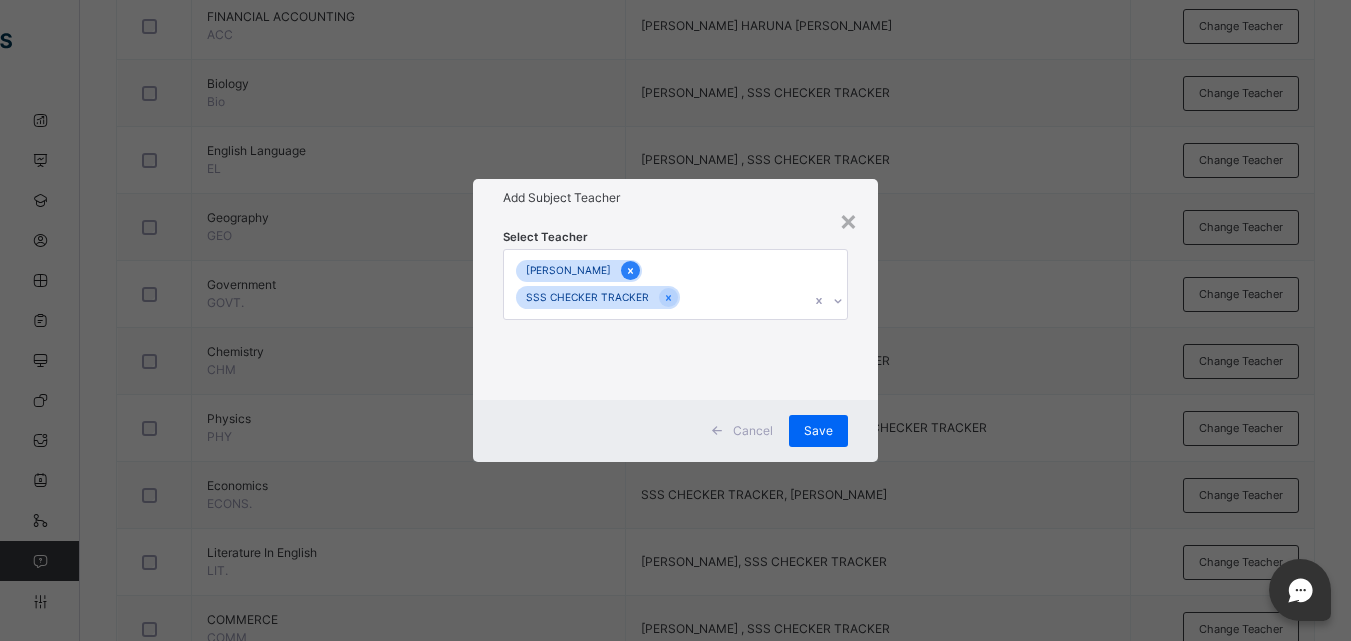 click 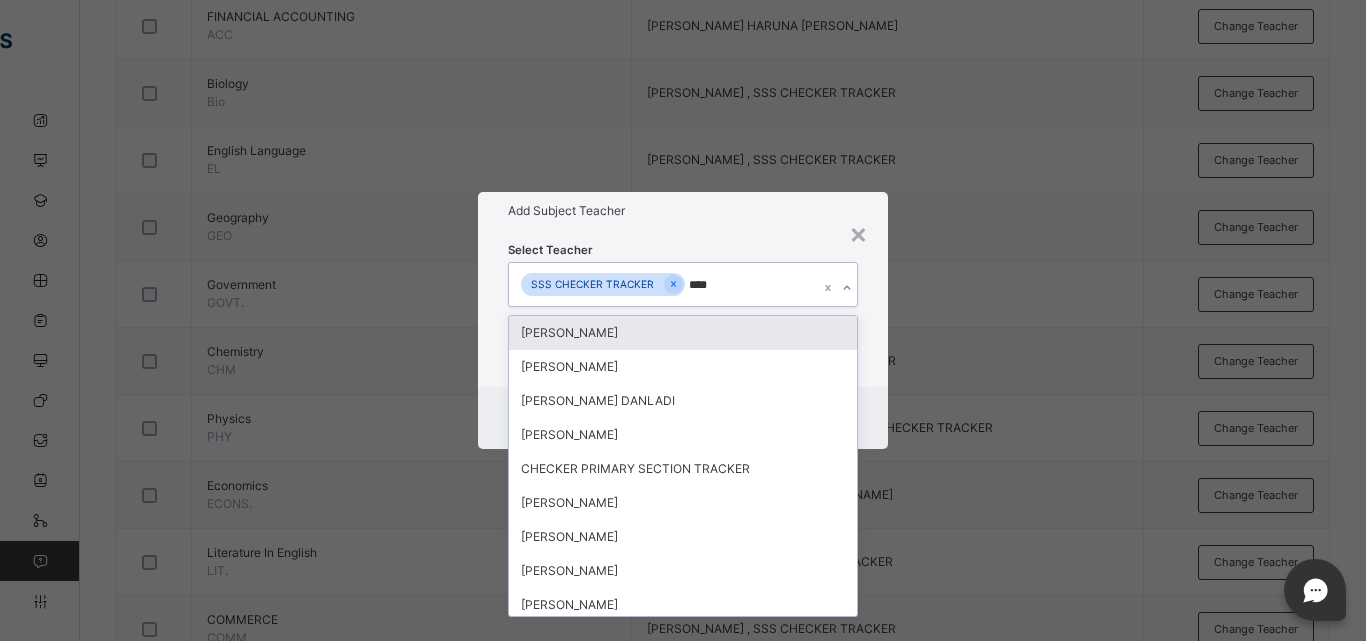 type on "*****" 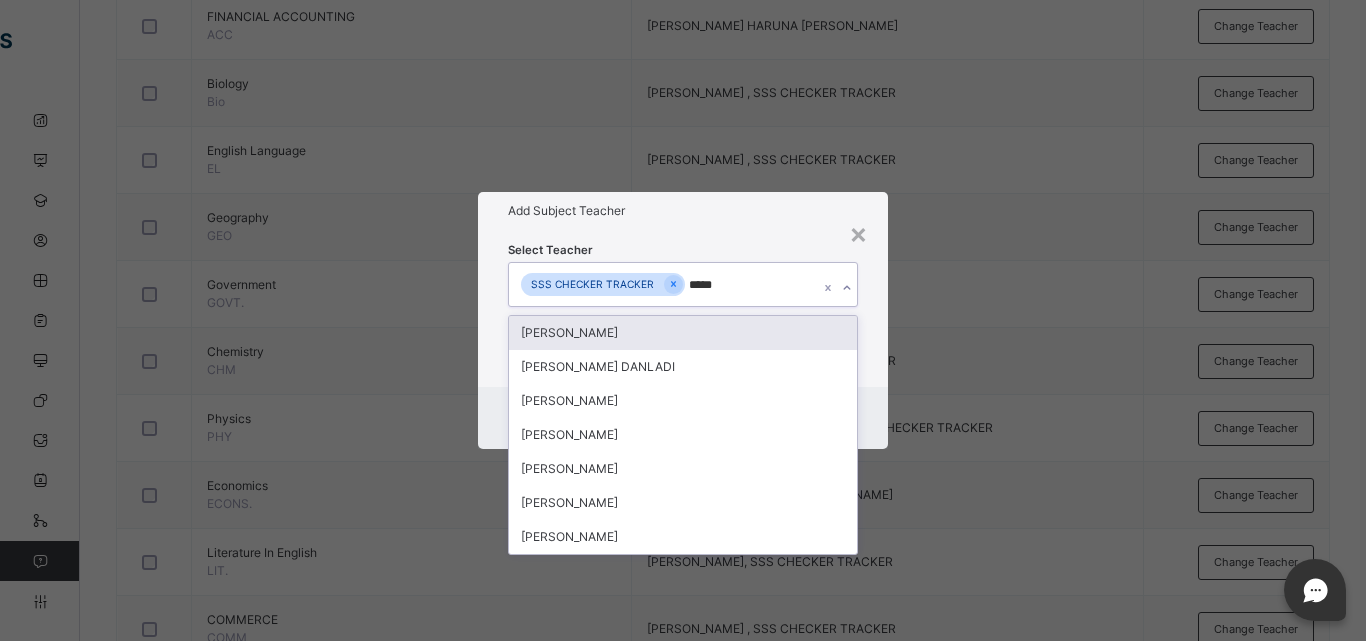 click on "[PERSON_NAME]" at bounding box center [683, 333] 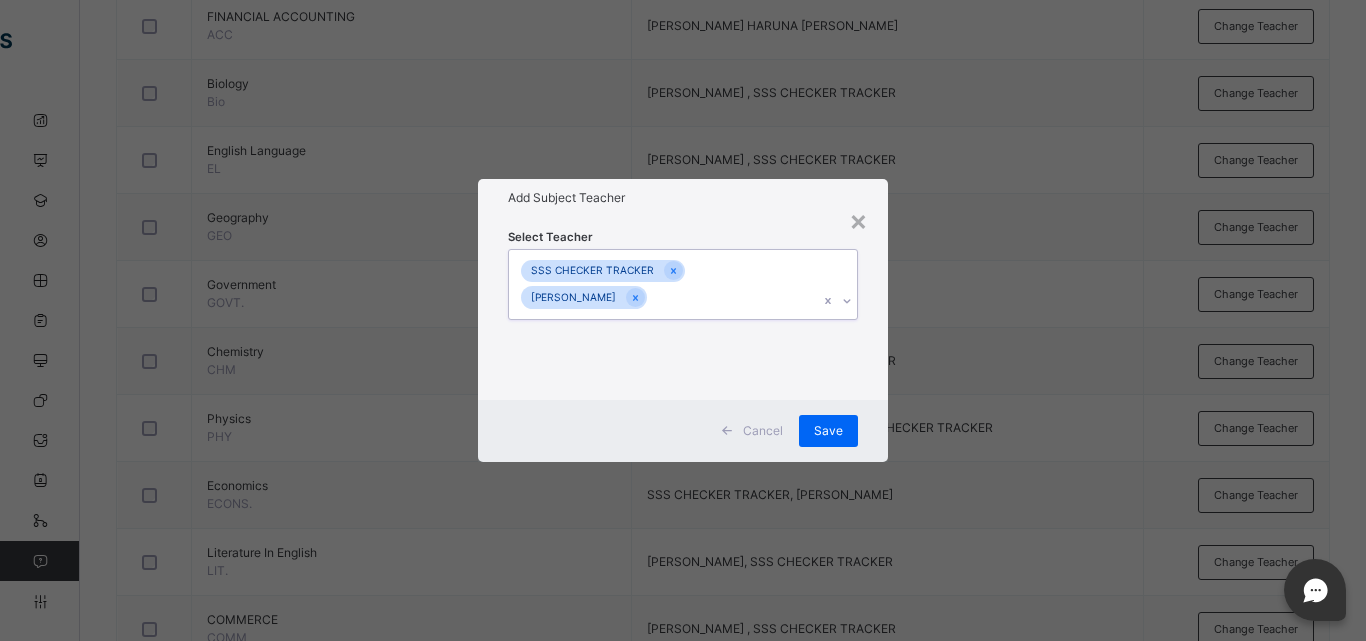 click on "SSS CHECKER TRACKER MARYAM ABUBAKAR" at bounding box center (664, 284) 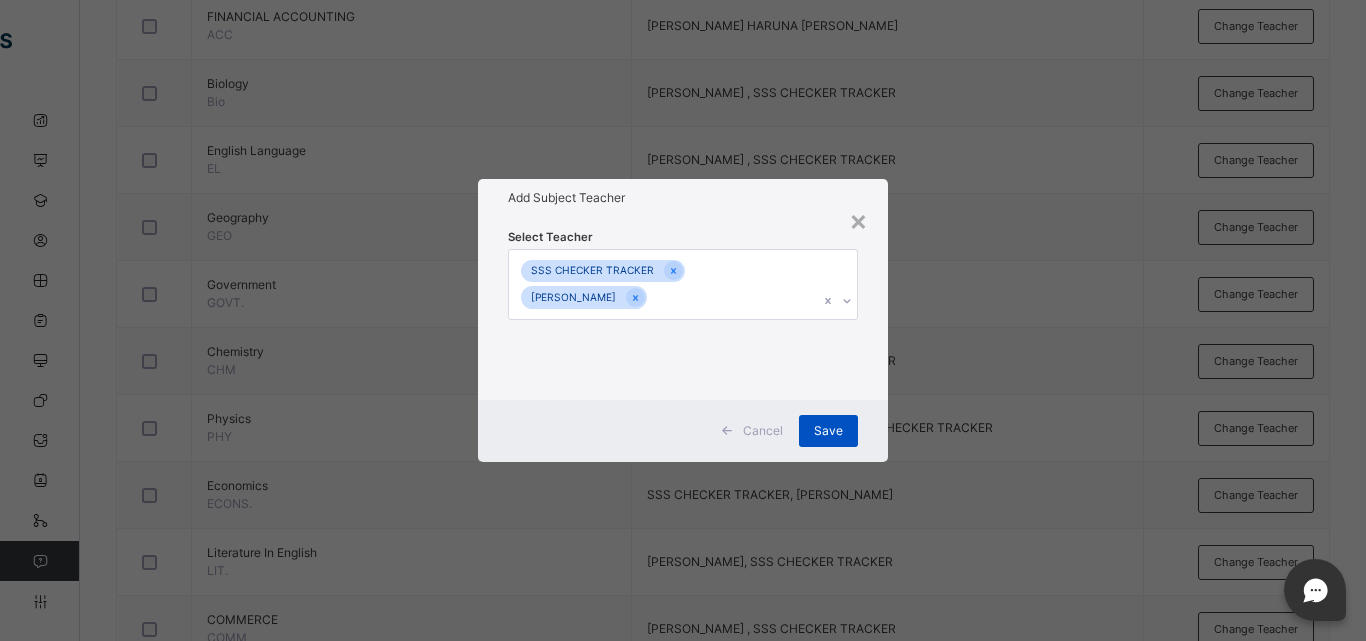 click on "Save" at bounding box center [828, 431] 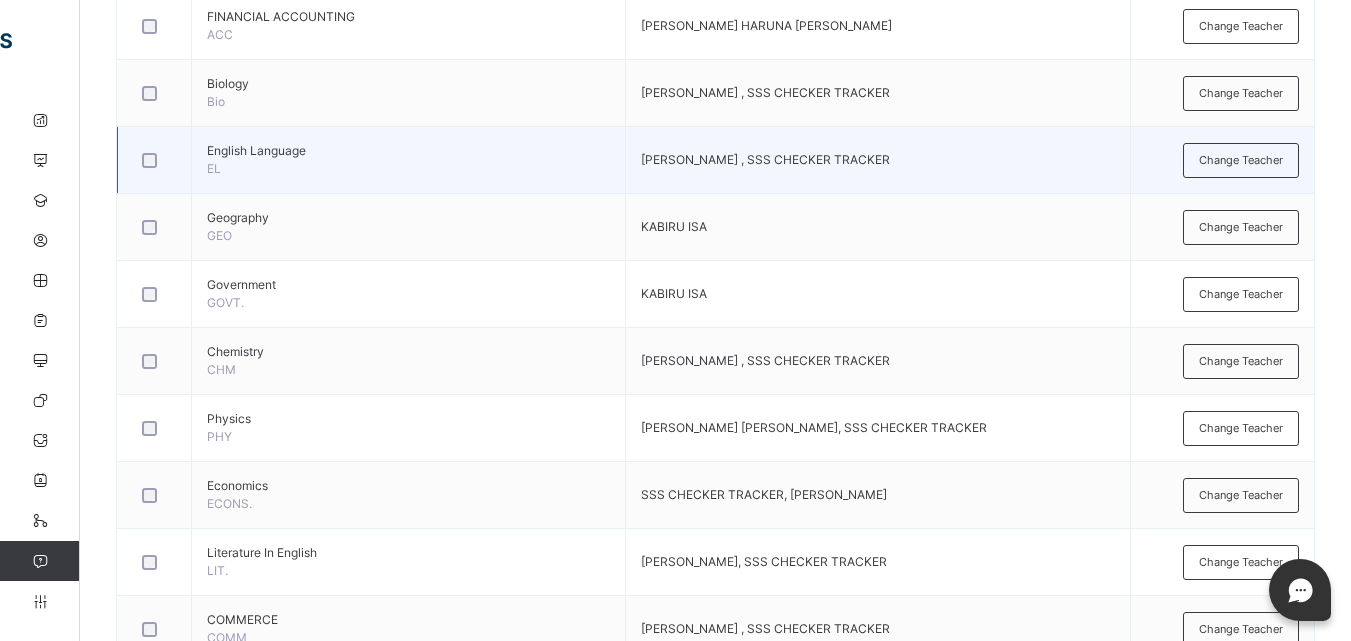 click on "BASHIR DAHIRU , SSS CHECKER TRACKER" at bounding box center (878, 160) 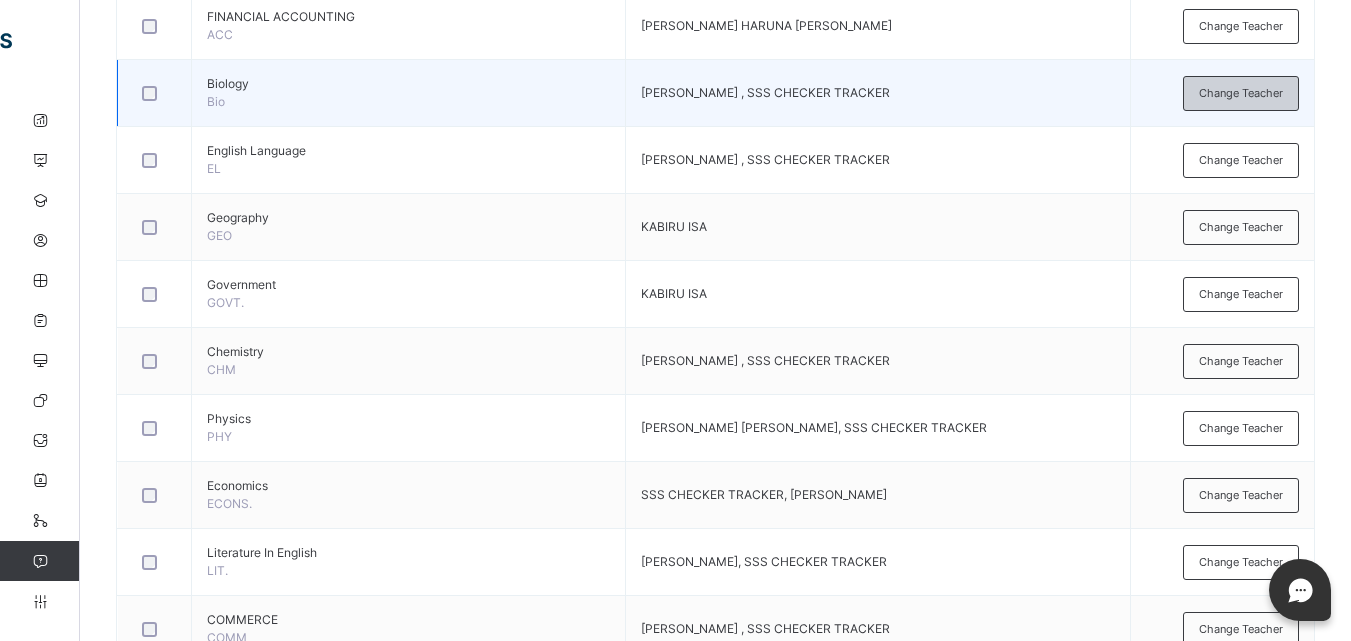 click on "Change Teacher" at bounding box center (1241, 93) 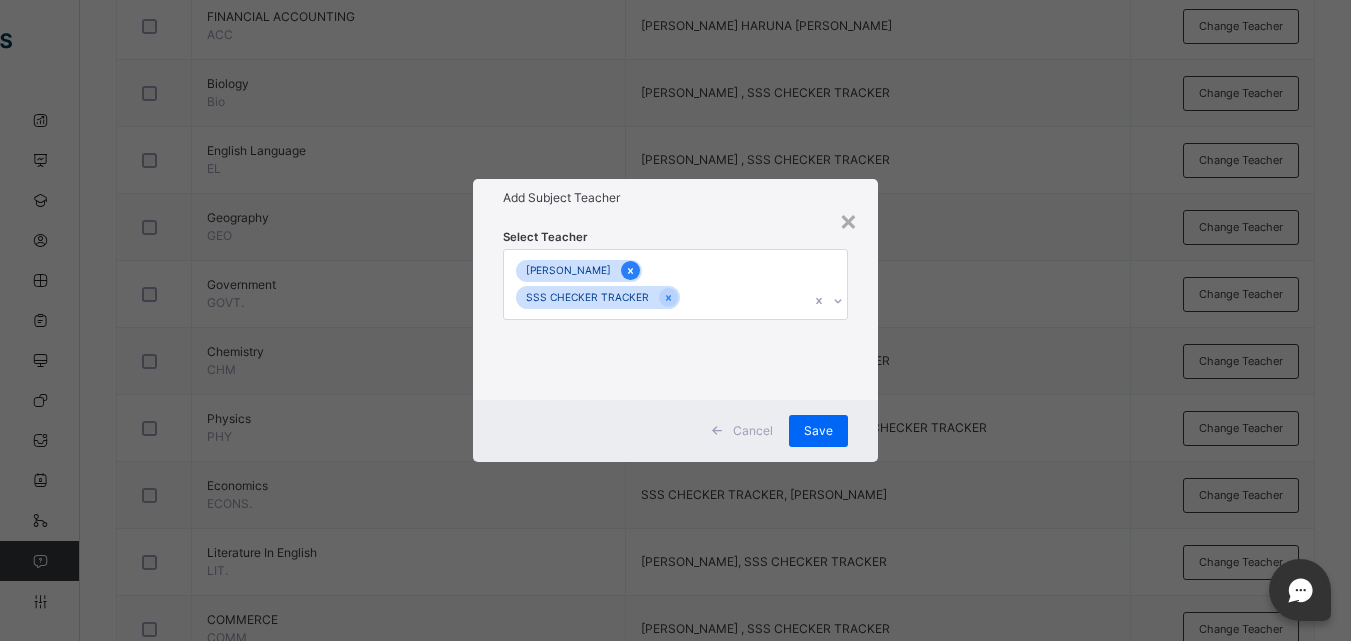 click 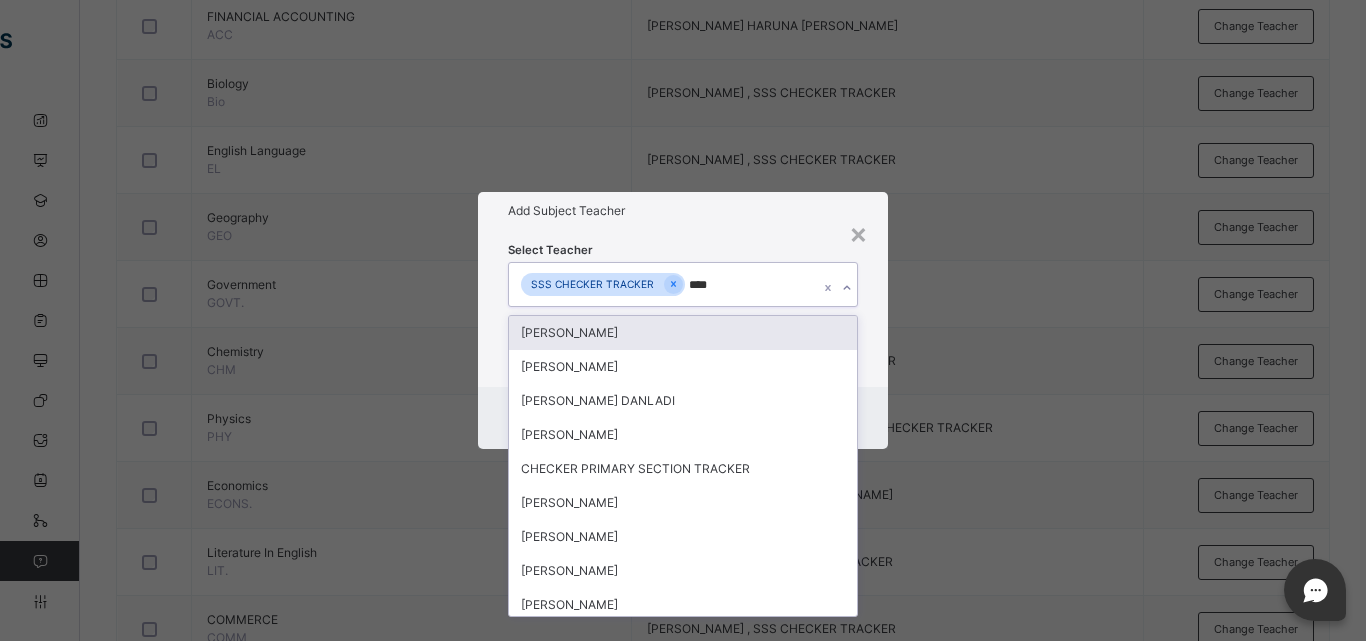 type on "*****" 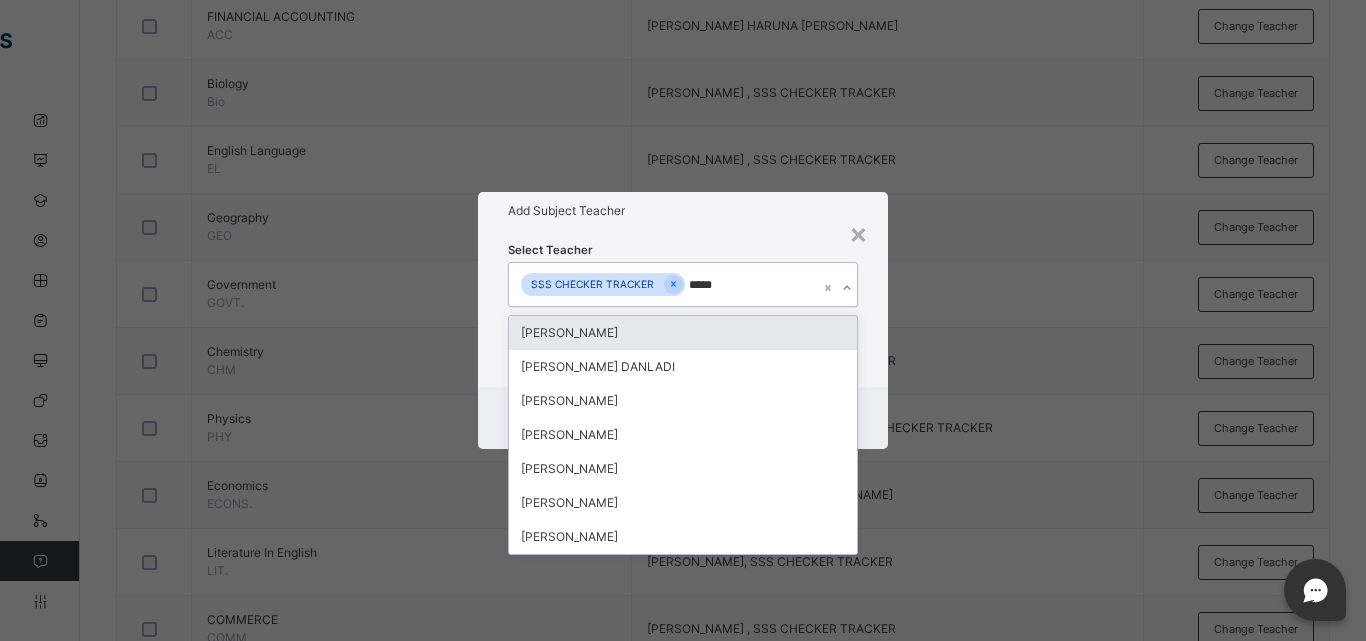 click on "[PERSON_NAME]" at bounding box center [683, 333] 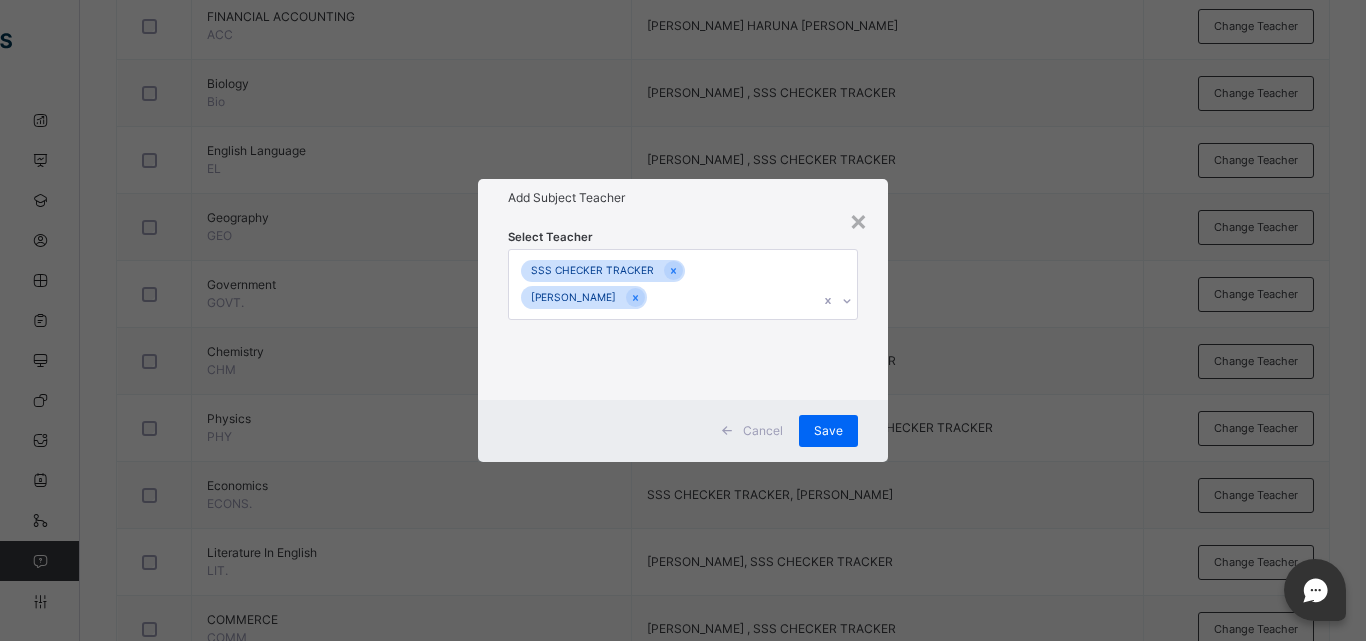click on "Add Subject Teacher" at bounding box center (683, 198) 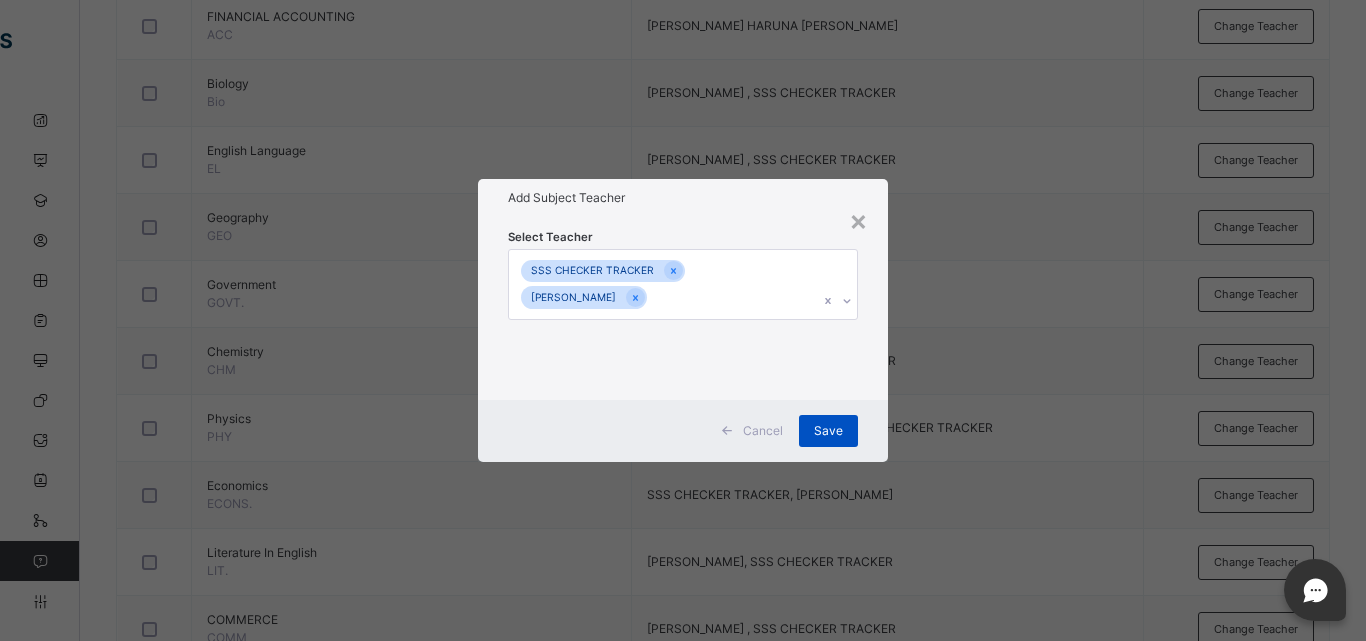 click on "Save" at bounding box center (828, 431) 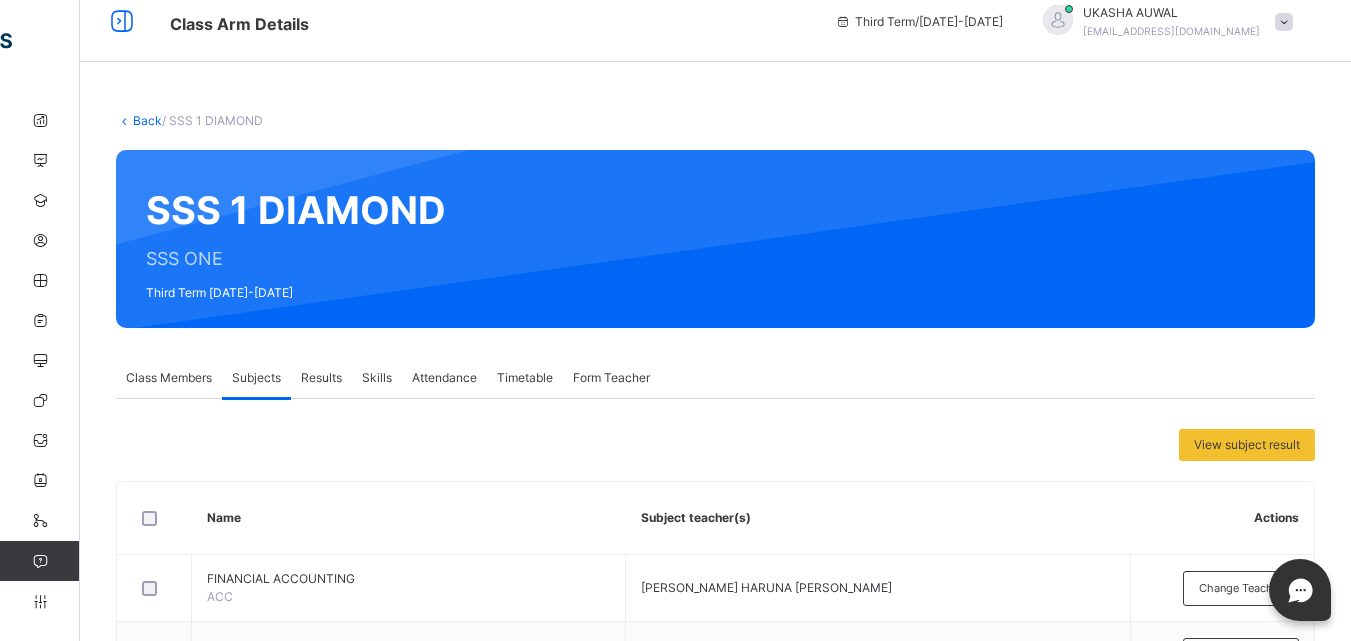 scroll, scrollTop: 0, scrollLeft: 0, axis: both 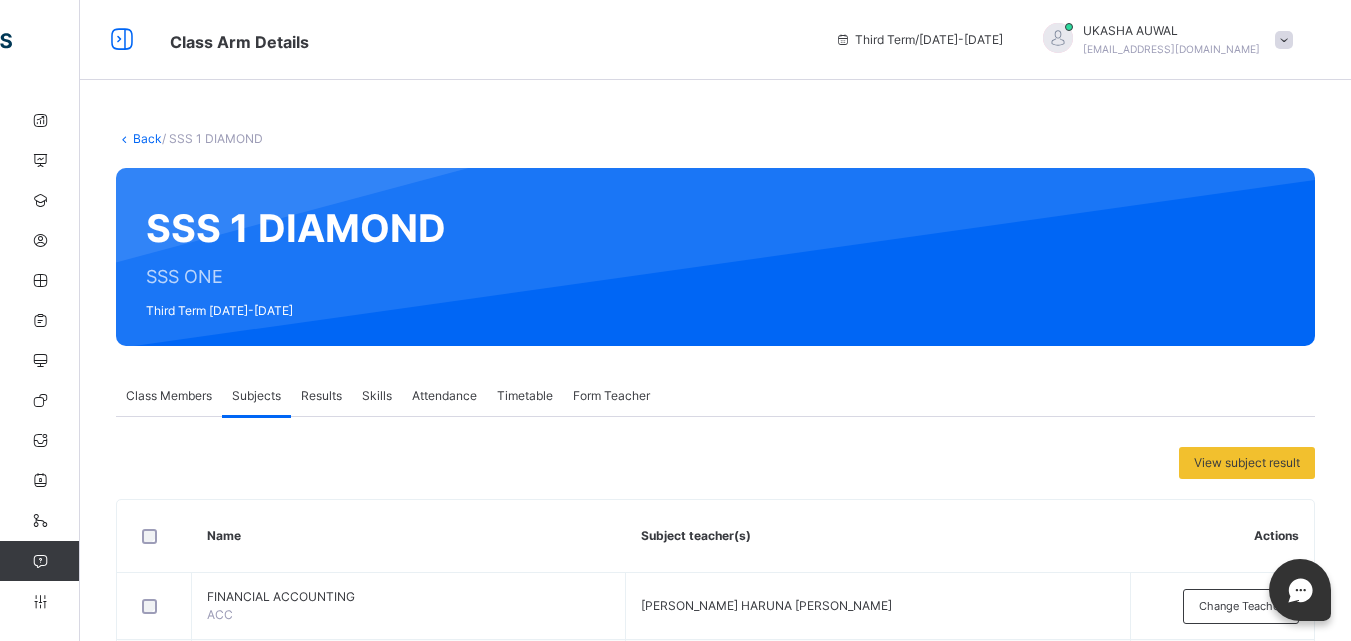 click on "Back" at bounding box center (147, 138) 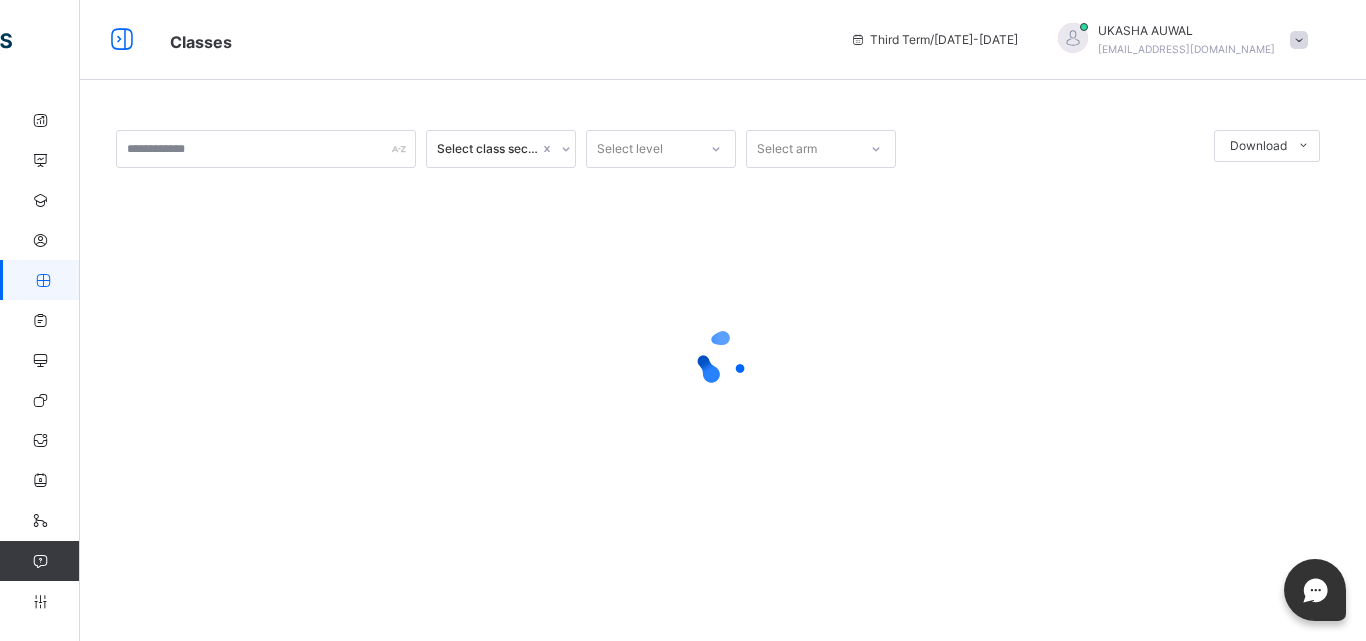 click on "Select level" at bounding box center [630, 149] 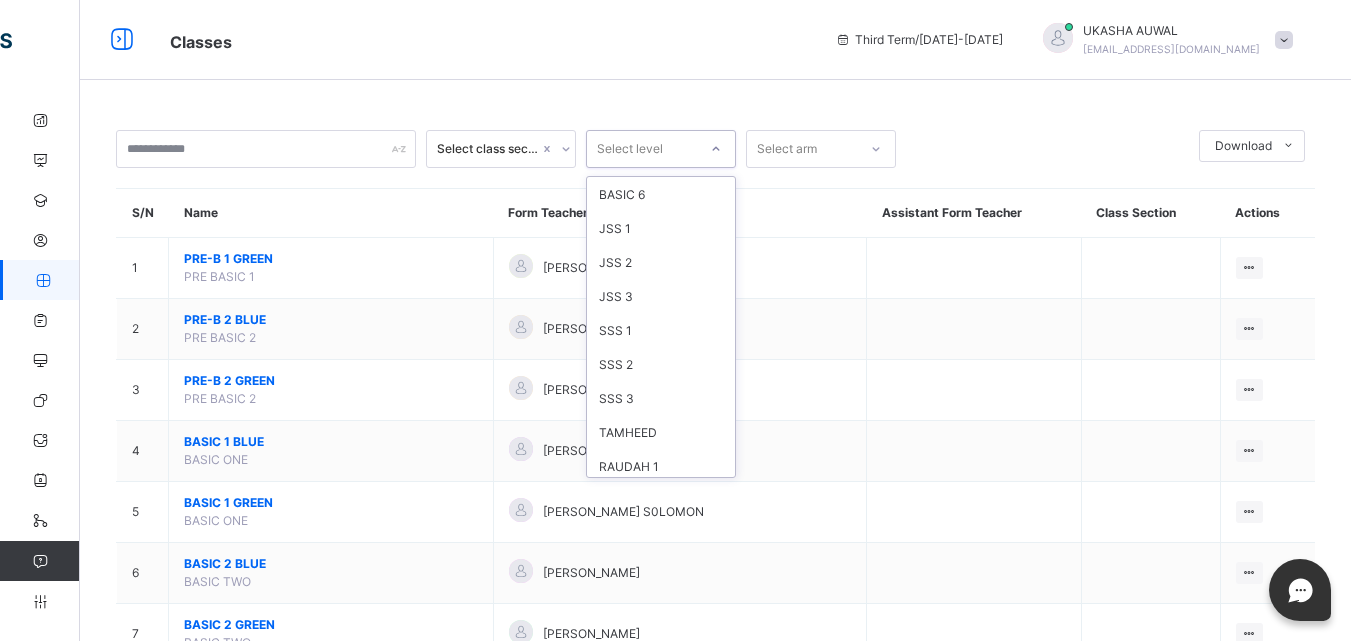scroll, scrollTop: 404, scrollLeft: 0, axis: vertical 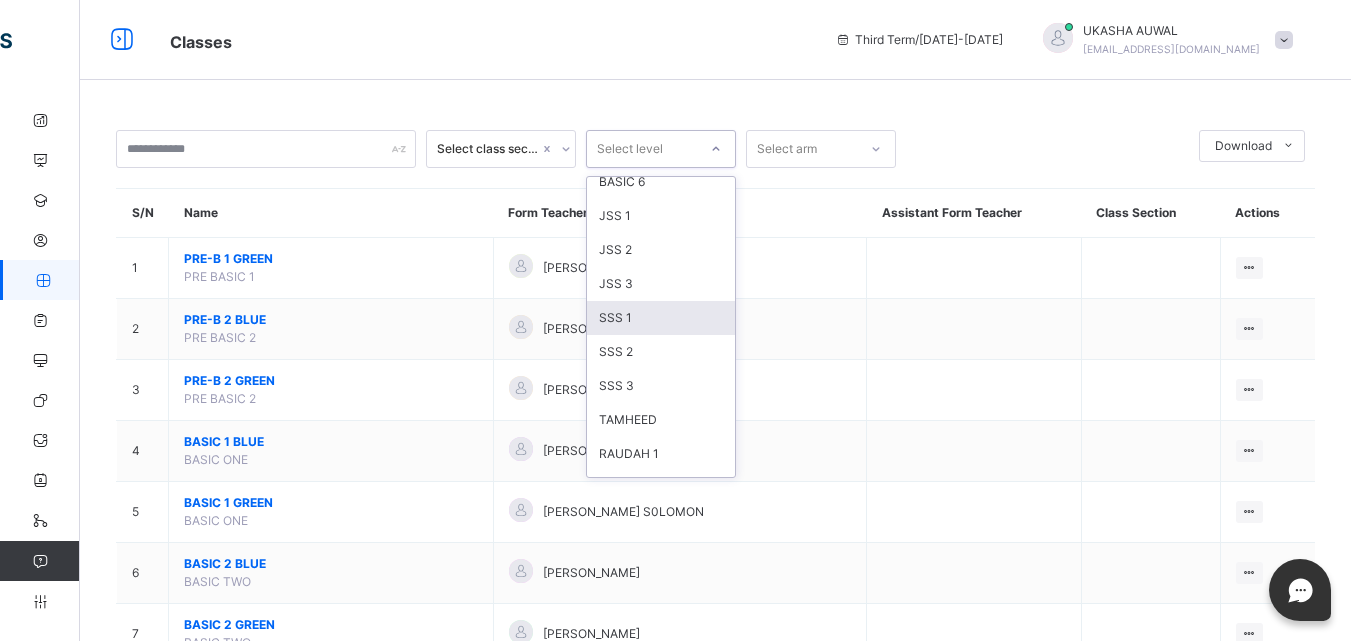 click on "SSS 1" at bounding box center (661, 318) 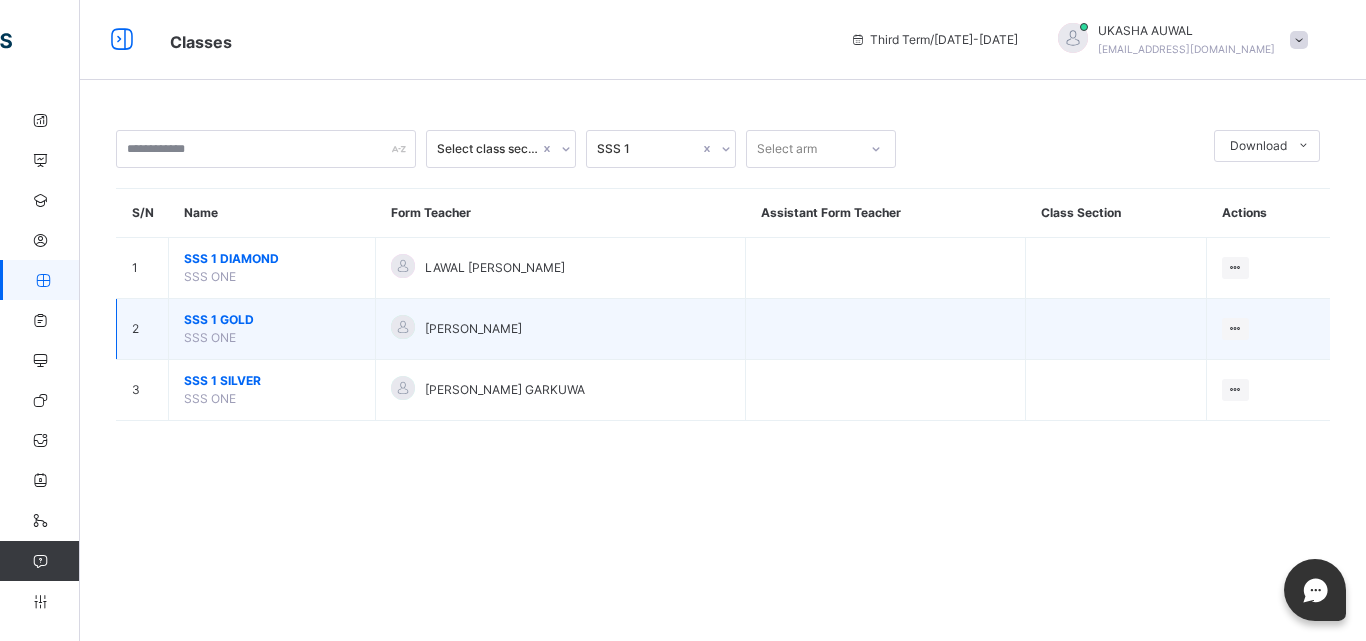 click on "SSS 1   GOLD" at bounding box center (272, 320) 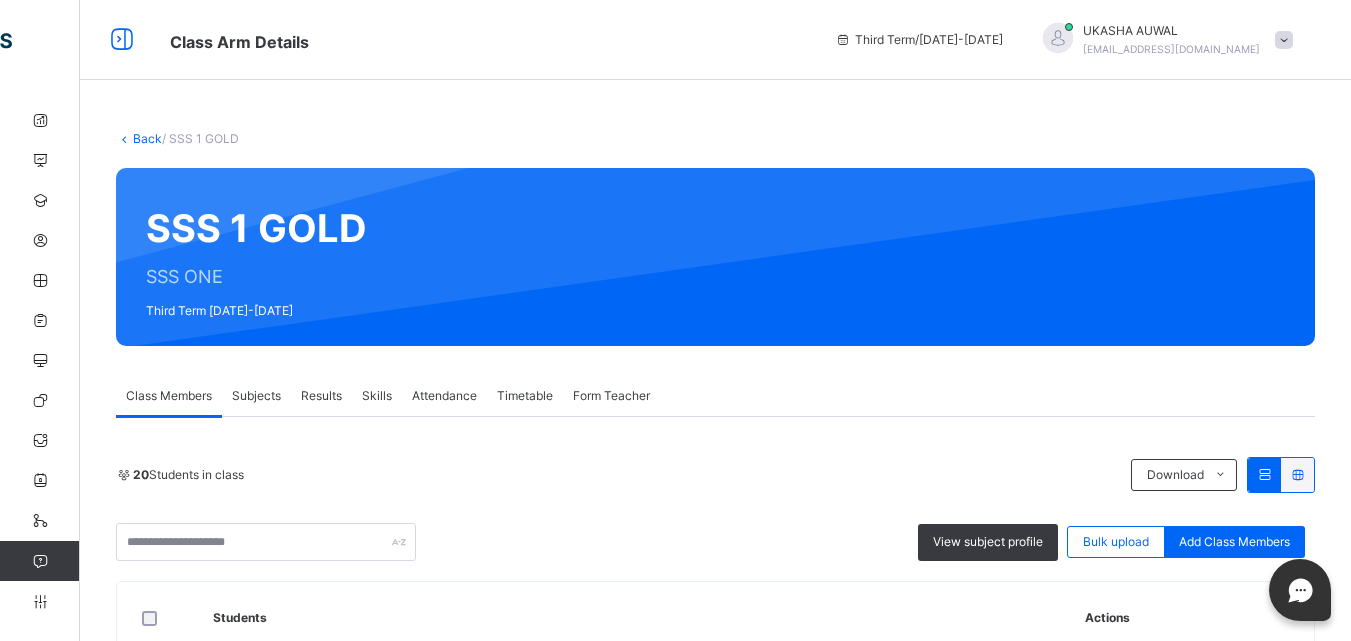 click on "Subjects" at bounding box center (256, 396) 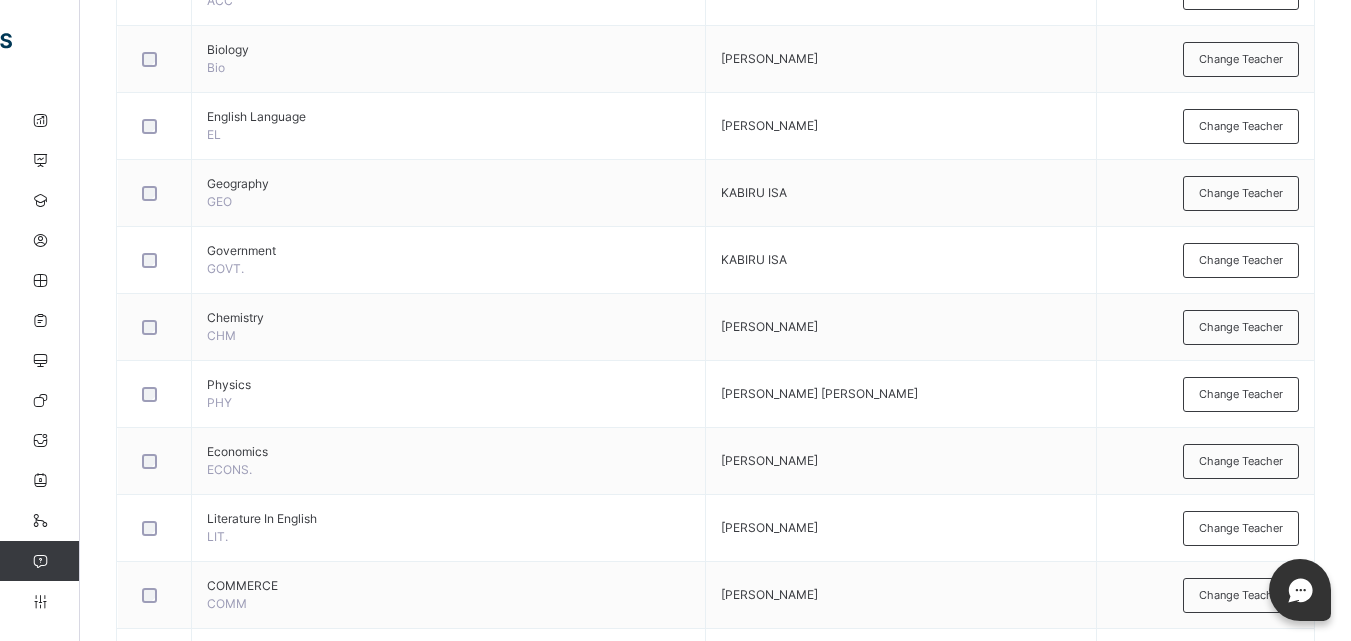 scroll, scrollTop: 617, scrollLeft: 0, axis: vertical 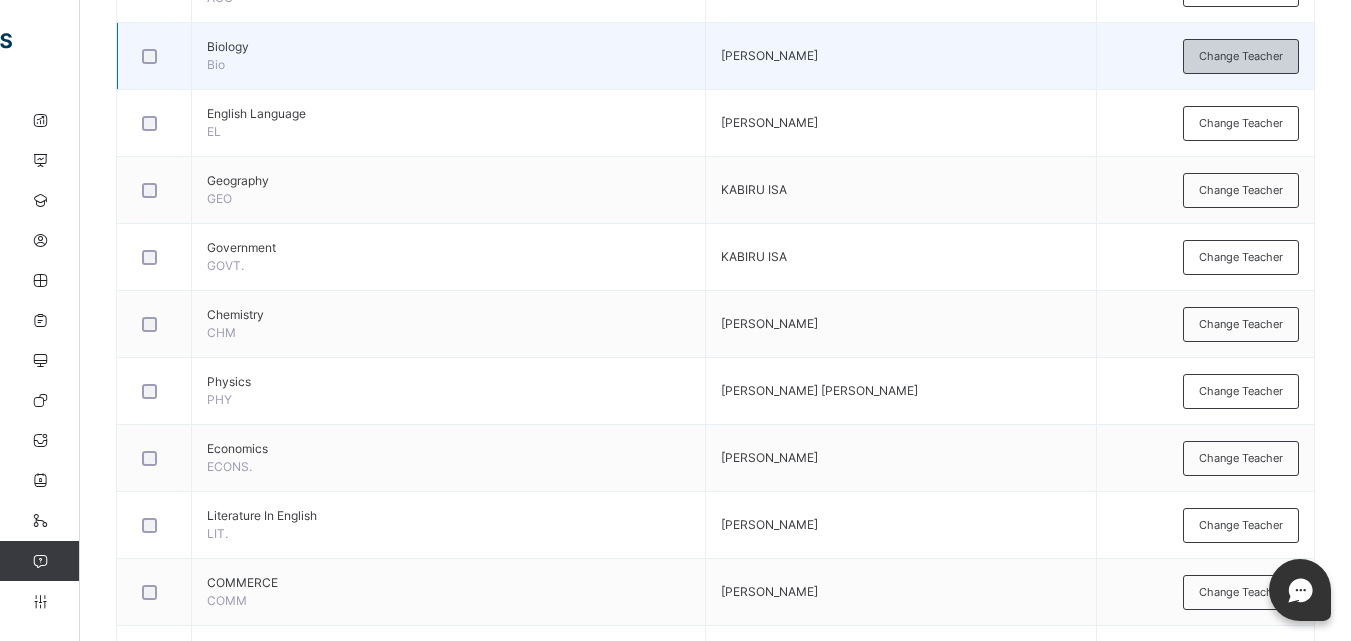 click on "Change Teacher" at bounding box center (1241, 56) 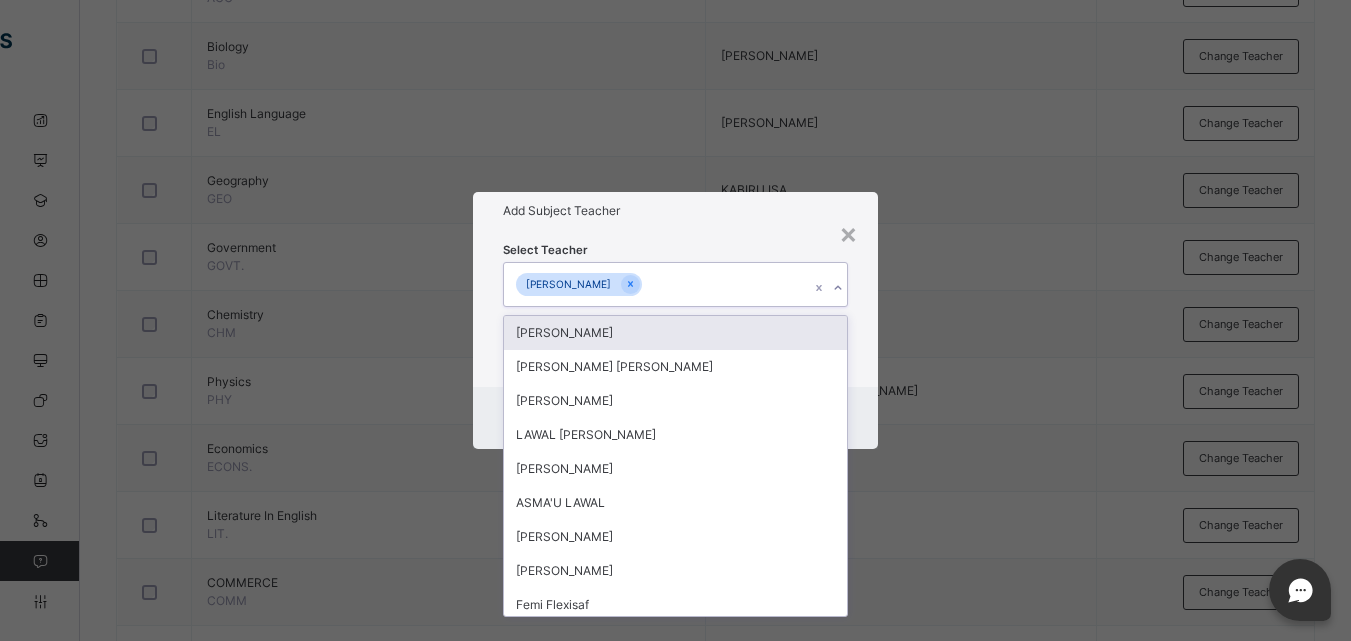 click on "[PERSON_NAME]" at bounding box center (656, 284) 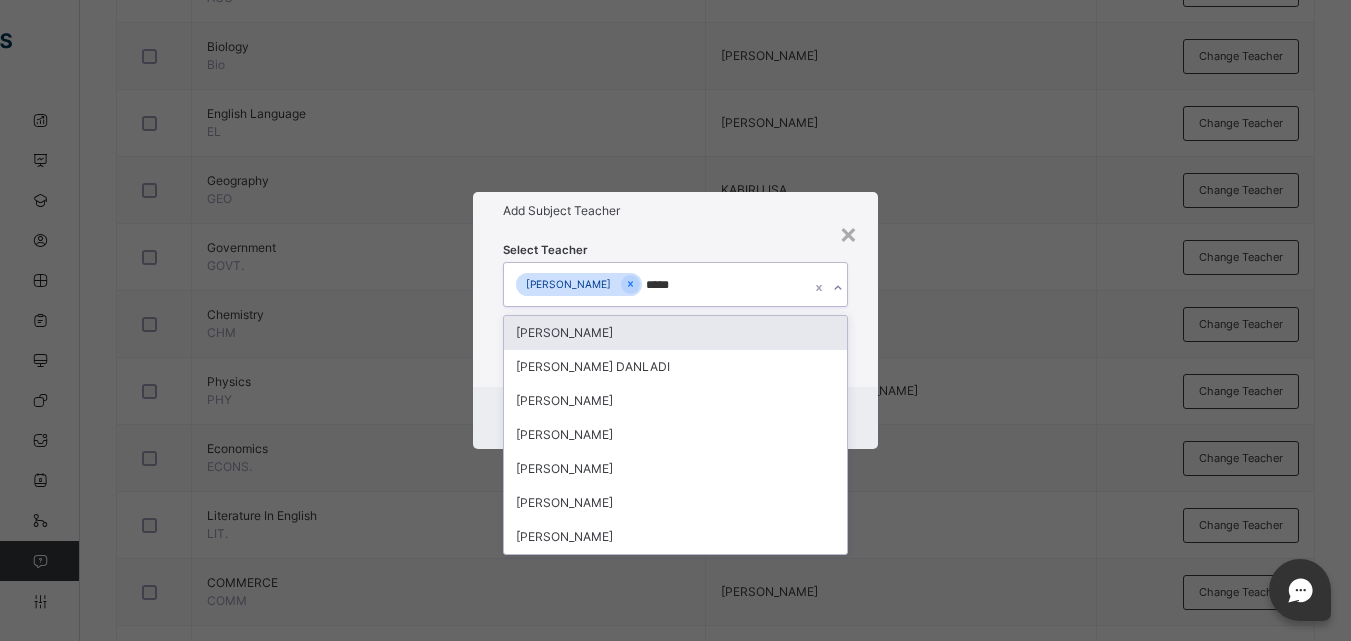 type on "******" 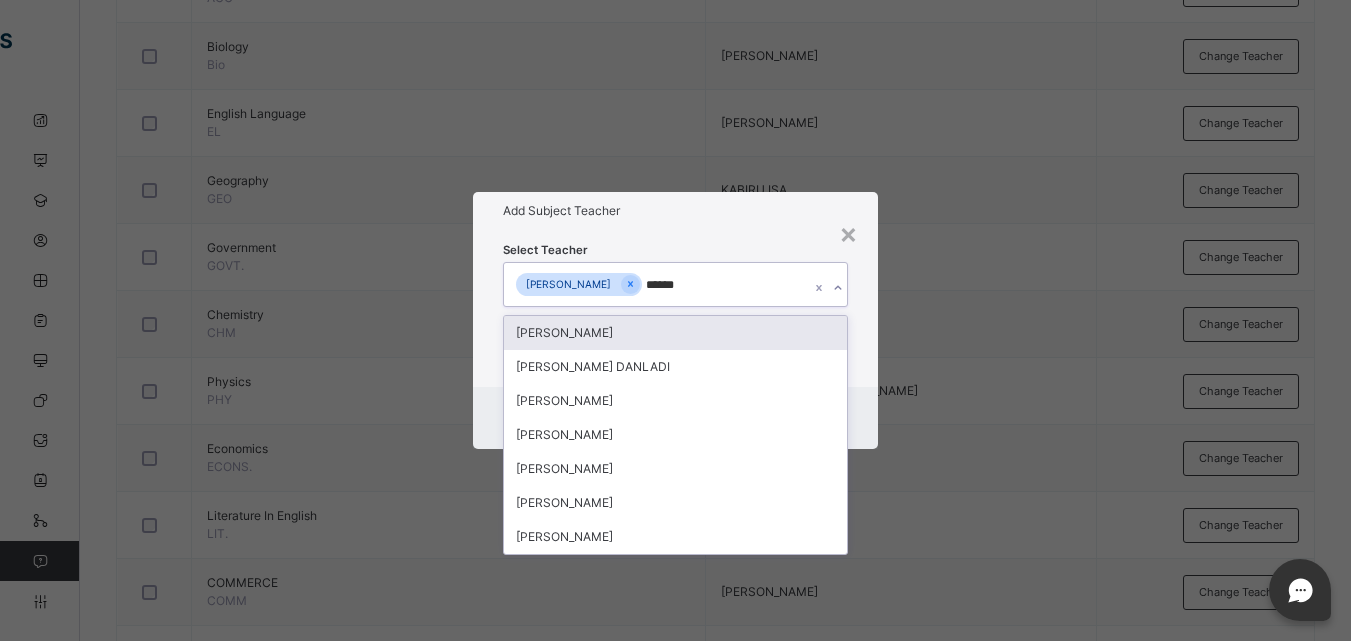 click on "[PERSON_NAME]" at bounding box center [675, 333] 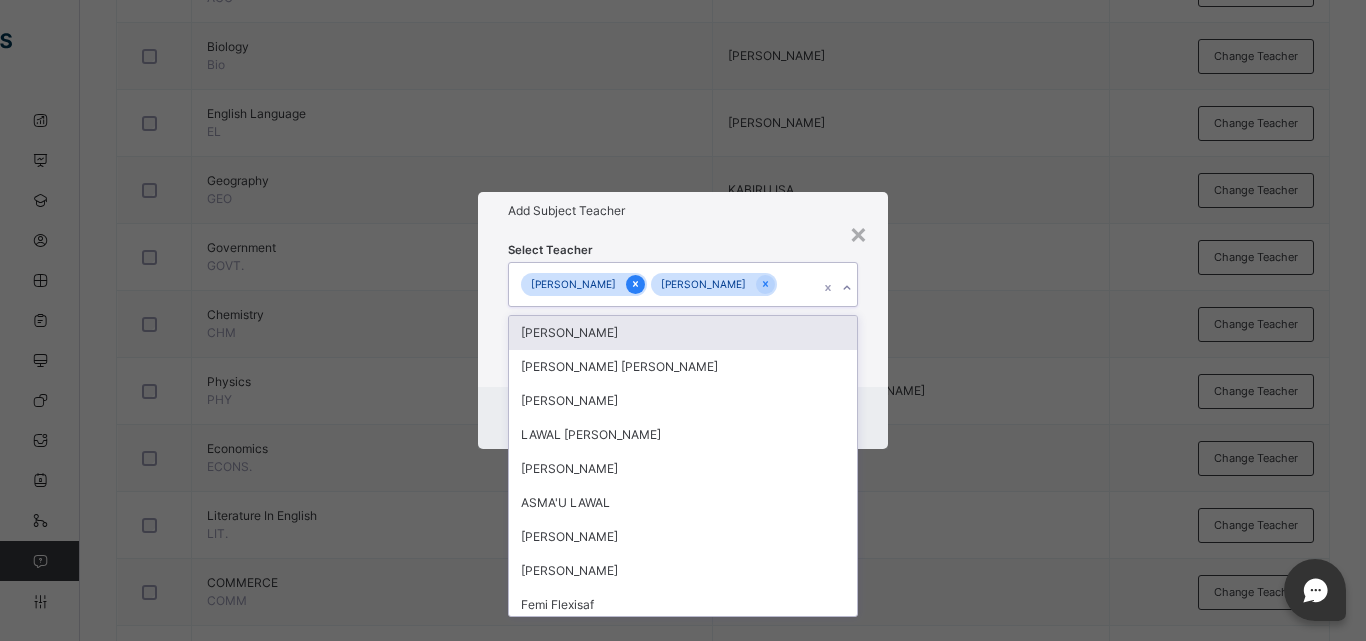 click 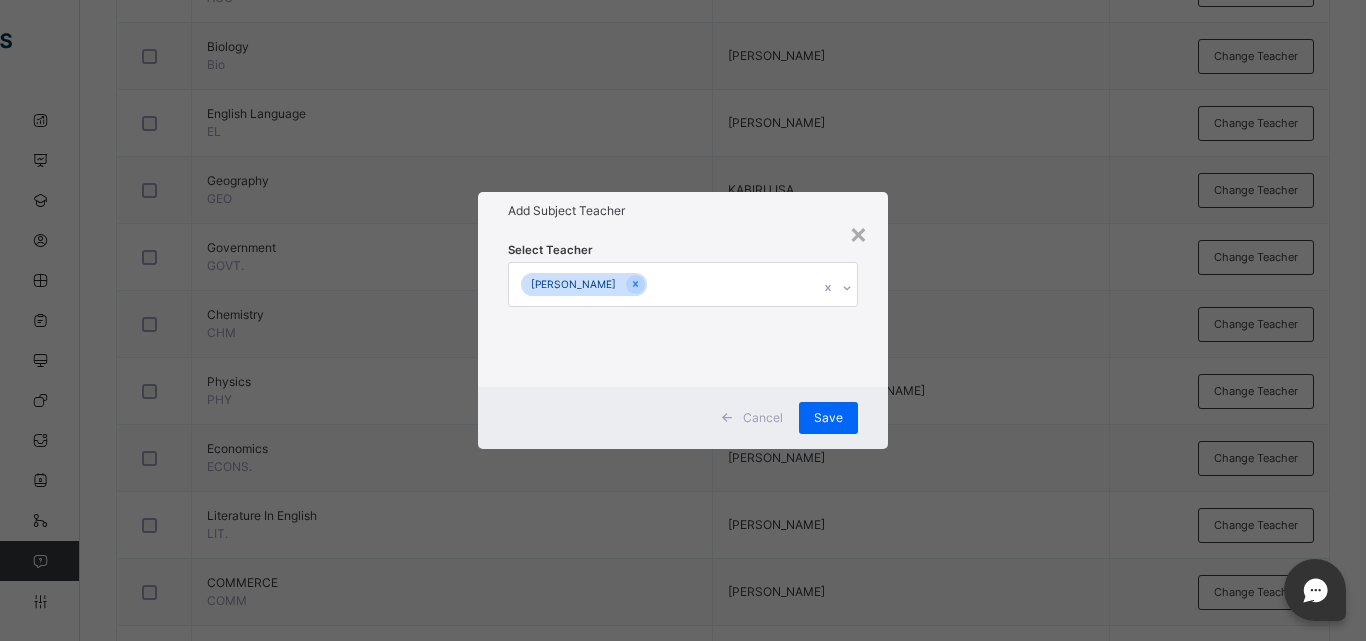 click on "Add Subject Teacher" at bounding box center (683, 211) 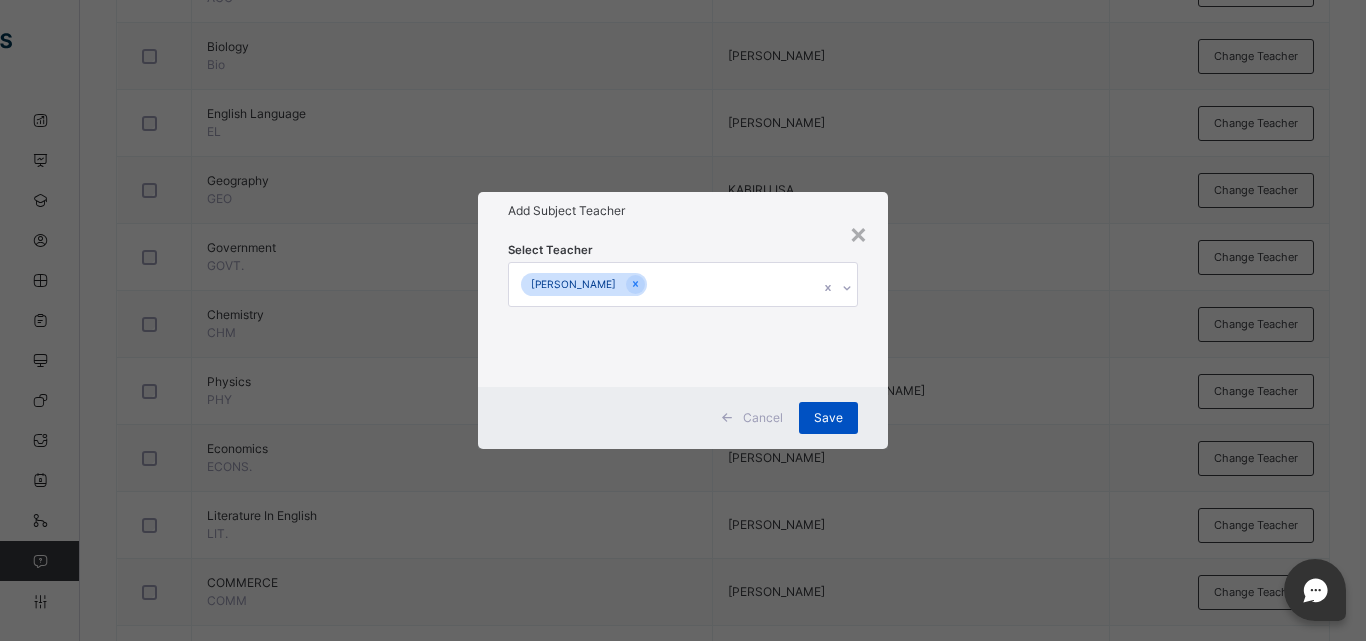 click on "Save" at bounding box center [828, 418] 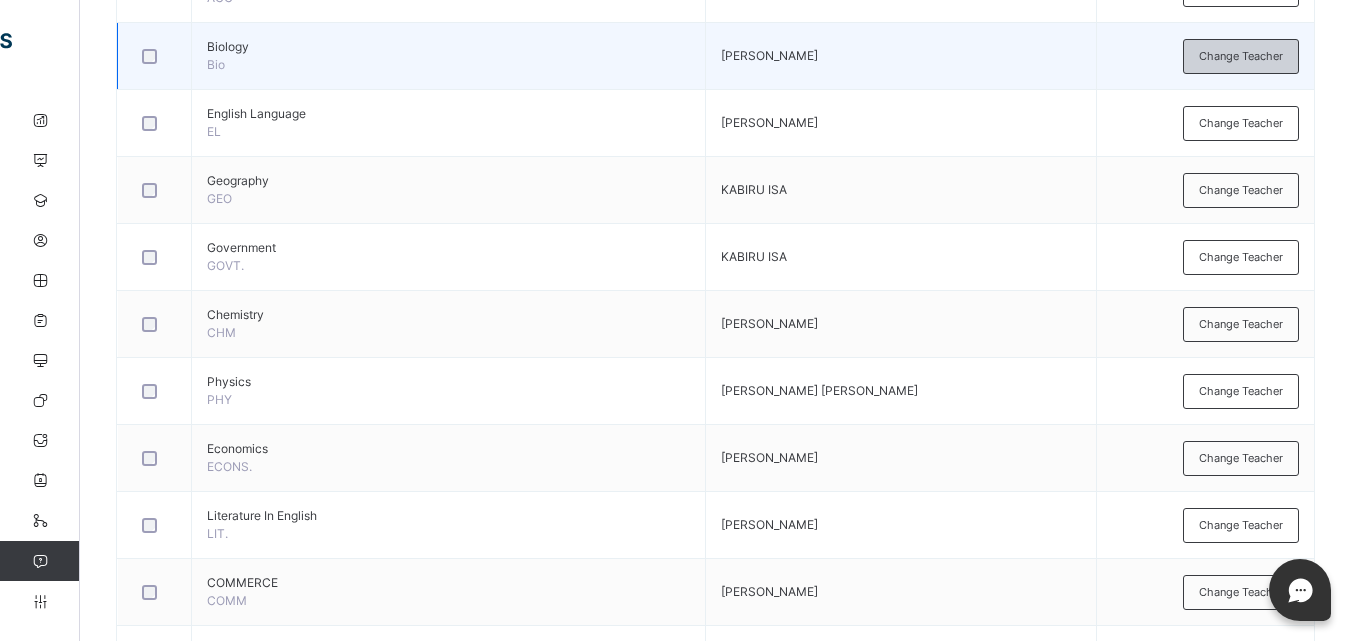 click on "Change Teacher" at bounding box center (1241, 56) 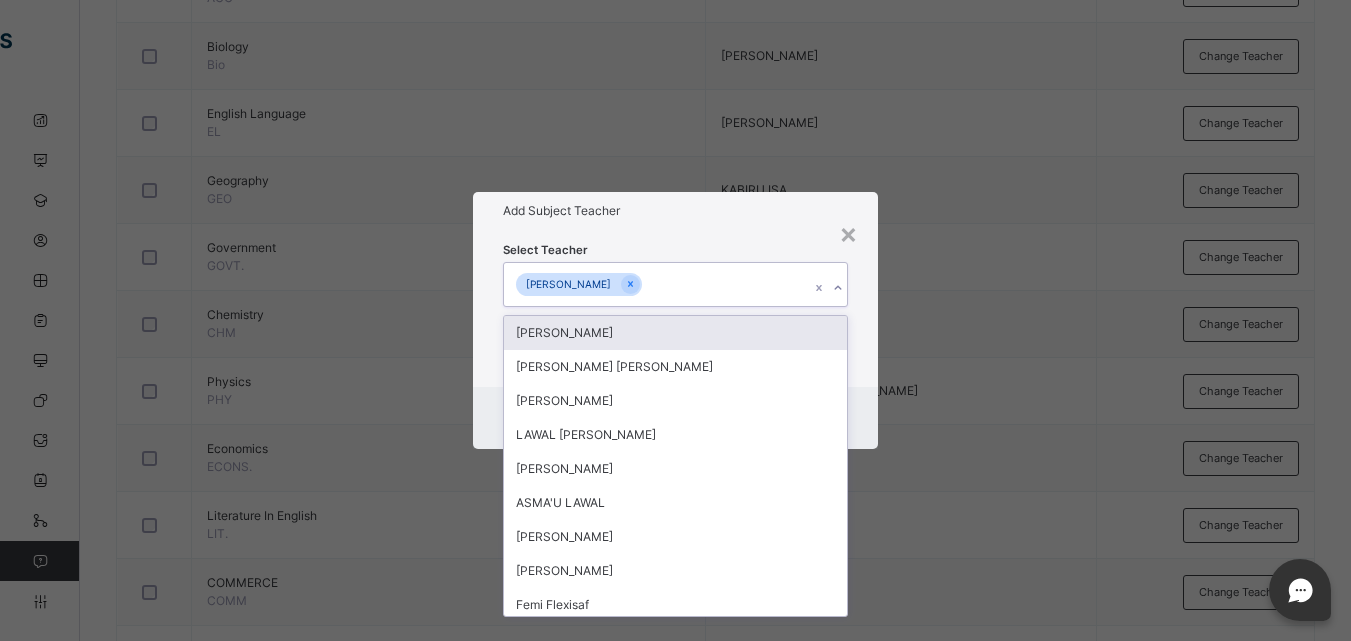 click on "[PERSON_NAME]" at bounding box center [656, 284] 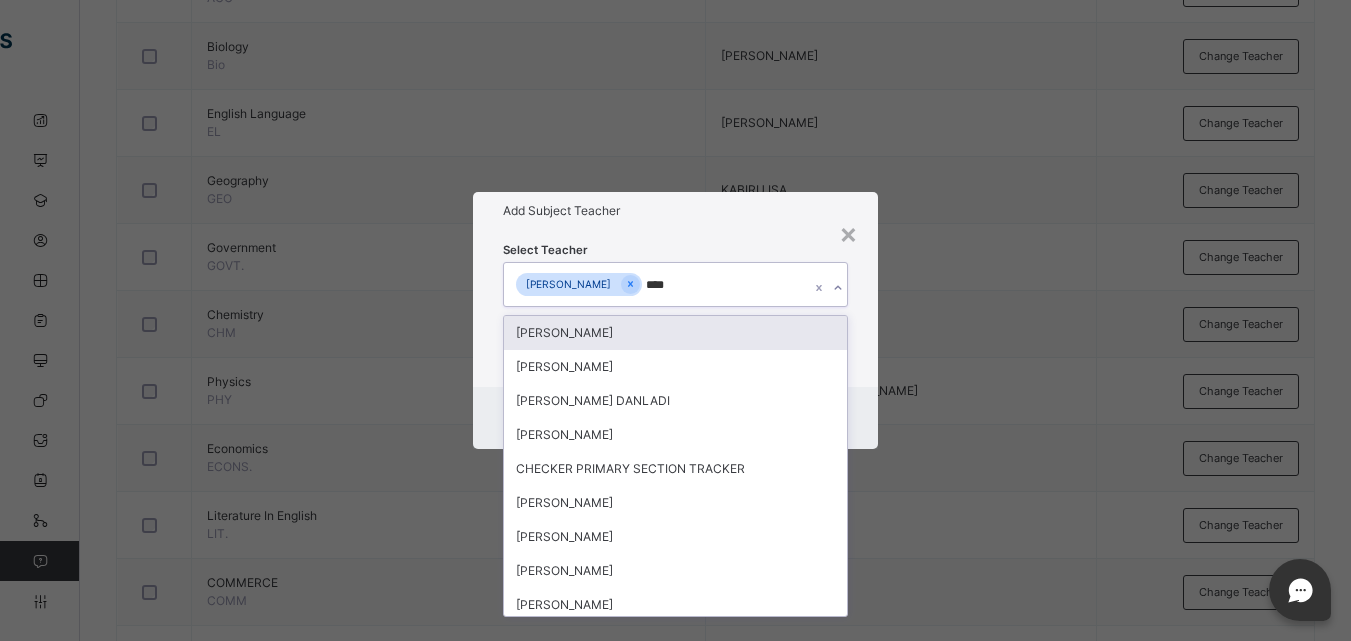 type on "*****" 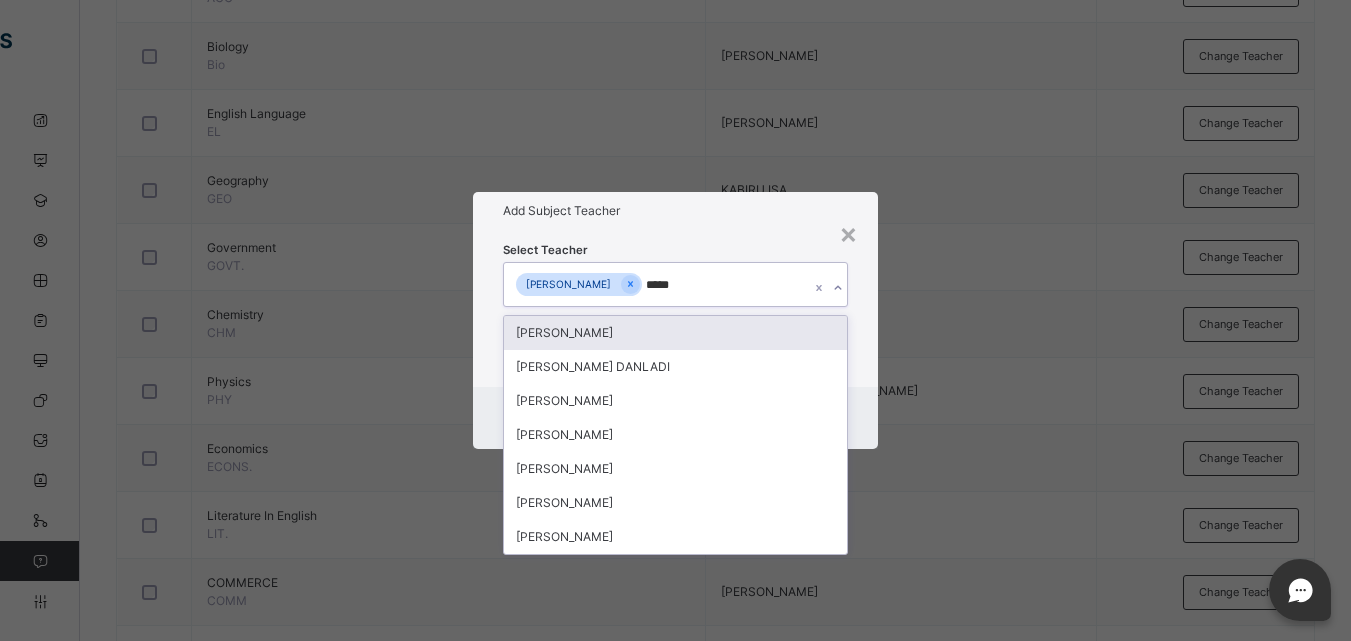 click on "[PERSON_NAME]" at bounding box center [675, 333] 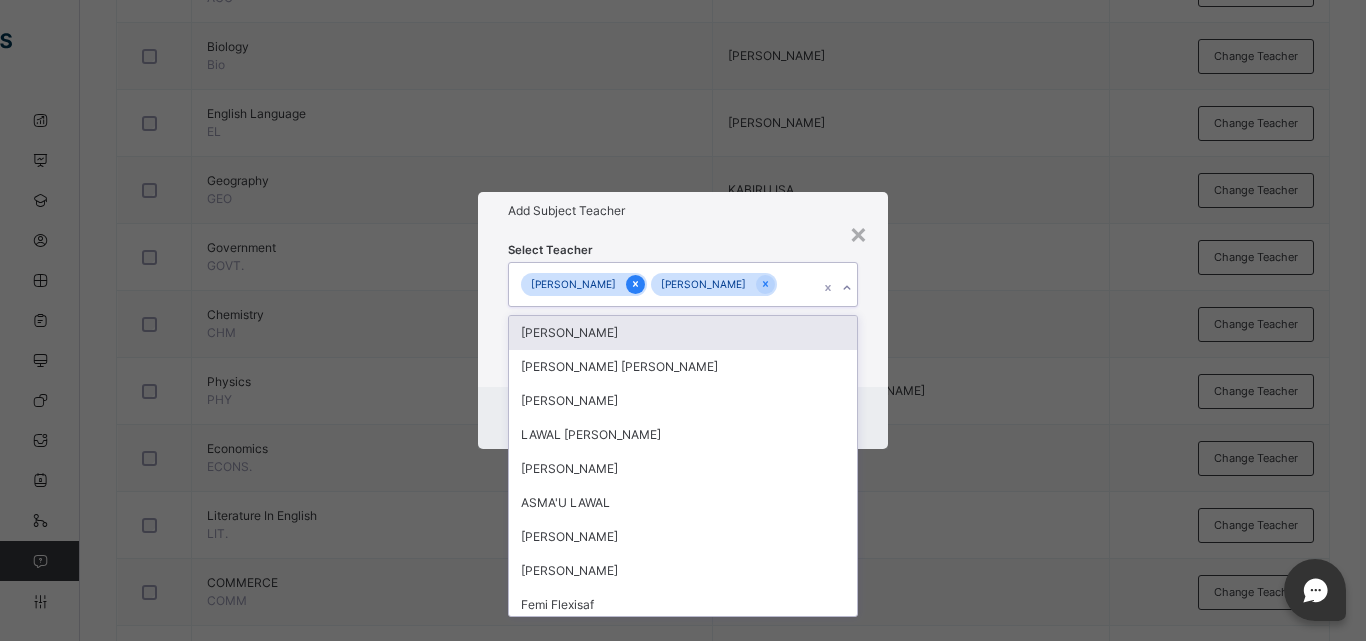 click 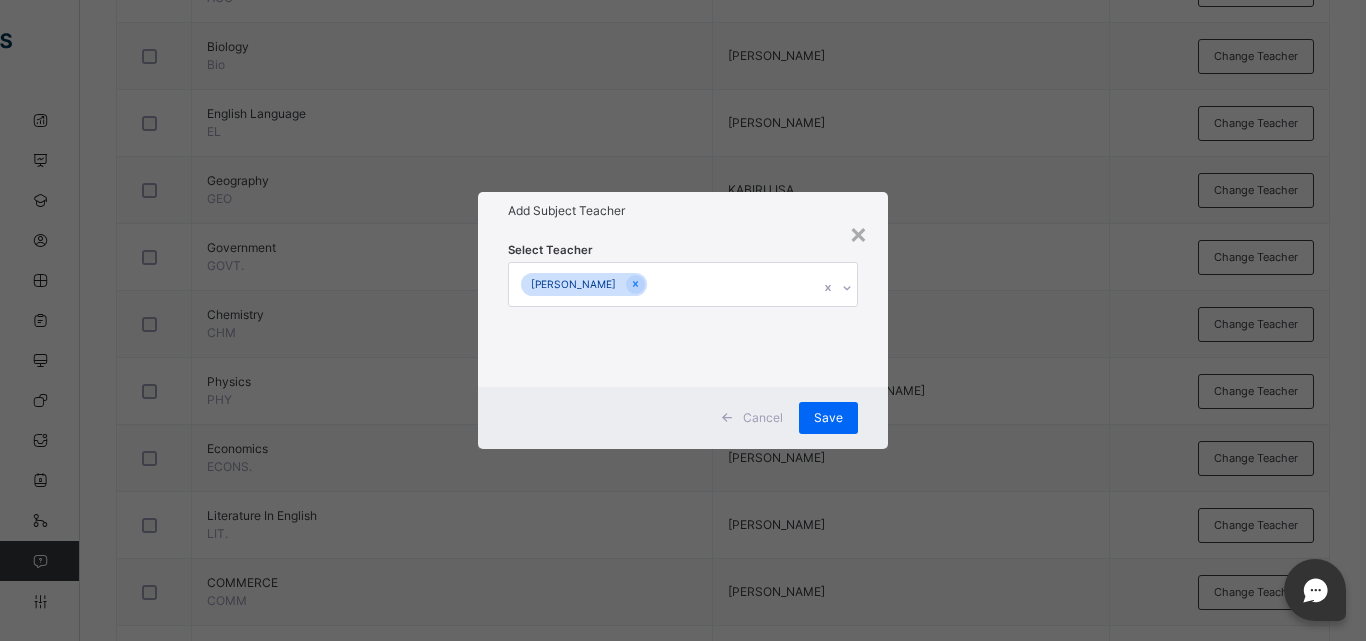 click on "Add Subject Teacher" at bounding box center [683, 211] 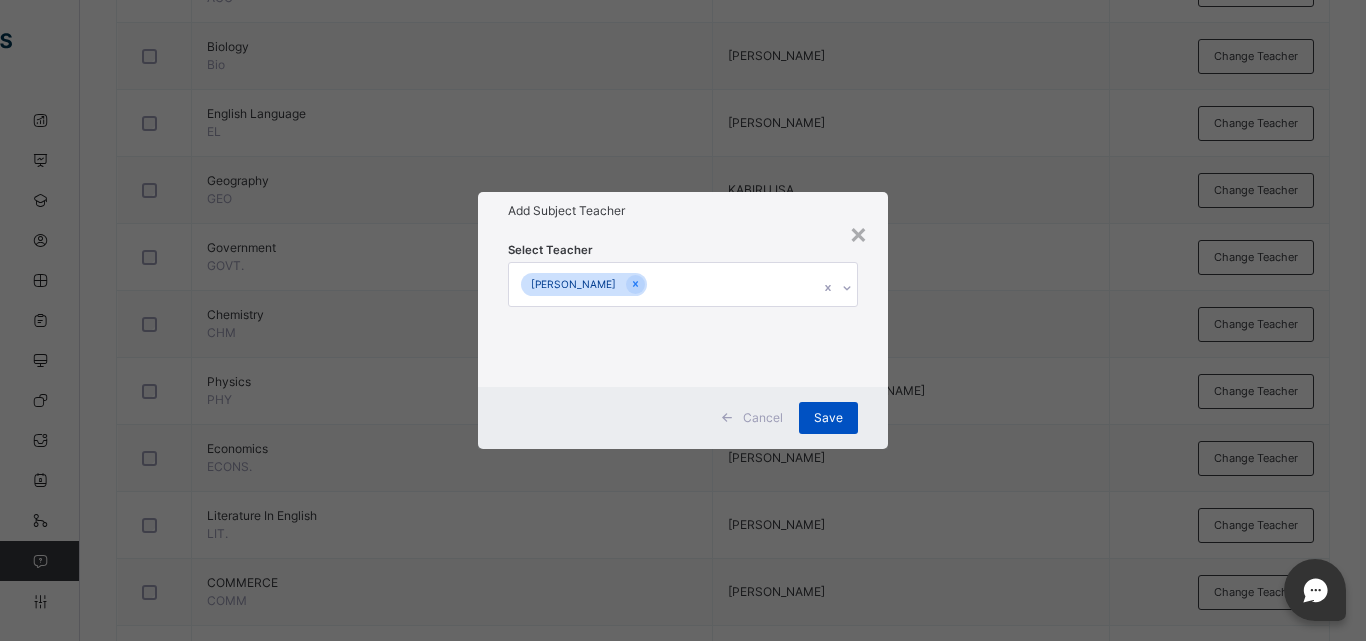 click on "Save" at bounding box center [828, 418] 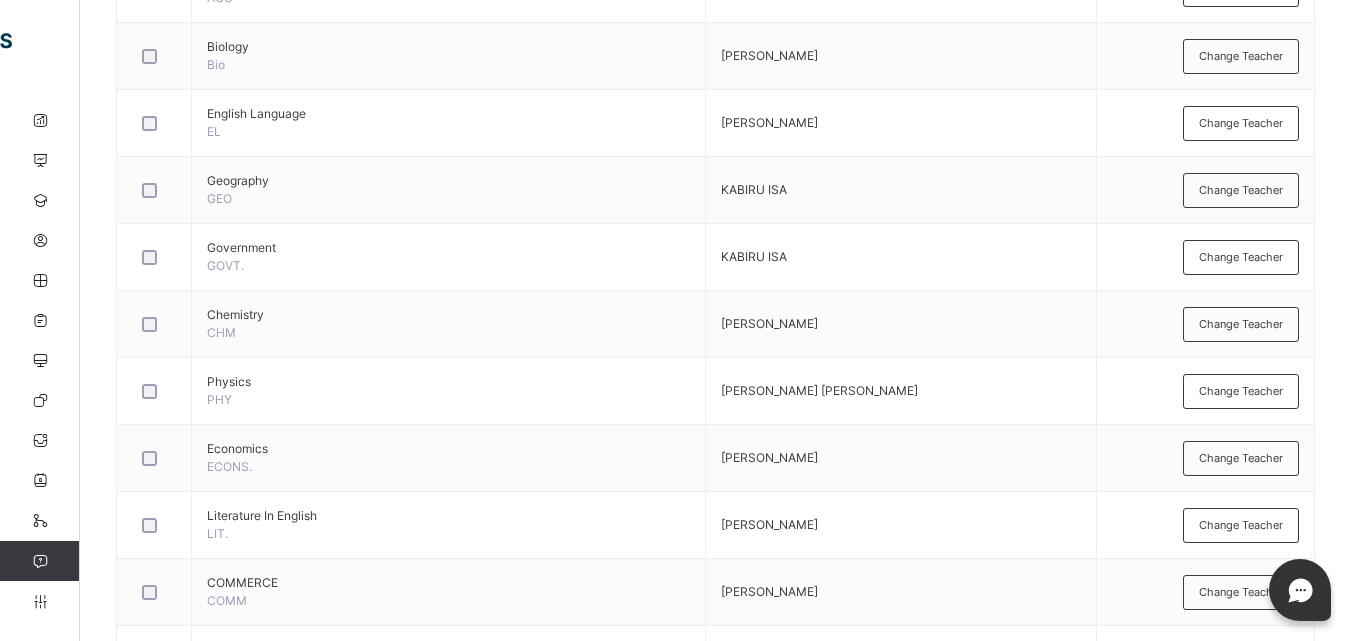scroll, scrollTop: 263, scrollLeft: 0, axis: vertical 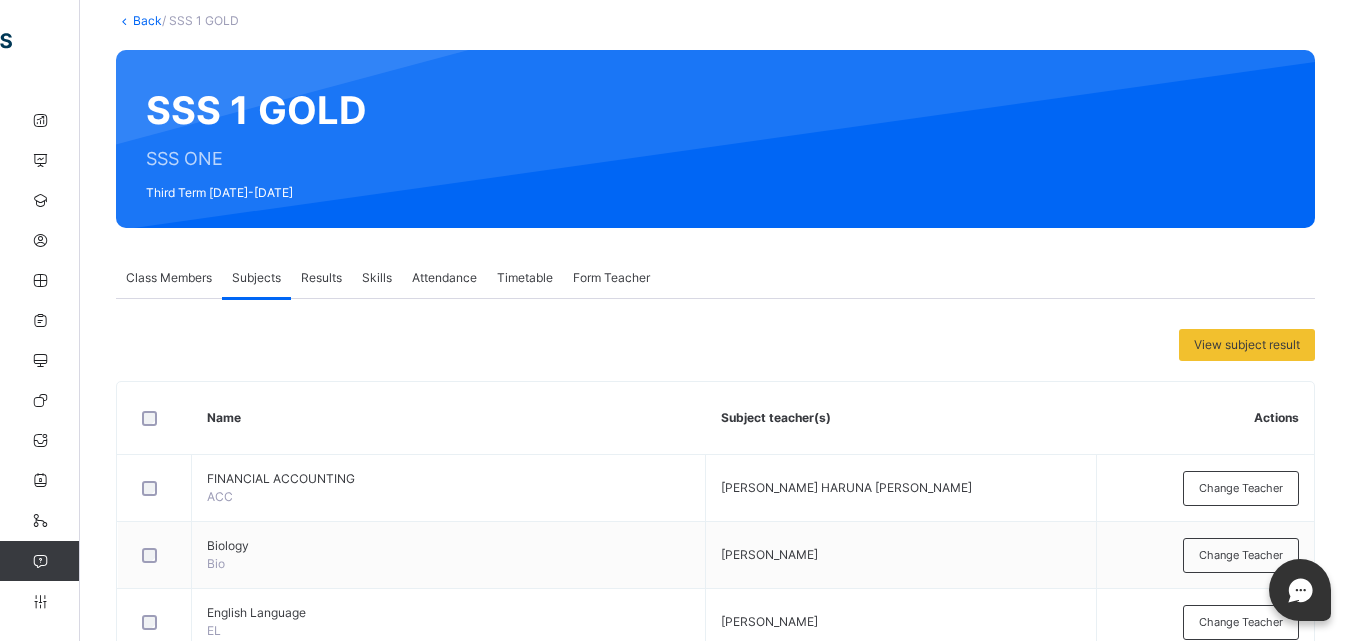 click on "Back" at bounding box center [147, 20] 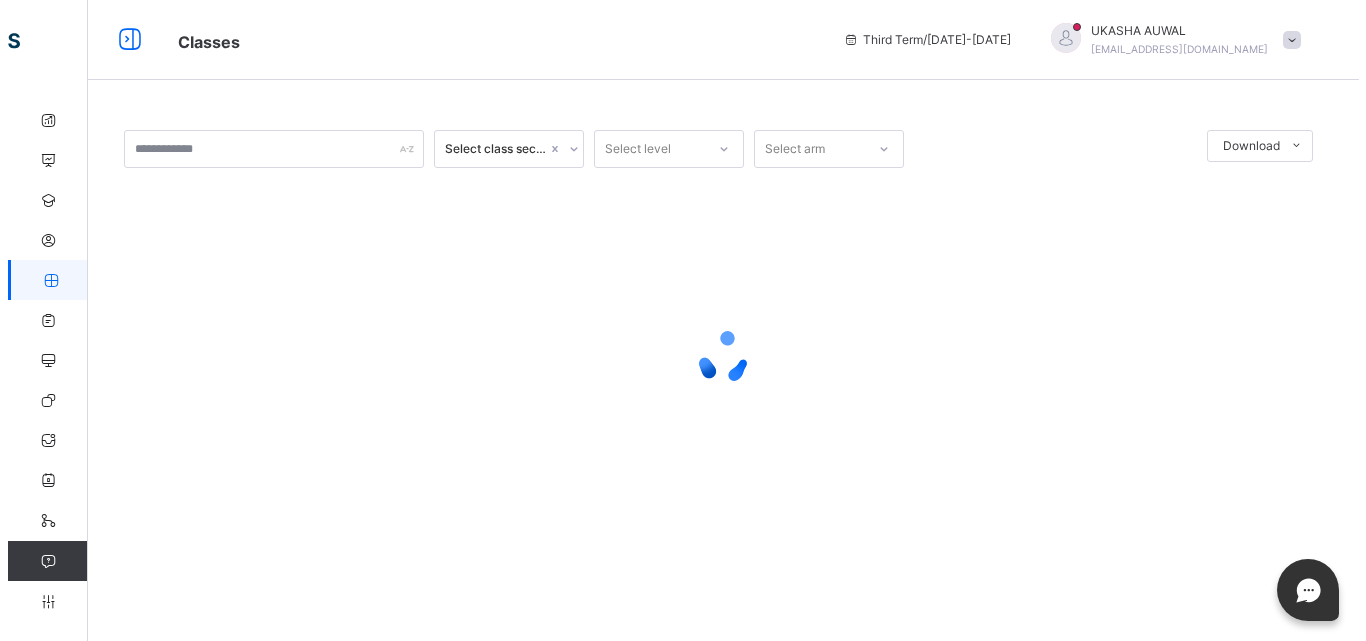 scroll, scrollTop: 0, scrollLeft: 0, axis: both 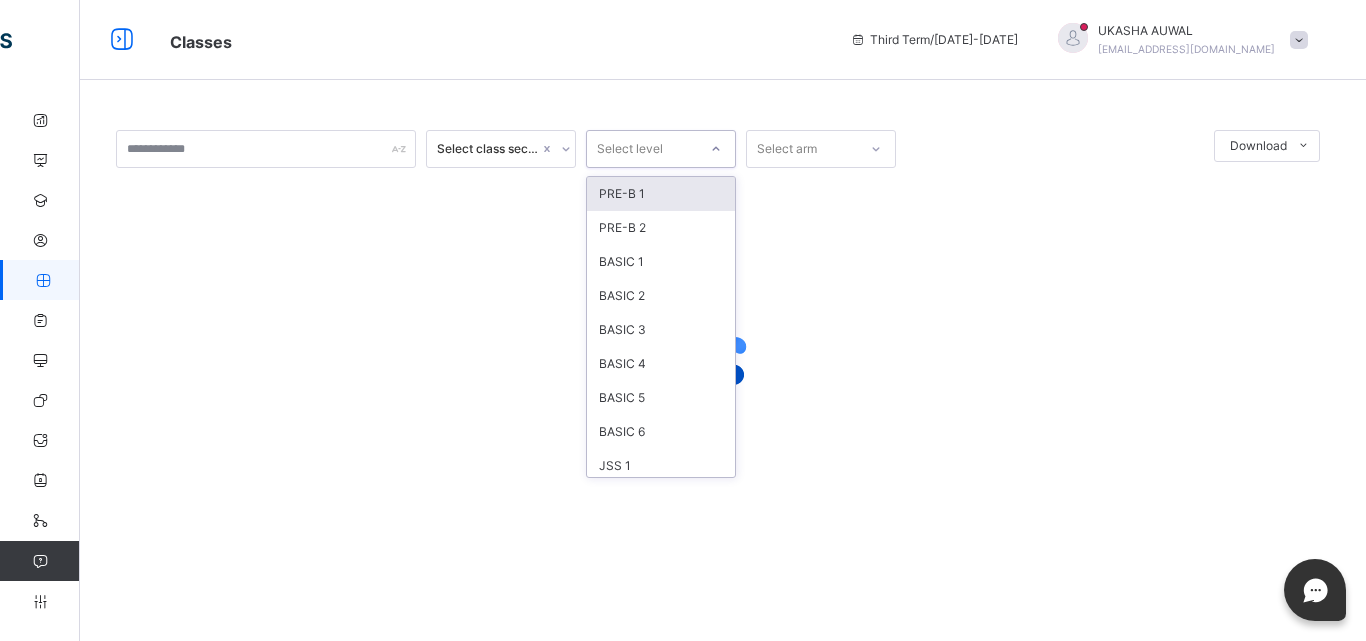 click on "Select level" at bounding box center [642, 149] 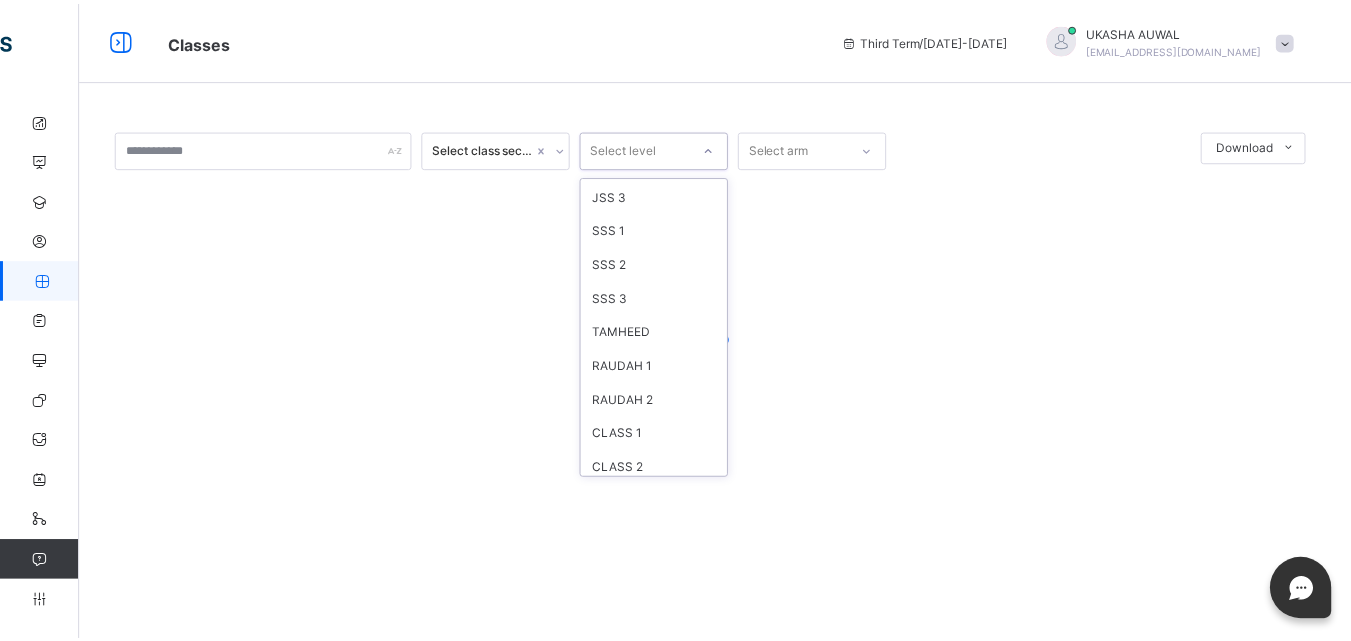 scroll, scrollTop: 334, scrollLeft: 0, axis: vertical 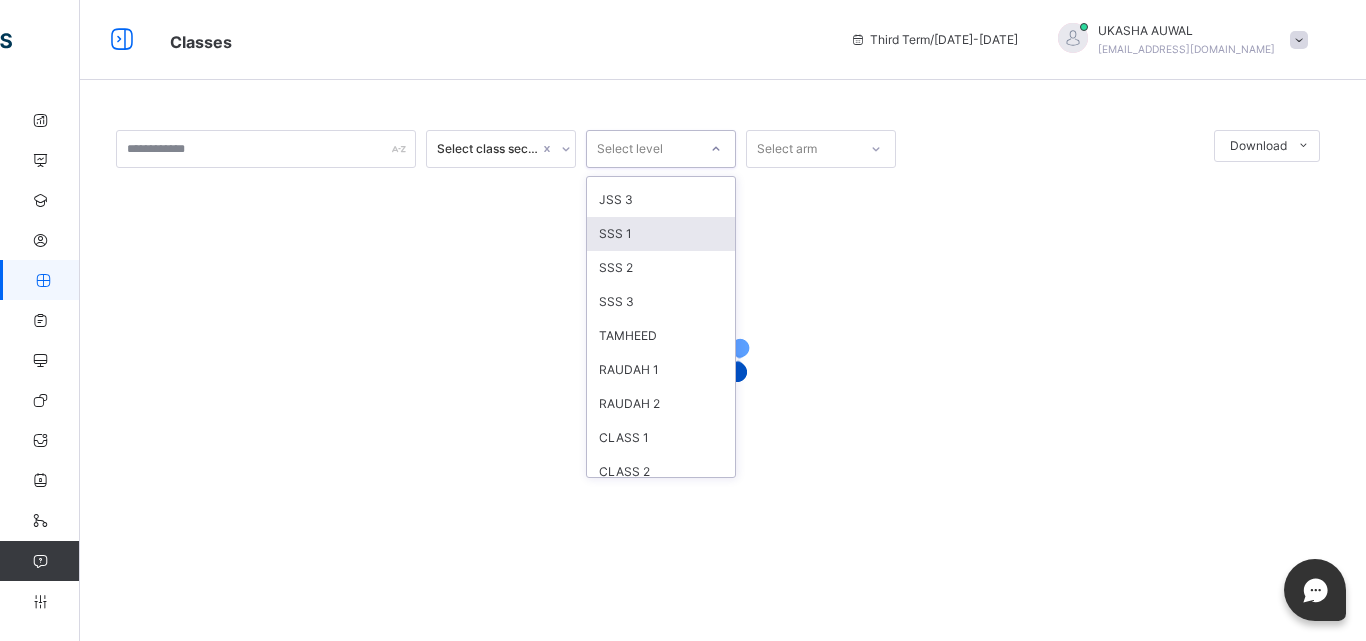 click on "SSS 1" at bounding box center (661, 234) 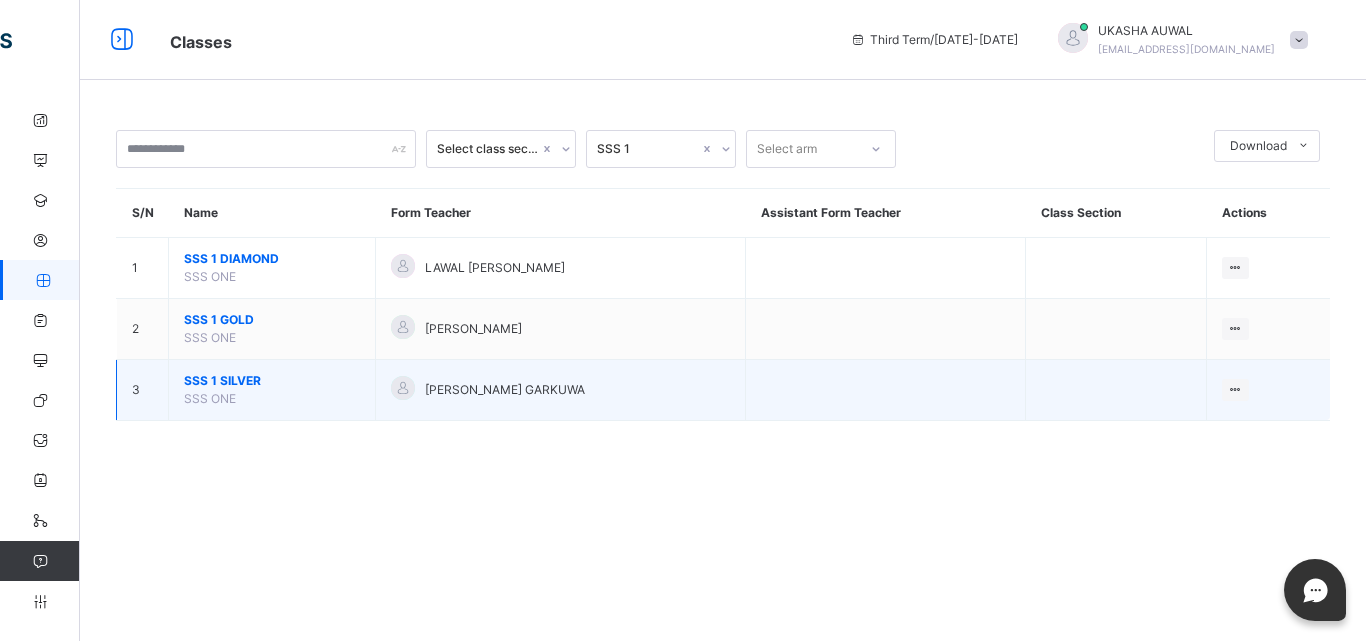 click on "SSS 1   SILVER" at bounding box center [272, 381] 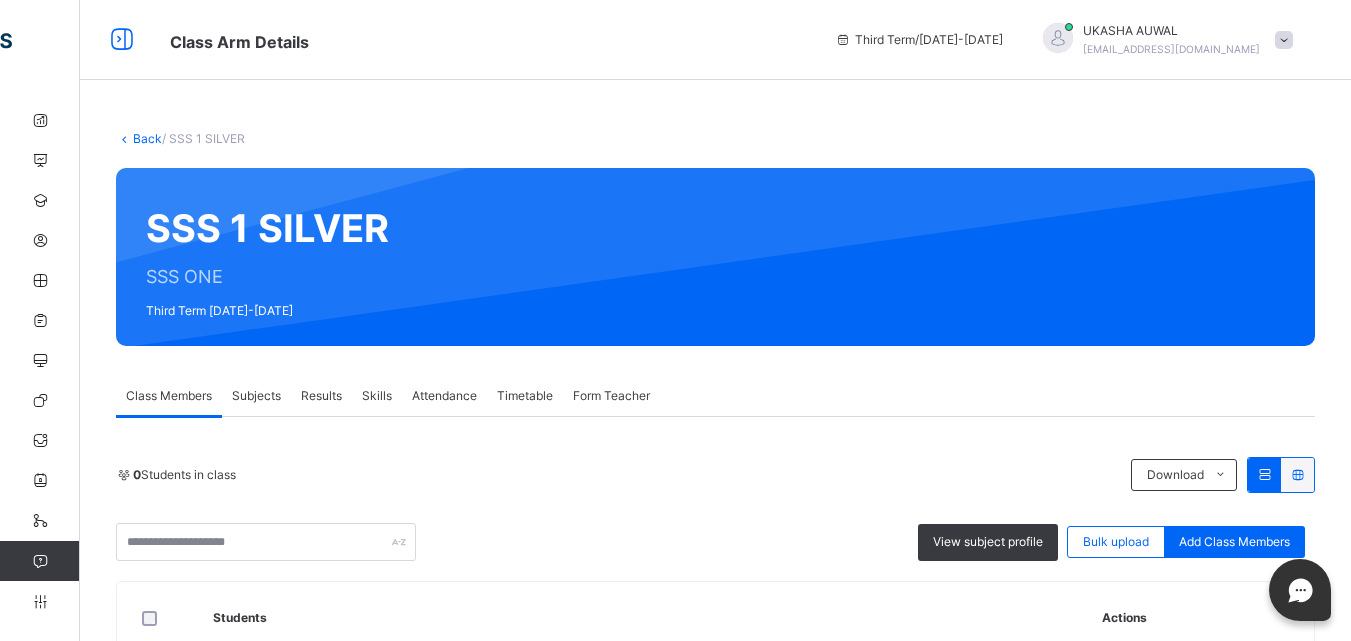 click on "Subjects" at bounding box center [256, 396] 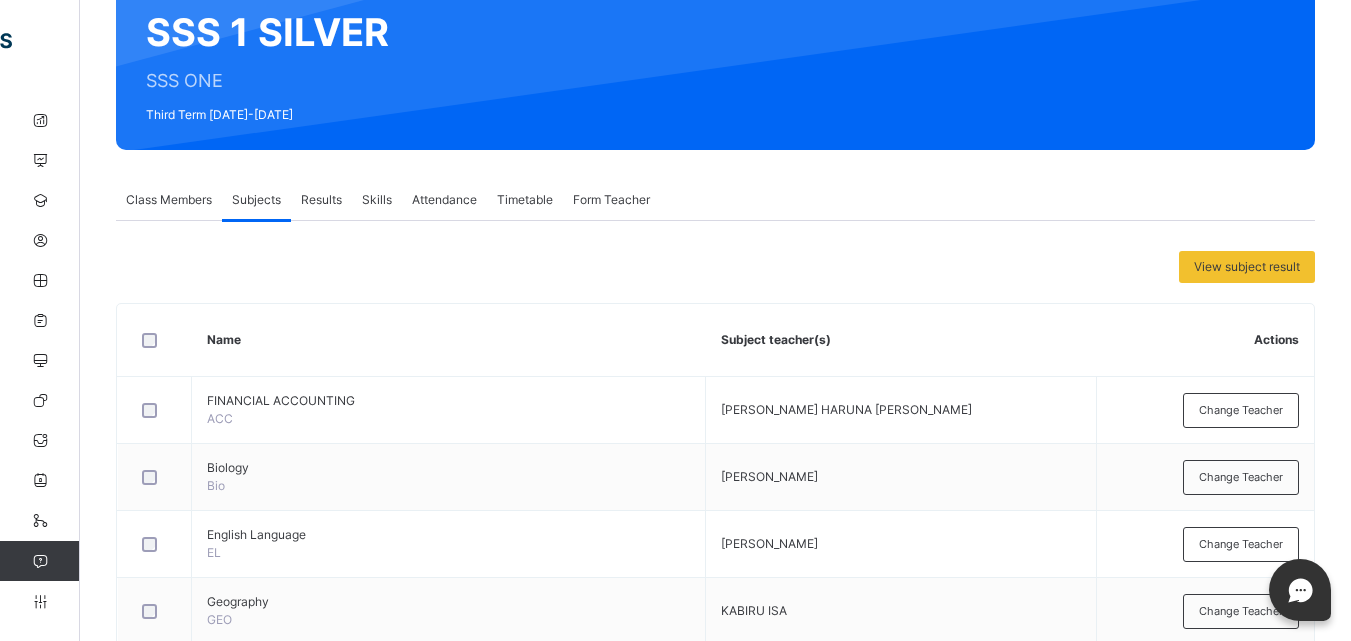 scroll, scrollTop: 209, scrollLeft: 0, axis: vertical 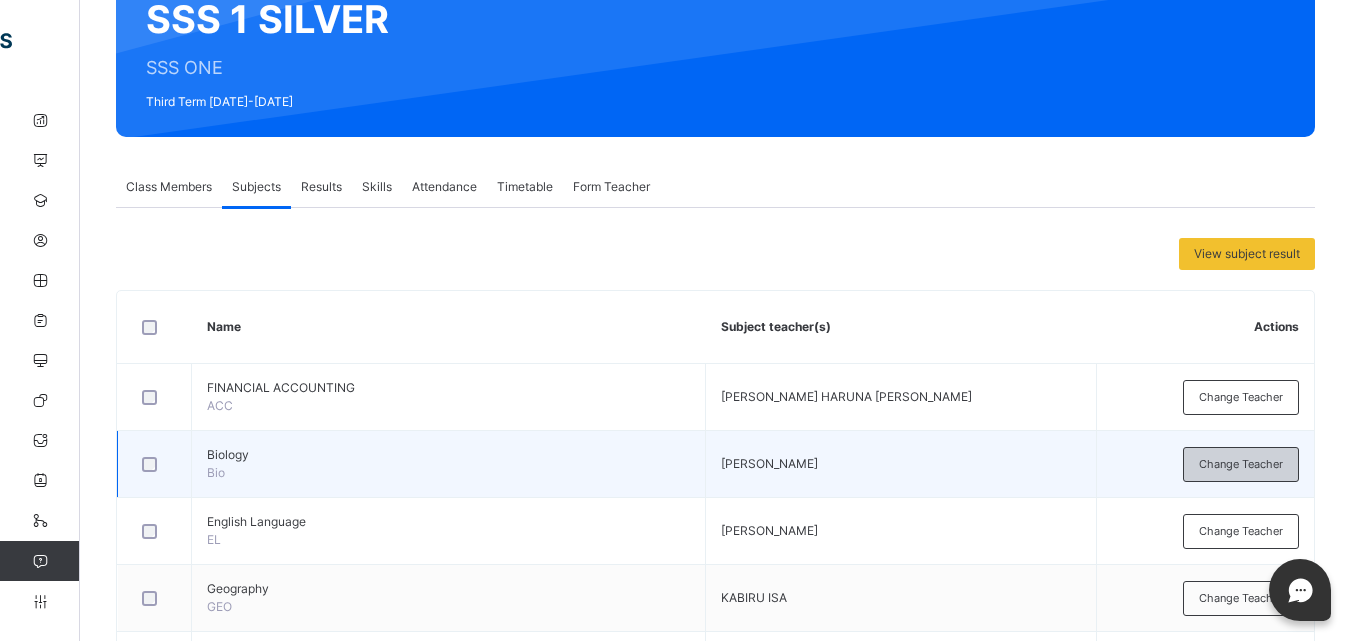 click on "Change Teacher" at bounding box center [1241, 464] 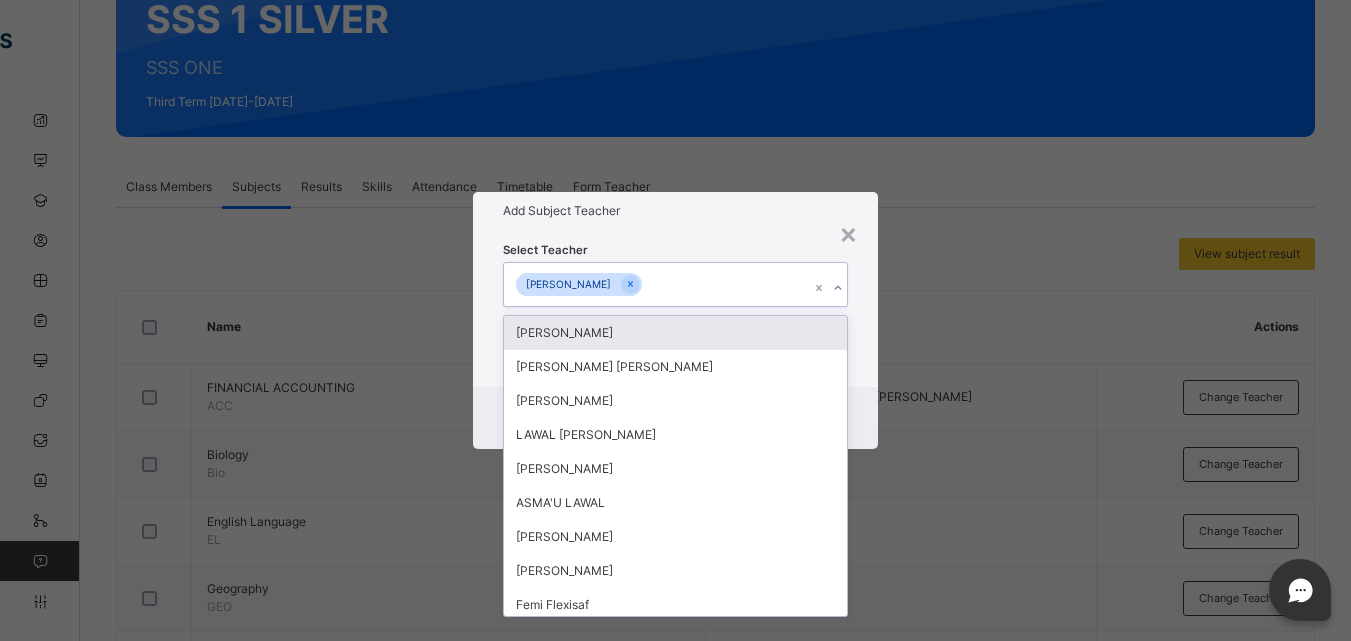 click on "[PERSON_NAME]" at bounding box center [656, 284] 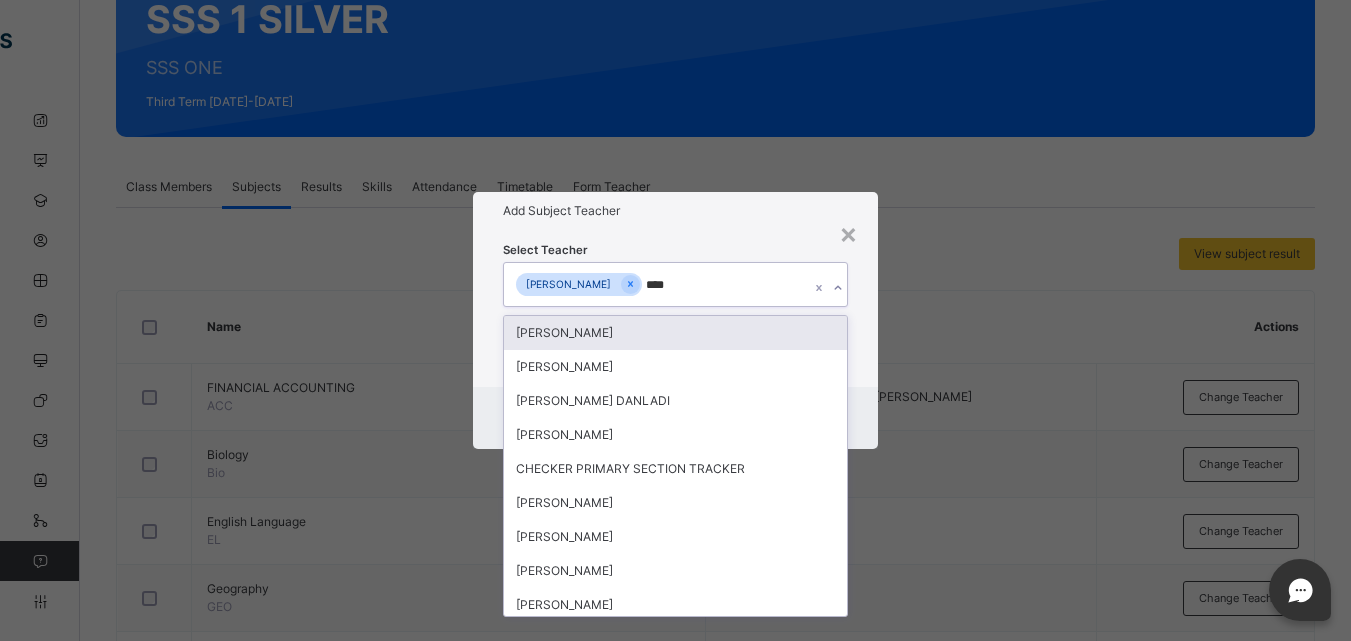 type on "*****" 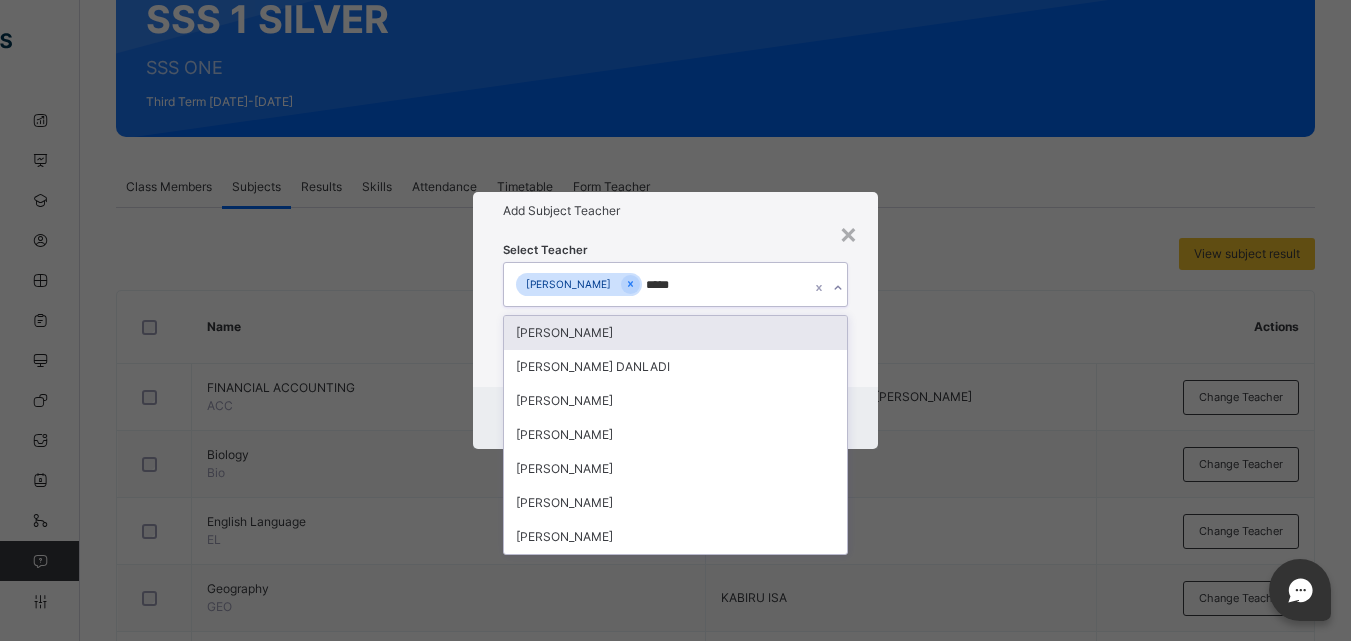 click on "[PERSON_NAME]" at bounding box center (675, 333) 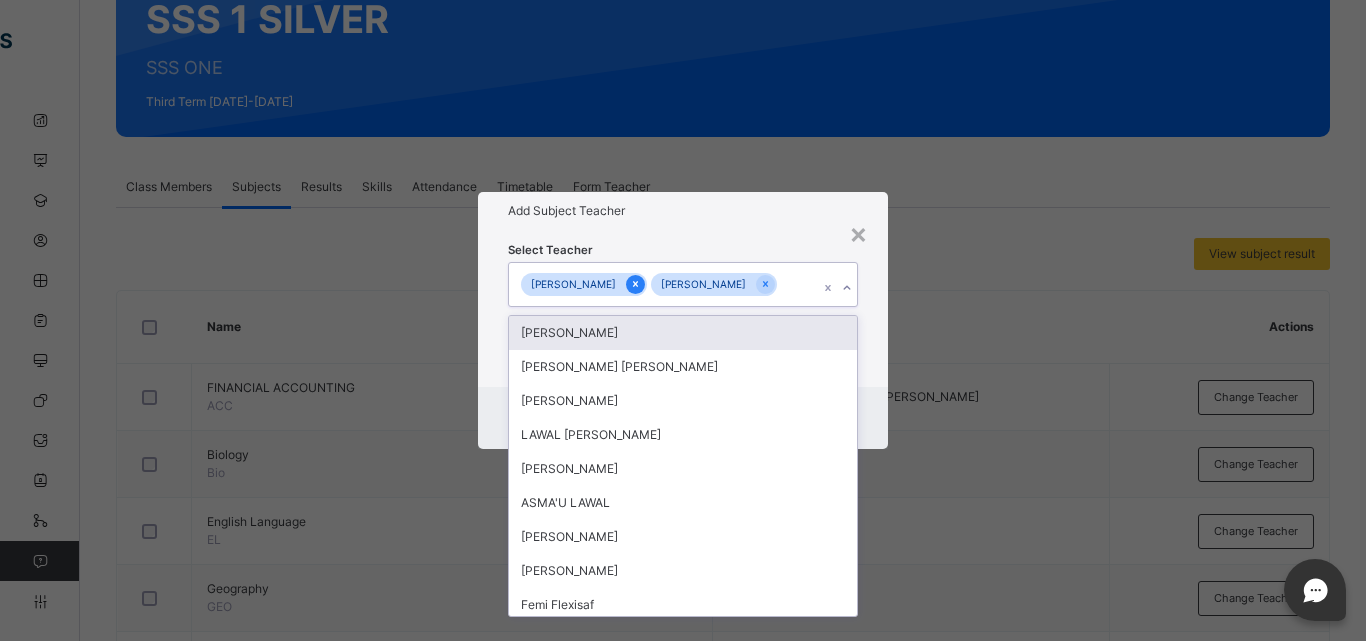 click 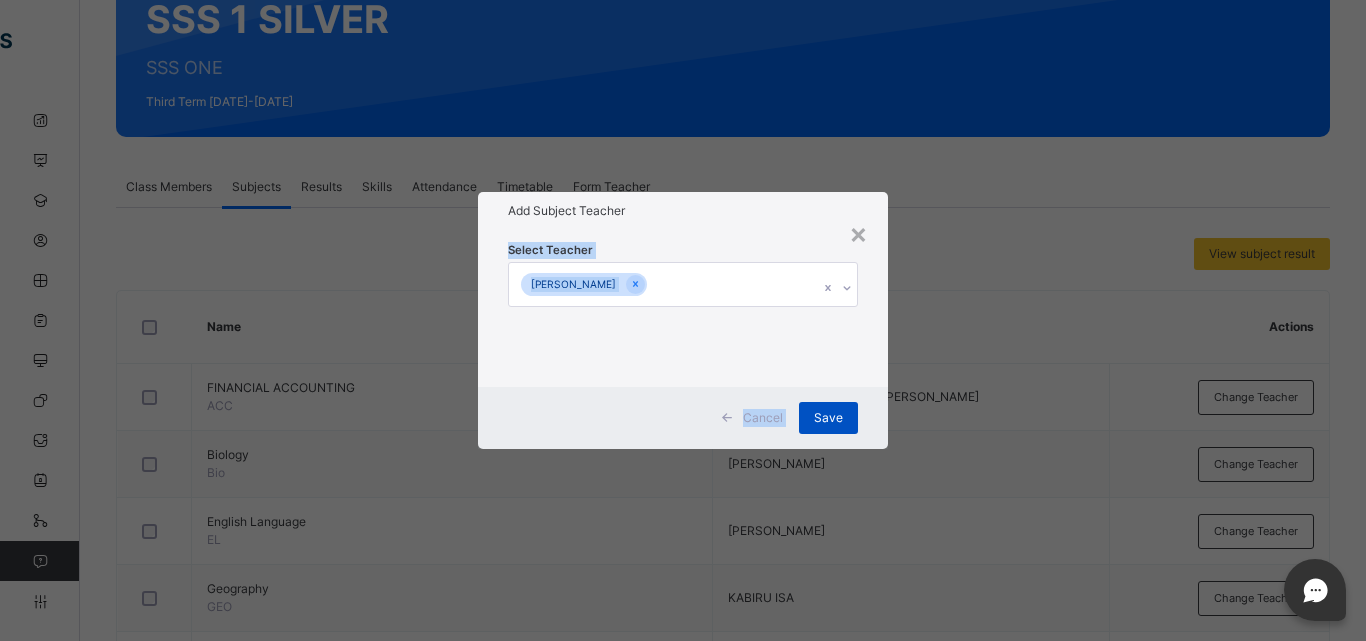 drag, startPoint x: 756, startPoint y: 226, endPoint x: 820, endPoint y: 412, distance: 196.70282 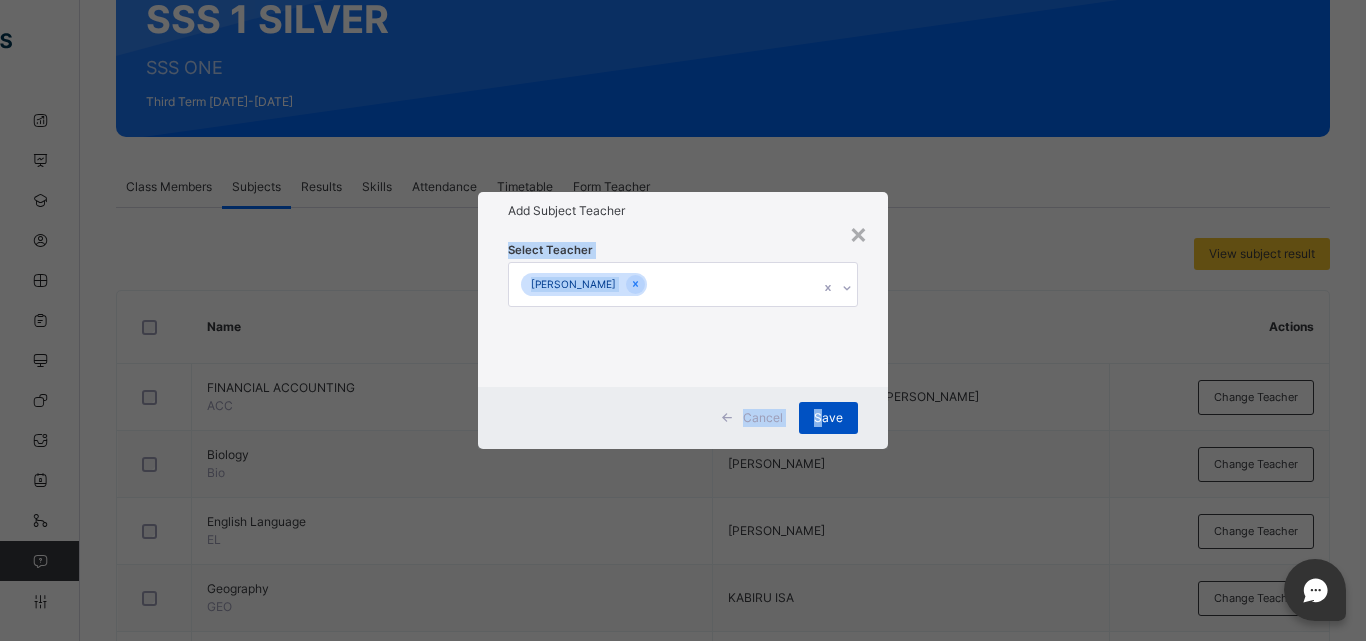 click on "Save" at bounding box center [828, 418] 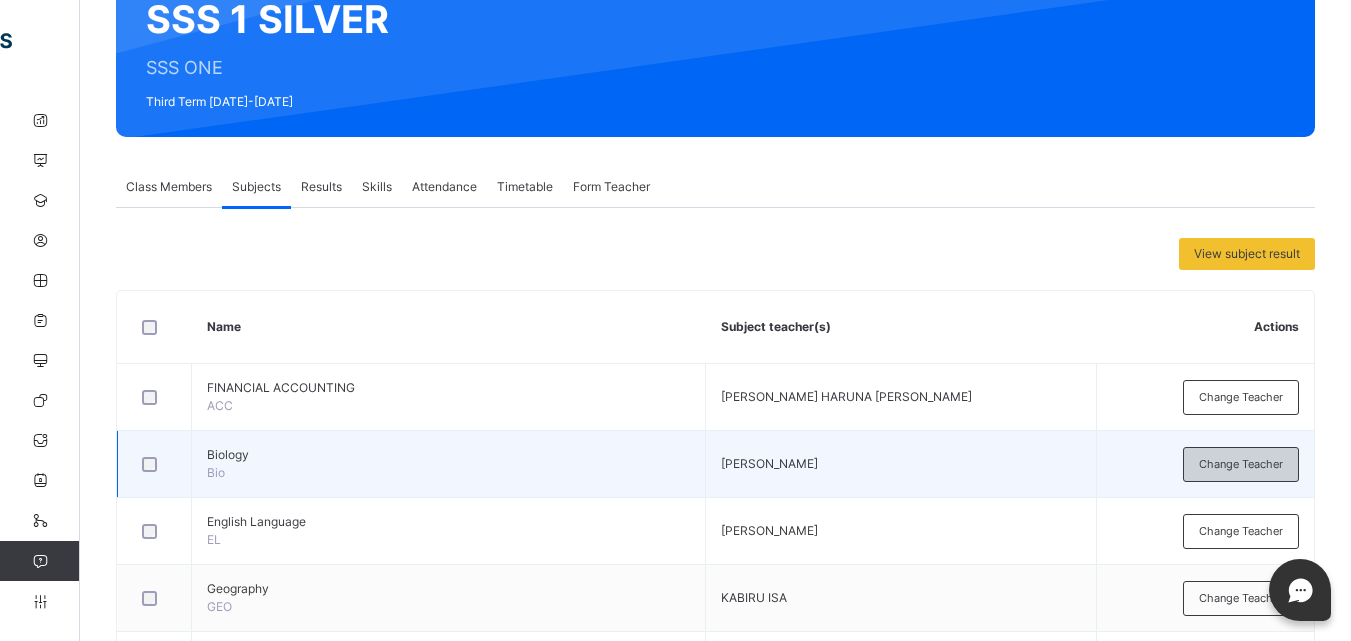 click on "Change Teacher" at bounding box center (1241, 464) 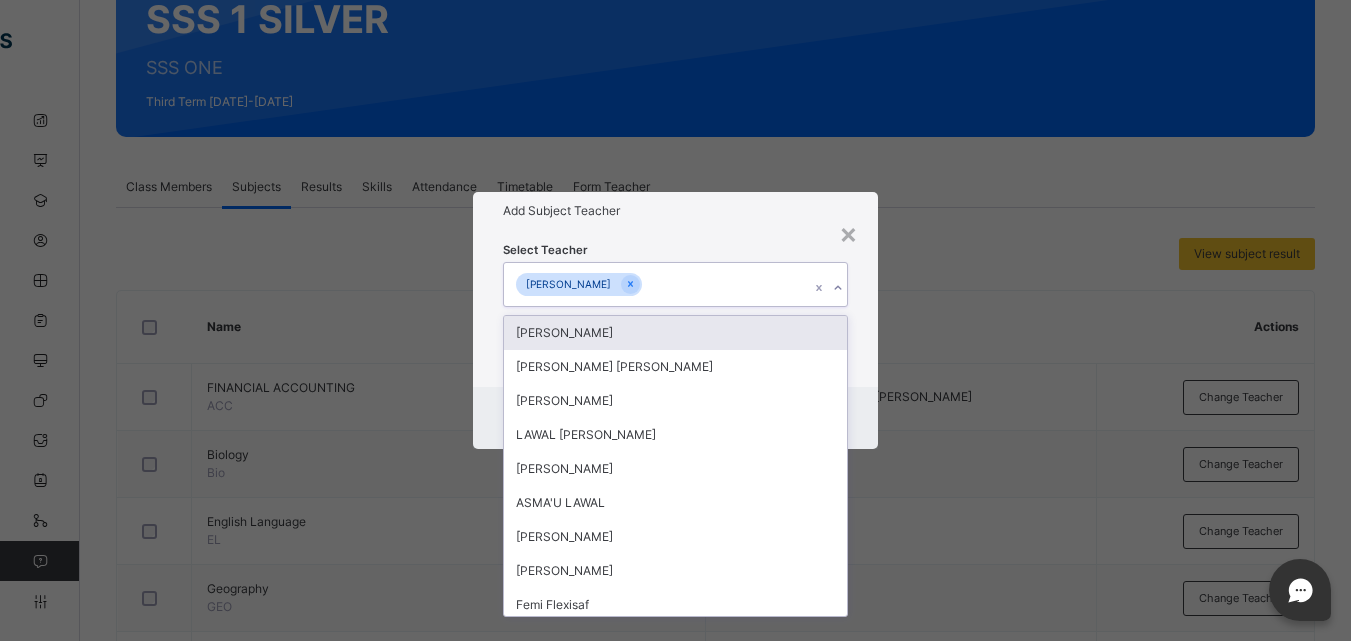 click on "[PERSON_NAME]" at bounding box center [656, 284] 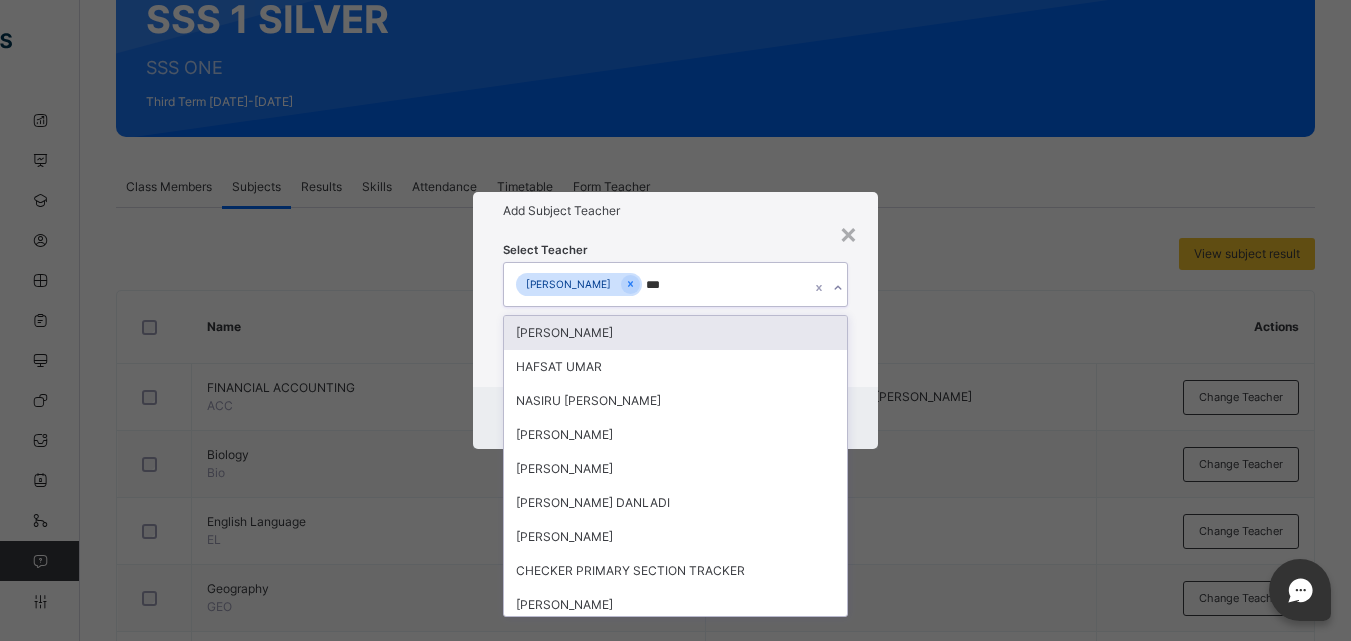 type on "****" 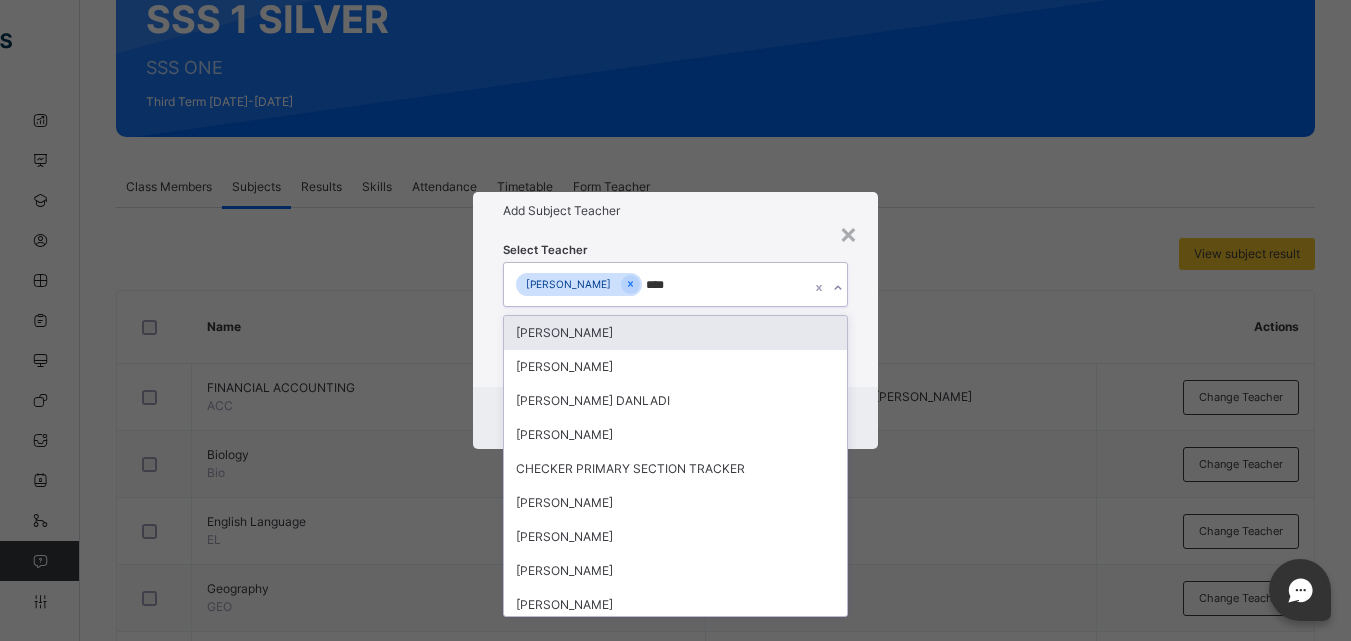 click on "[PERSON_NAME]" at bounding box center [675, 333] 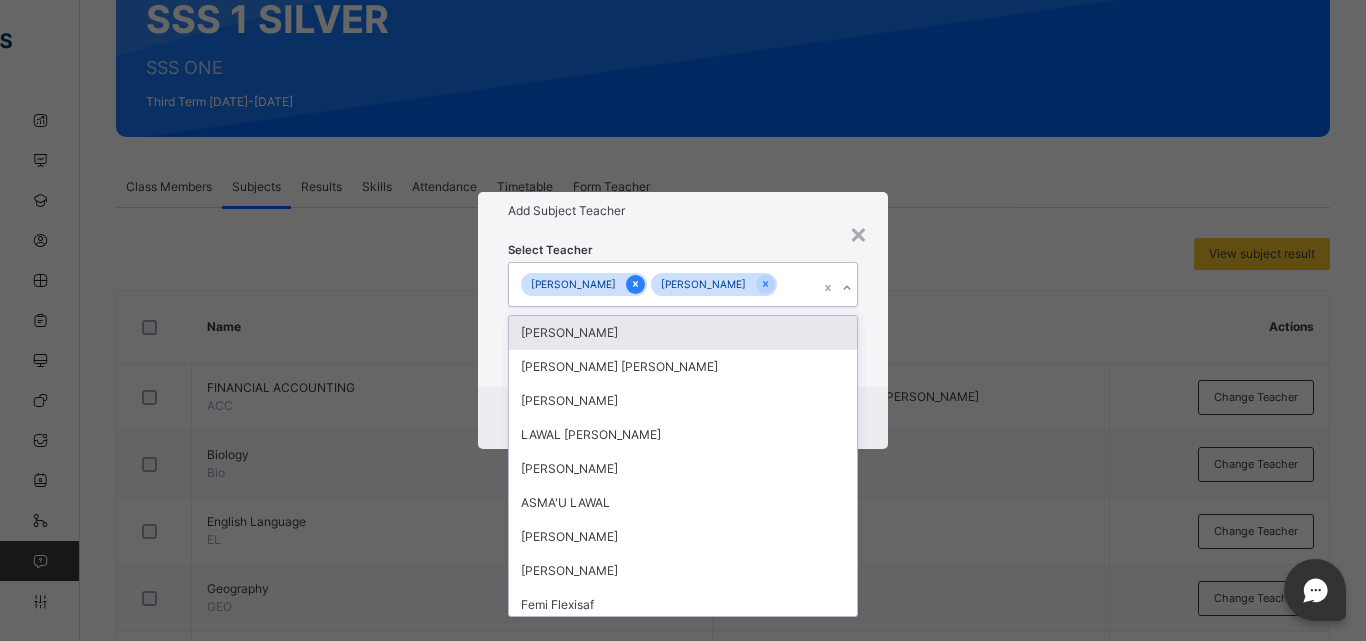 click 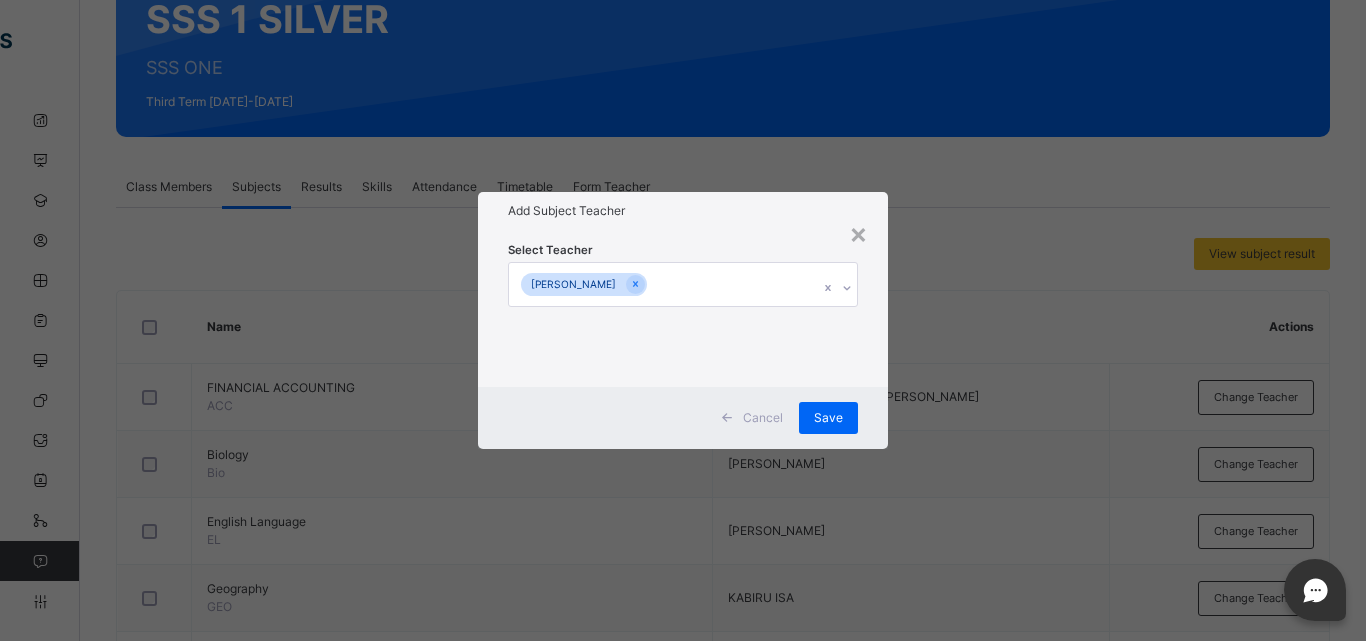 click on "Select Teacher MARYAM ABUBAKAR" at bounding box center [683, 308] 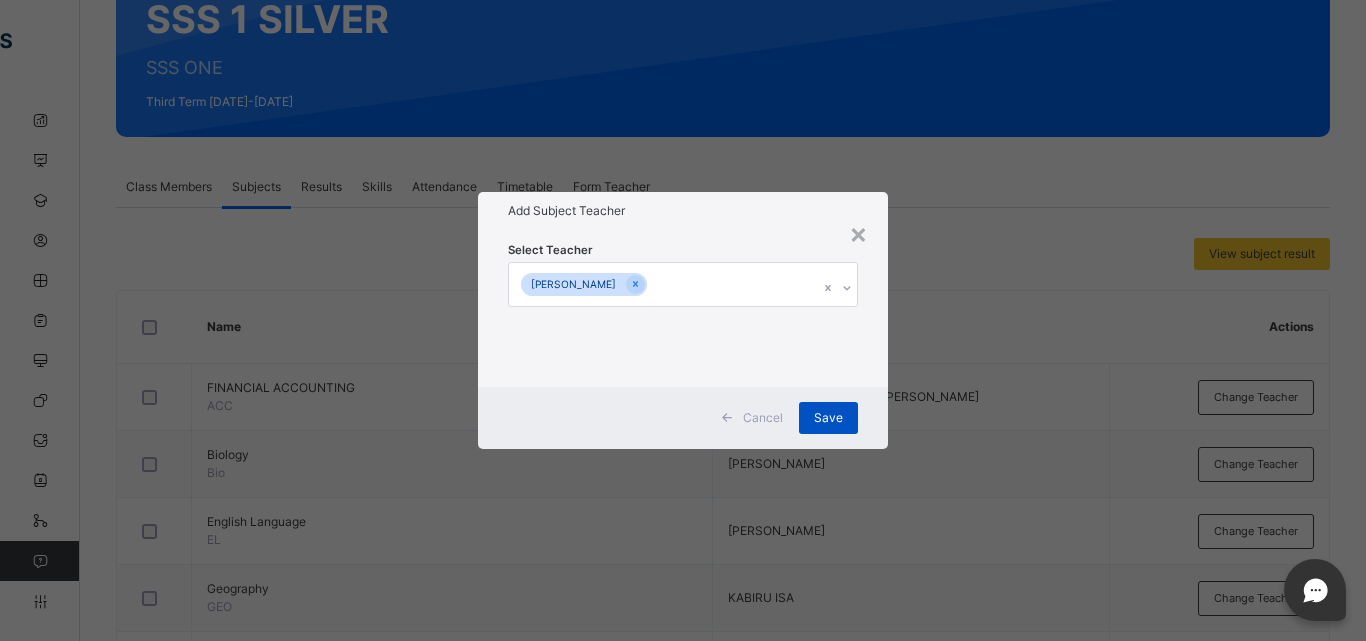 click on "Save" at bounding box center [828, 418] 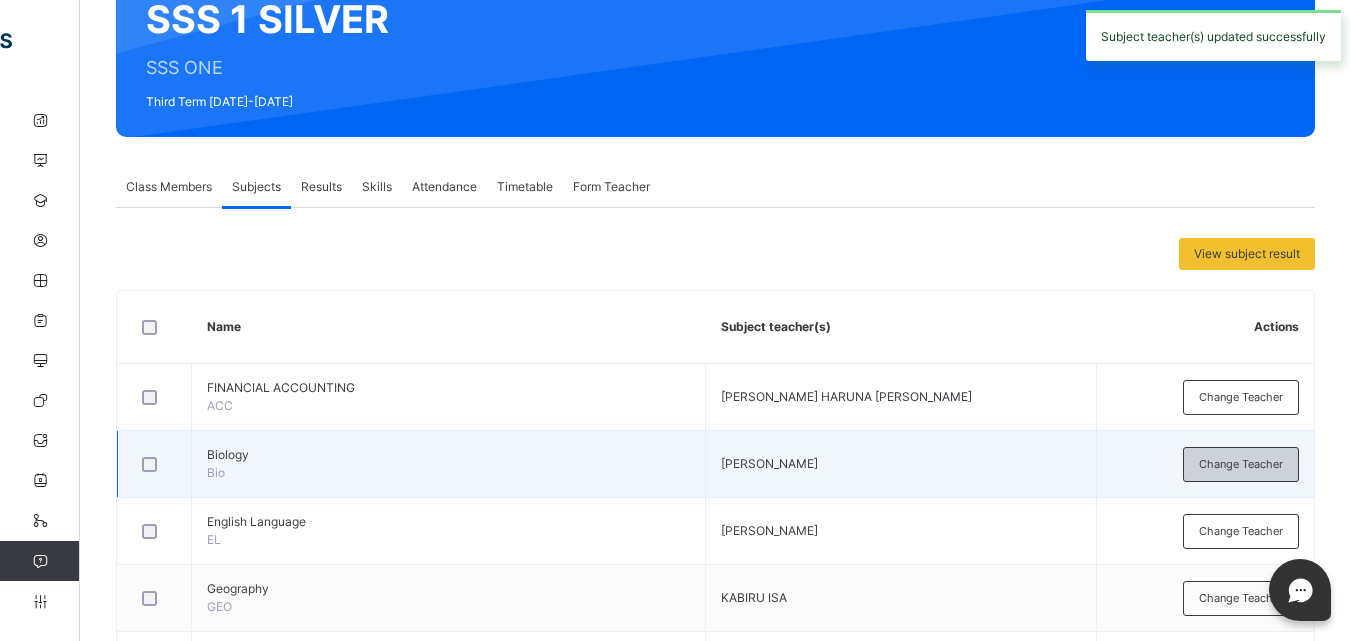 click on "Change Teacher" at bounding box center (1241, 464) 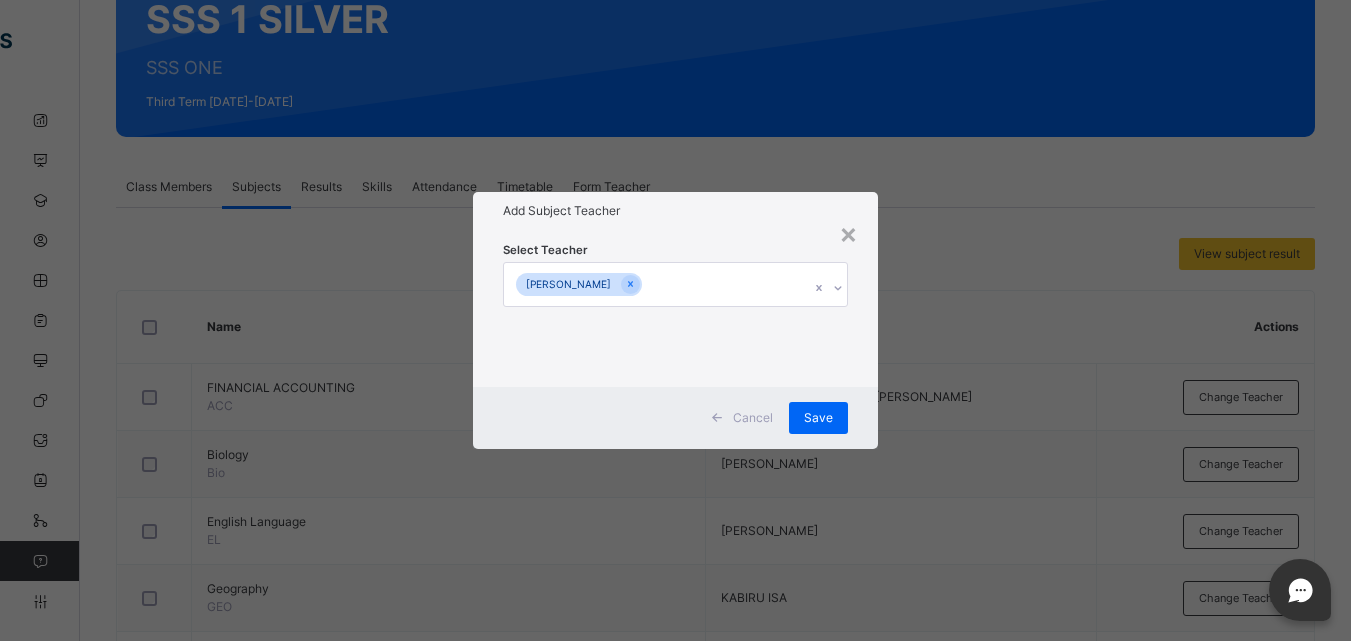 click on "[PERSON_NAME]" at bounding box center (656, 284) 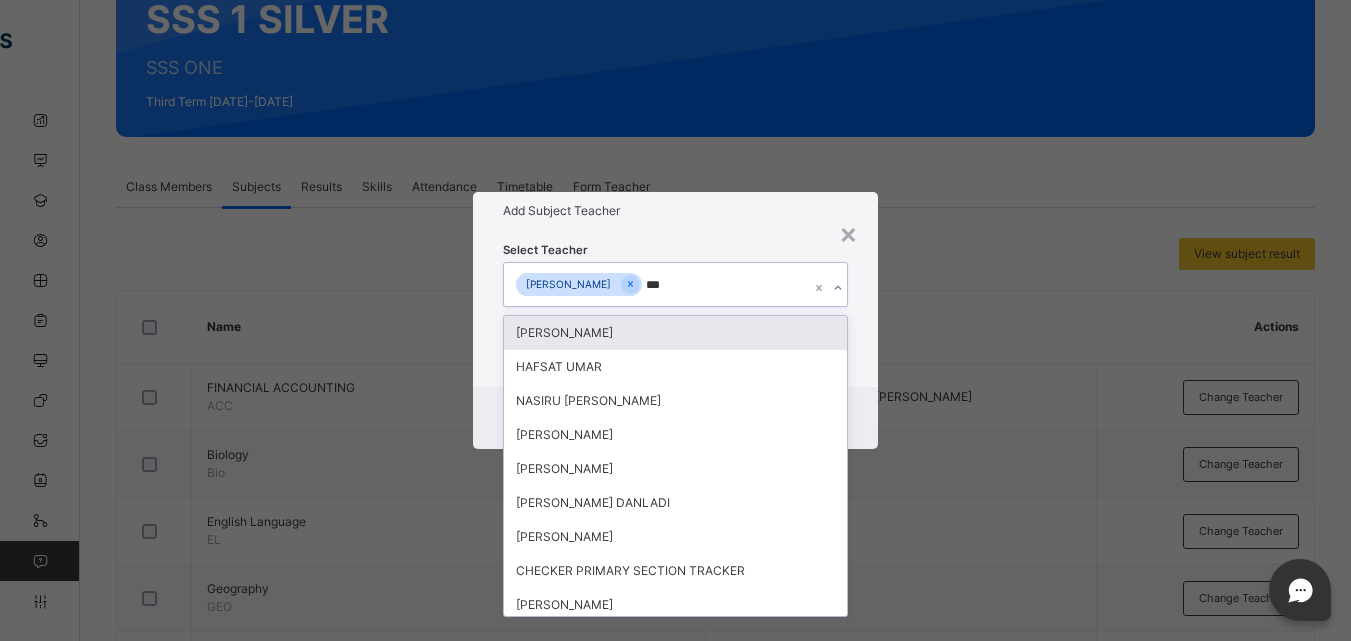 type on "****" 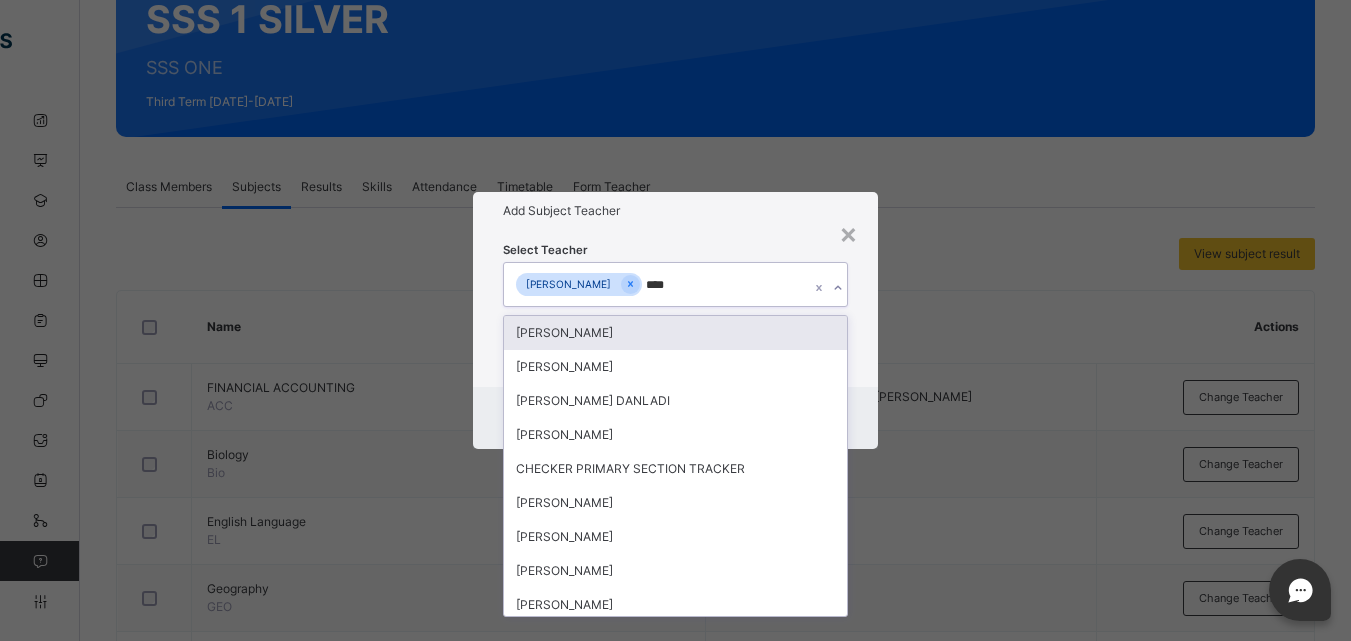 click on "[PERSON_NAME]" at bounding box center (675, 333) 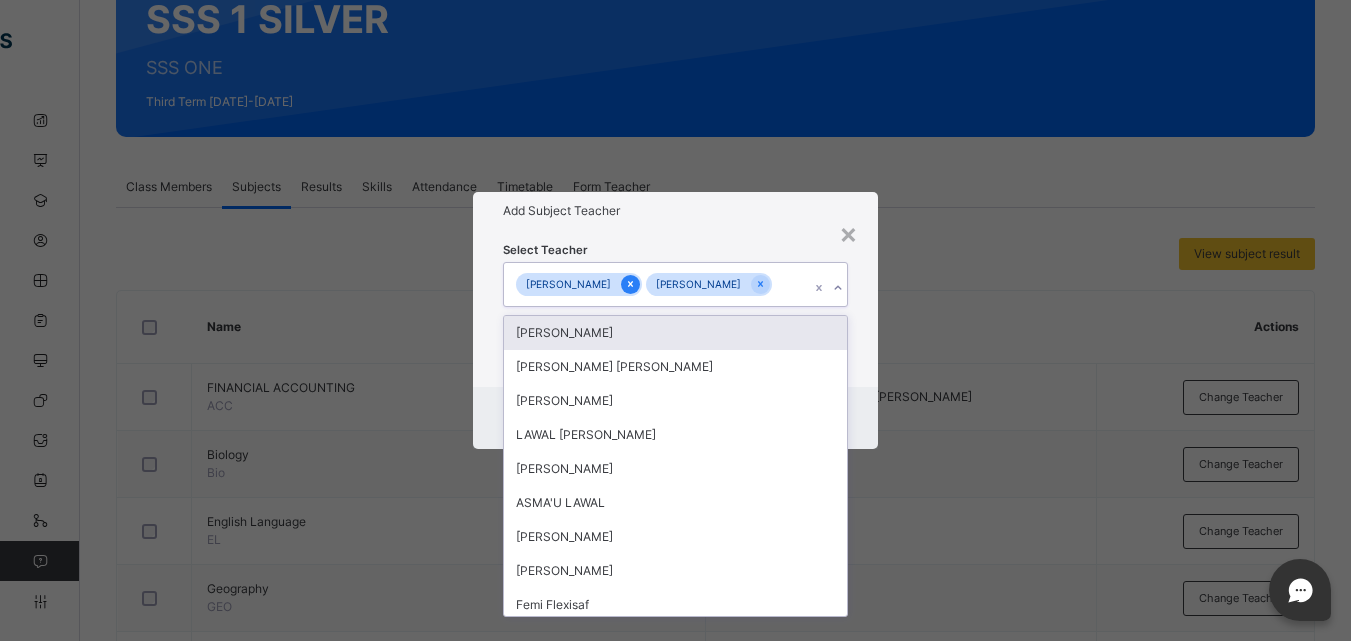 click 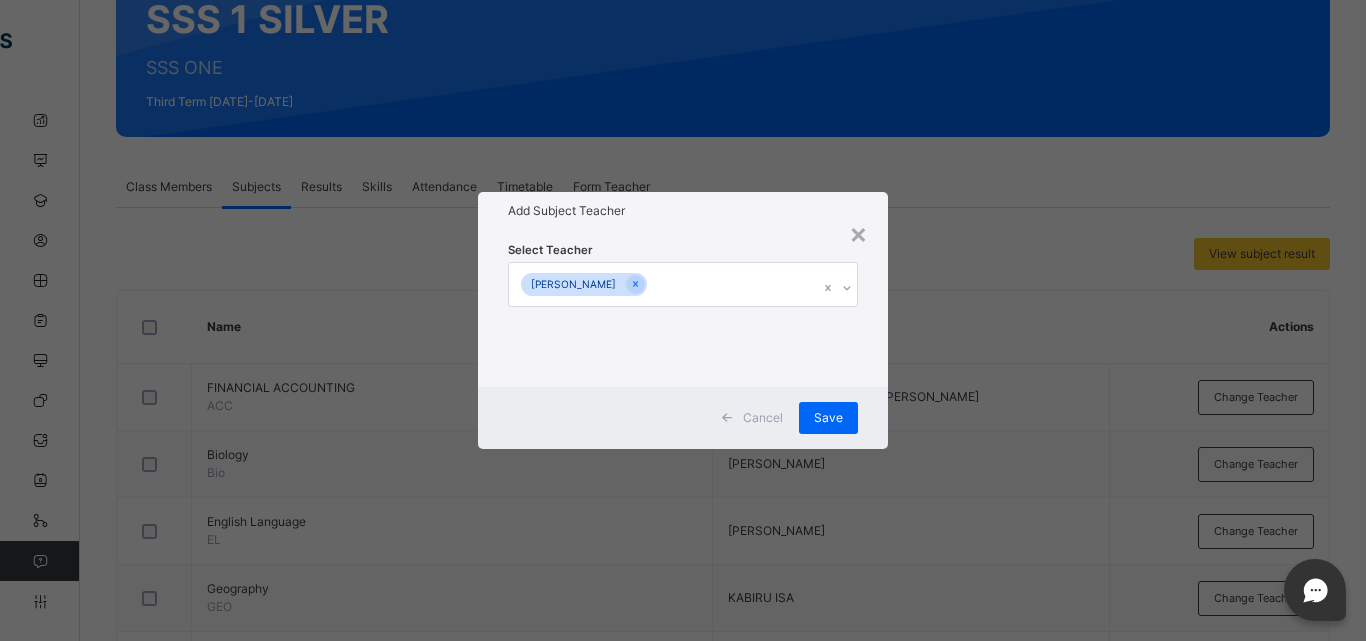 click on "Select Teacher MARYAM ABUBAKAR" at bounding box center (683, 308) 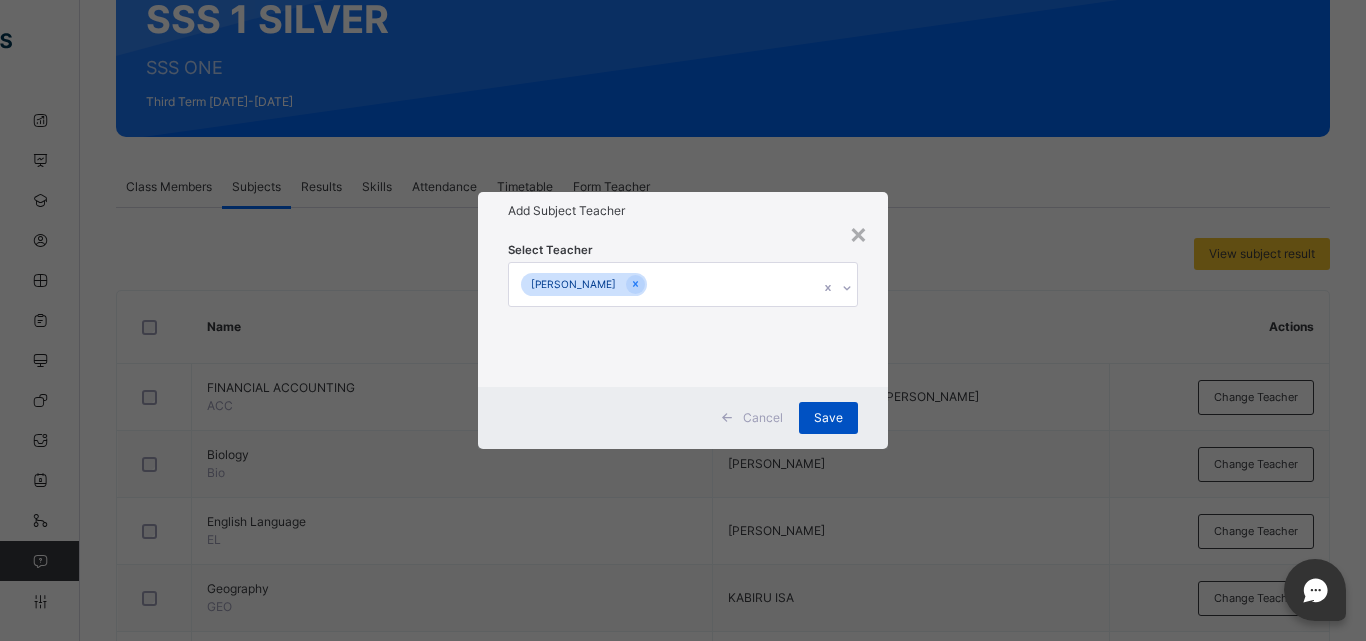 click on "Save" at bounding box center (828, 418) 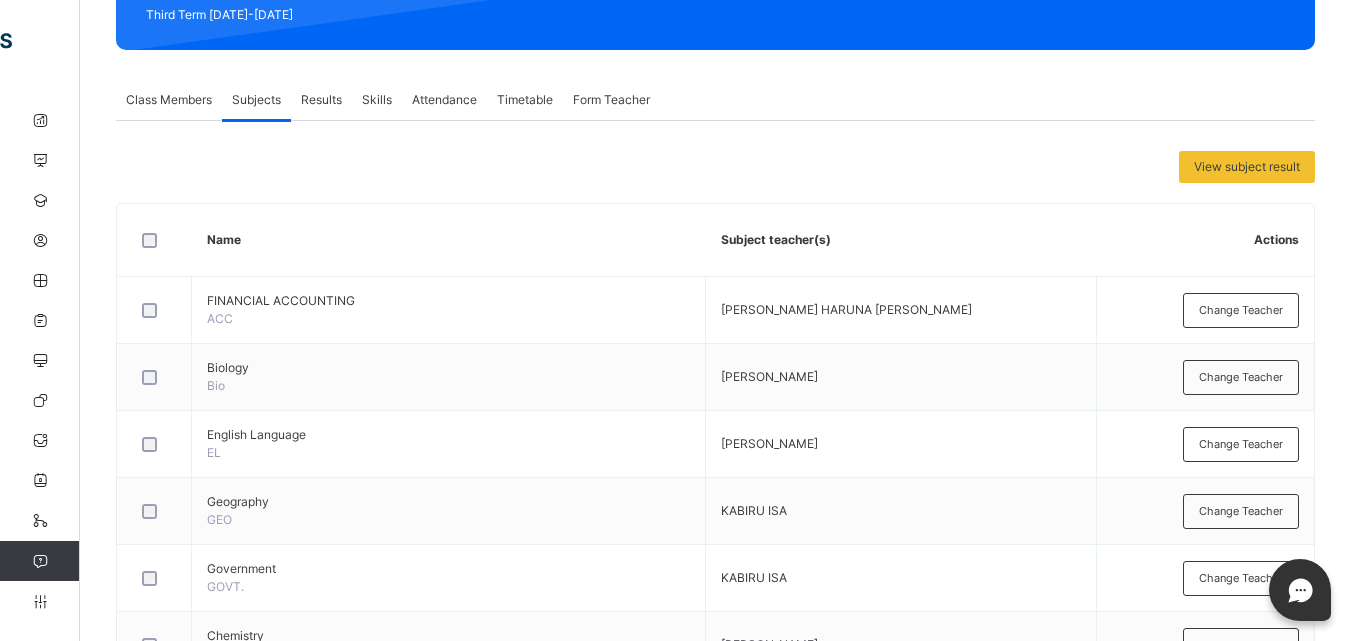 scroll, scrollTop: 299, scrollLeft: 0, axis: vertical 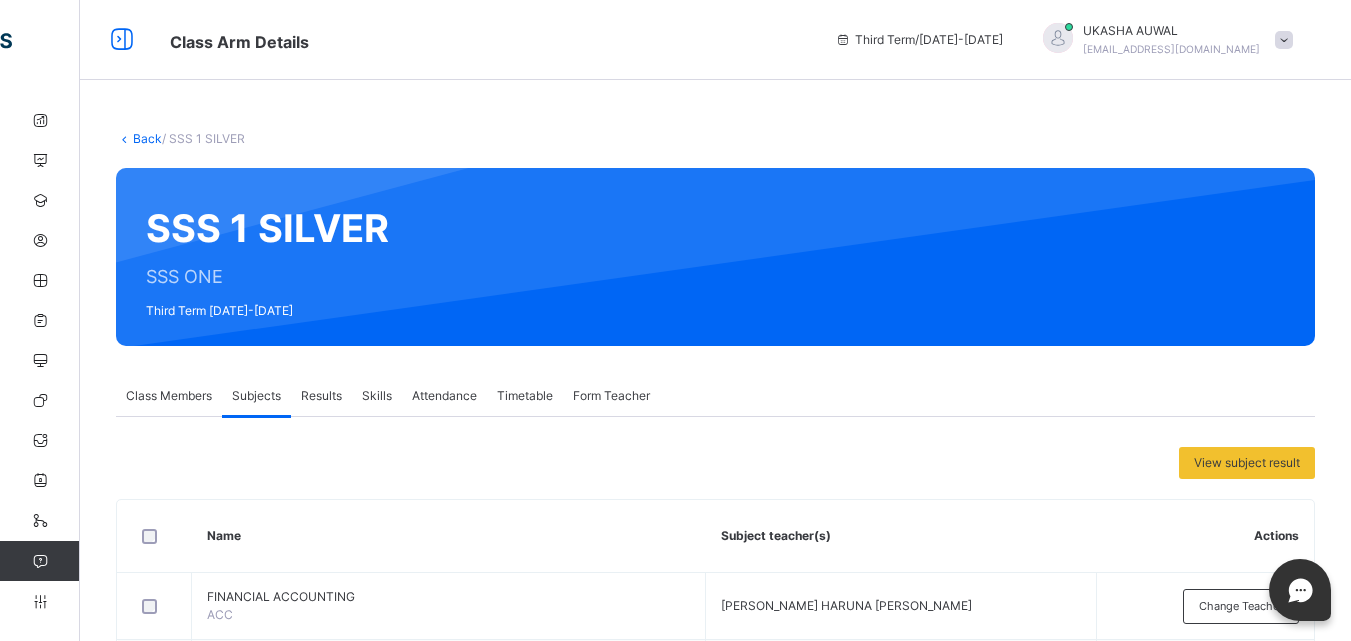 click on "Back" at bounding box center (147, 138) 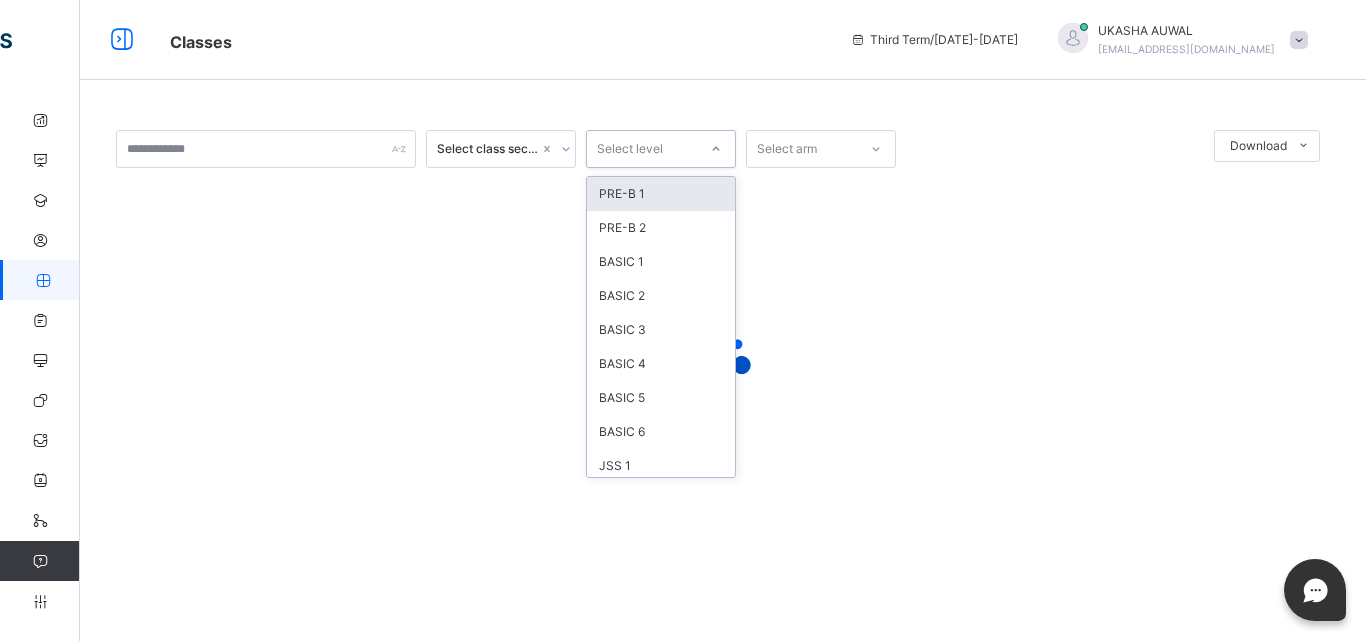 click on "Select level" at bounding box center (642, 149) 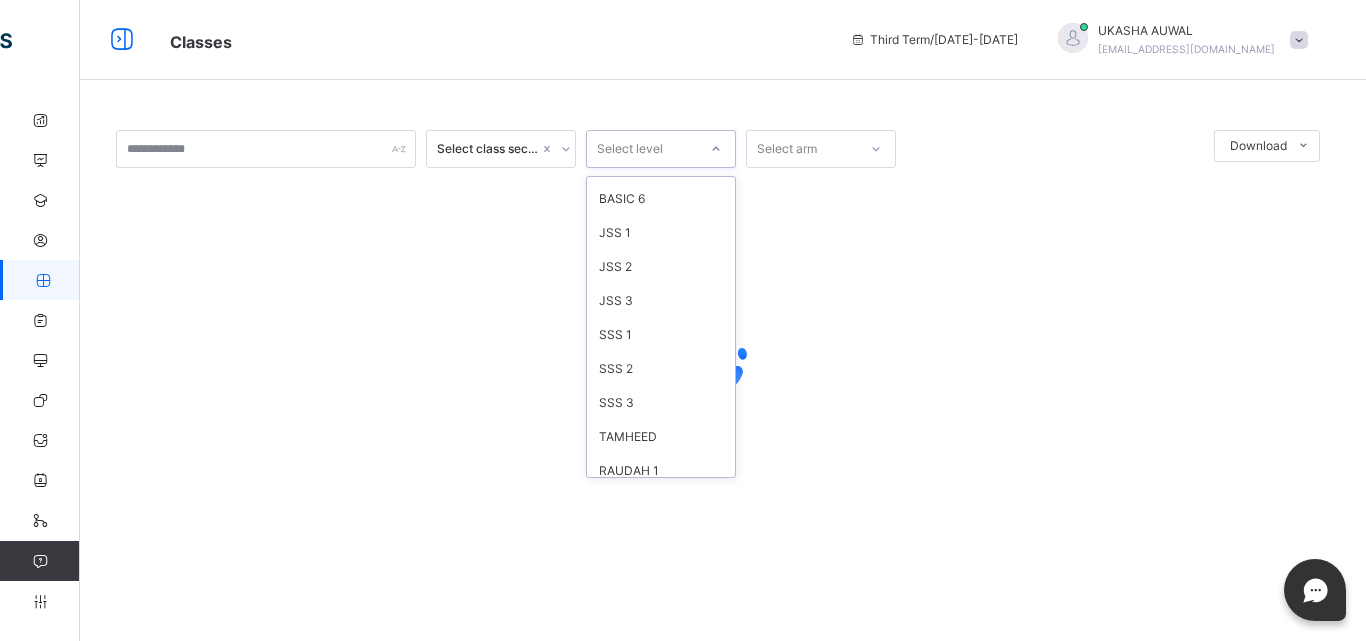 scroll, scrollTop: 255, scrollLeft: 0, axis: vertical 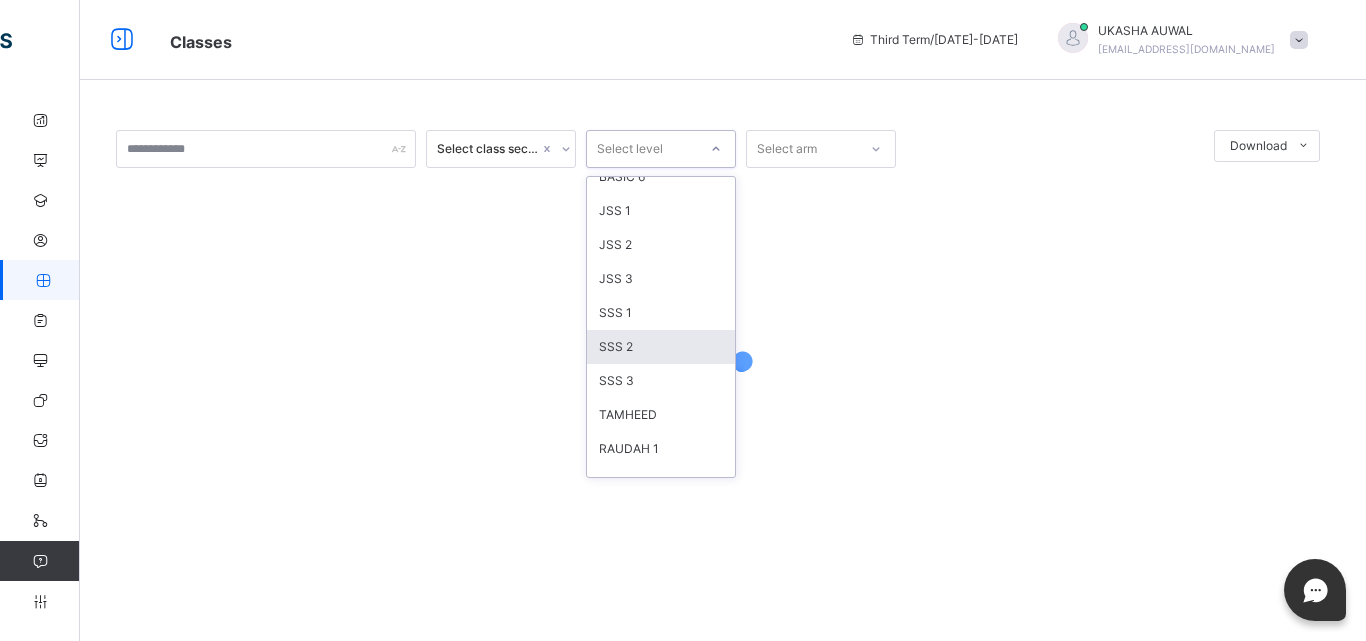 click on "SSS 2" at bounding box center [661, 347] 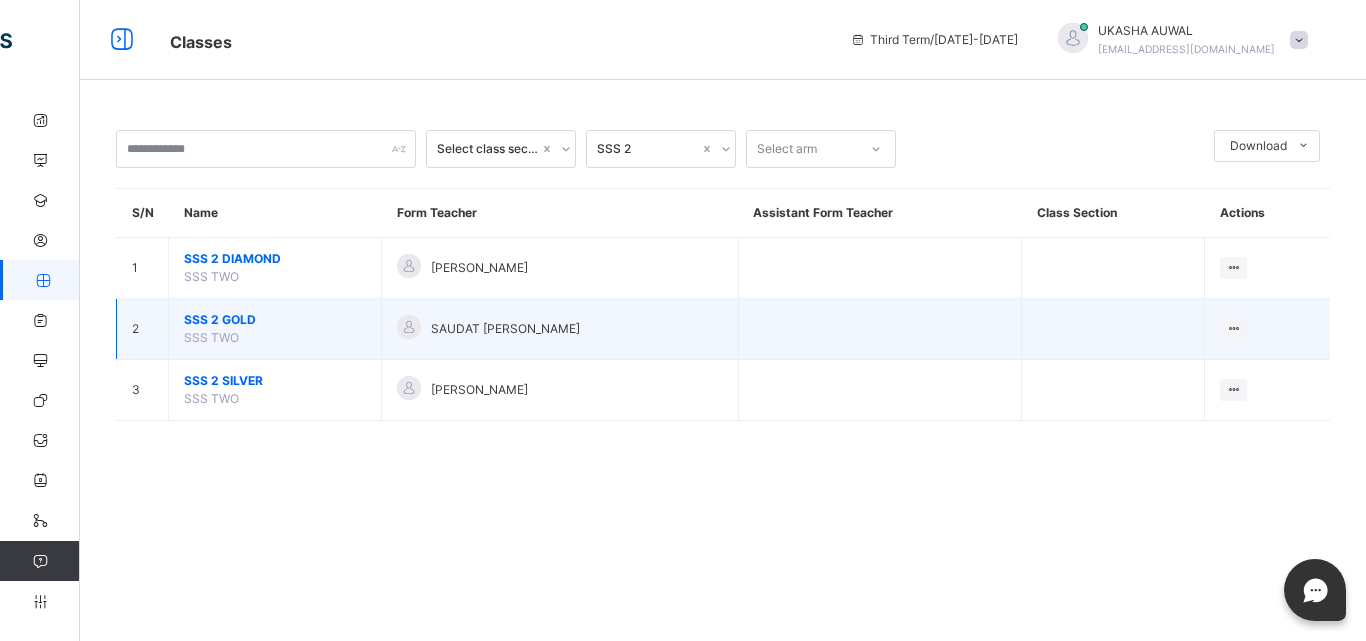 click on "SSS 2   GOLD" at bounding box center [275, 320] 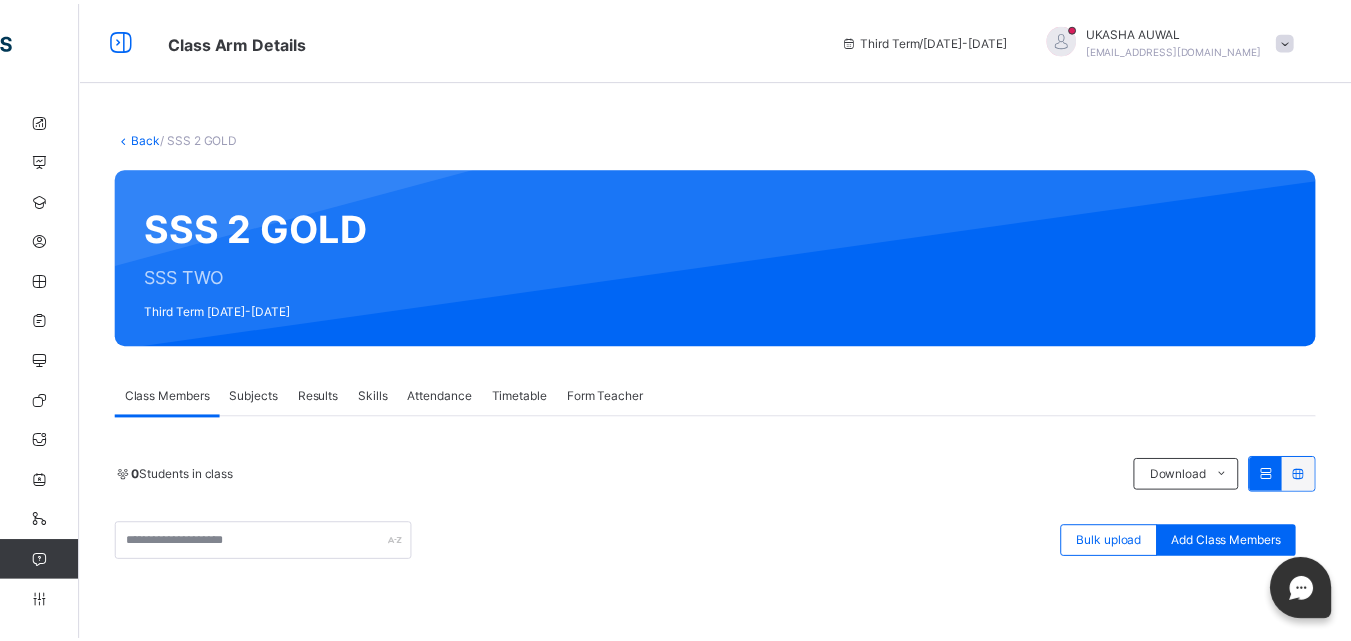 scroll, scrollTop: 256, scrollLeft: 0, axis: vertical 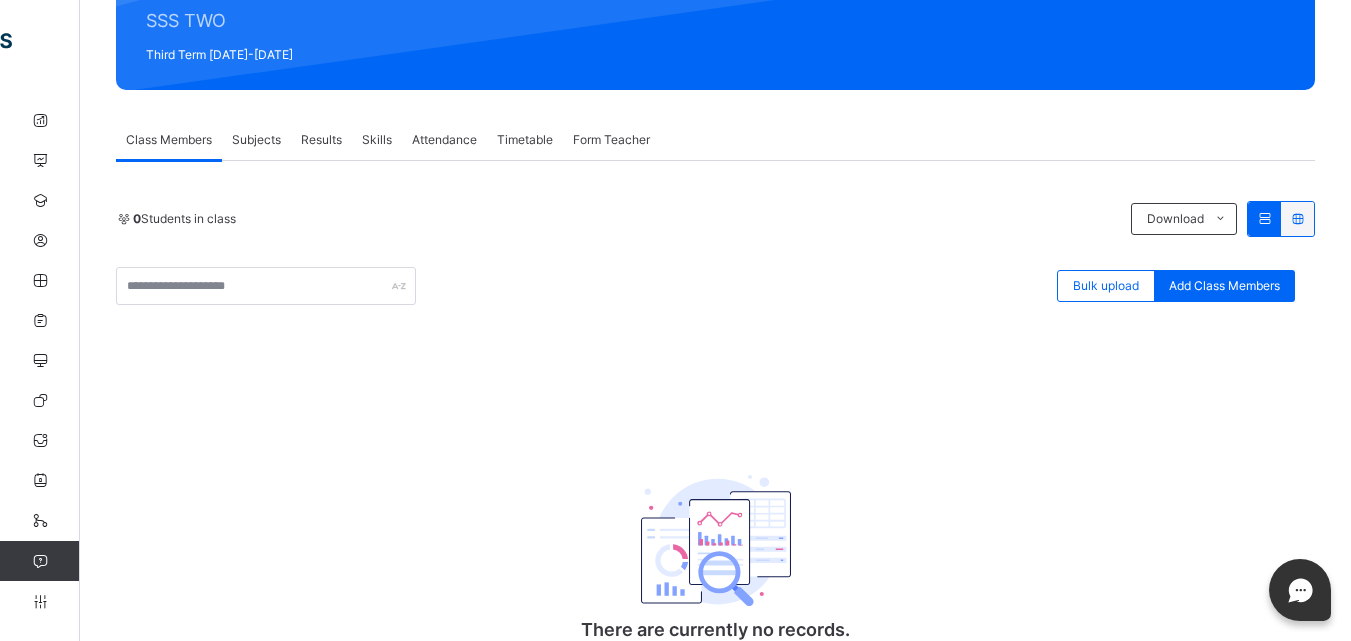click on "0  Students in class Download Pdf Report Excel Report Bulk upload Add Class Members Brilliant Academy, Kano Date: 15th Jul 2025, 12:41:57 pm Class Members Class:  SSS 2 GOLD  Total no. of Students:  0 Term:  Third Term Session:  2024-2025 S/NO Admission No. Last Name First Name Other Name There are currently no records. Add Student × Add Student Students Without Class   Customers There are currently no records. Cancel Save × Remove Student From Class This action would delete   from the class. Are you sure you want to carry on? Cancel Yes, Remove Student Bulk Upload Student Upload XLSX File   Select your XLSX file from your computer to upload it using that uploader provided for you below   Drag and Drop files here Select your Excel file Browse file Maximum size 2.5mb Upload Excel File Download XLSX file   Follow the steps below to download and use the excel file effectively    Step 1:  Click the button below to download the student bulk create excel file Download XLSX File  Step 2:   Step 3:   Step 4:" at bounding box center (715, 453) 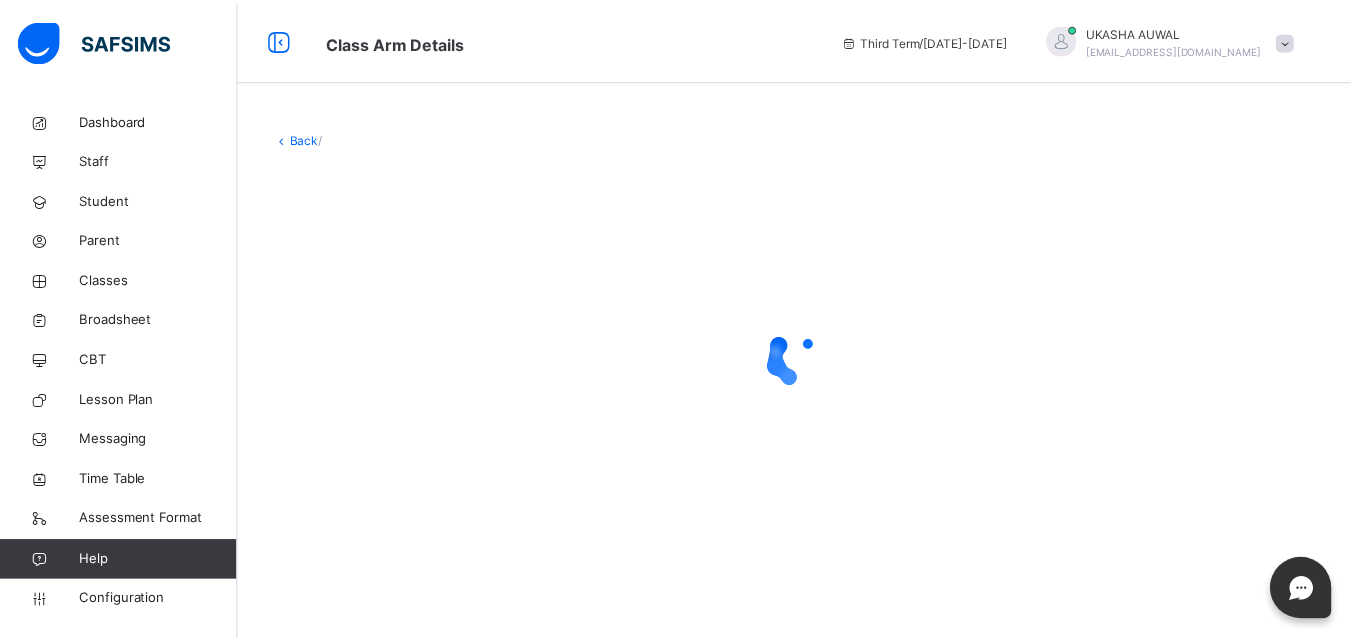 scroll, scrollTop: 0, scrollLeft: 0, axis: both 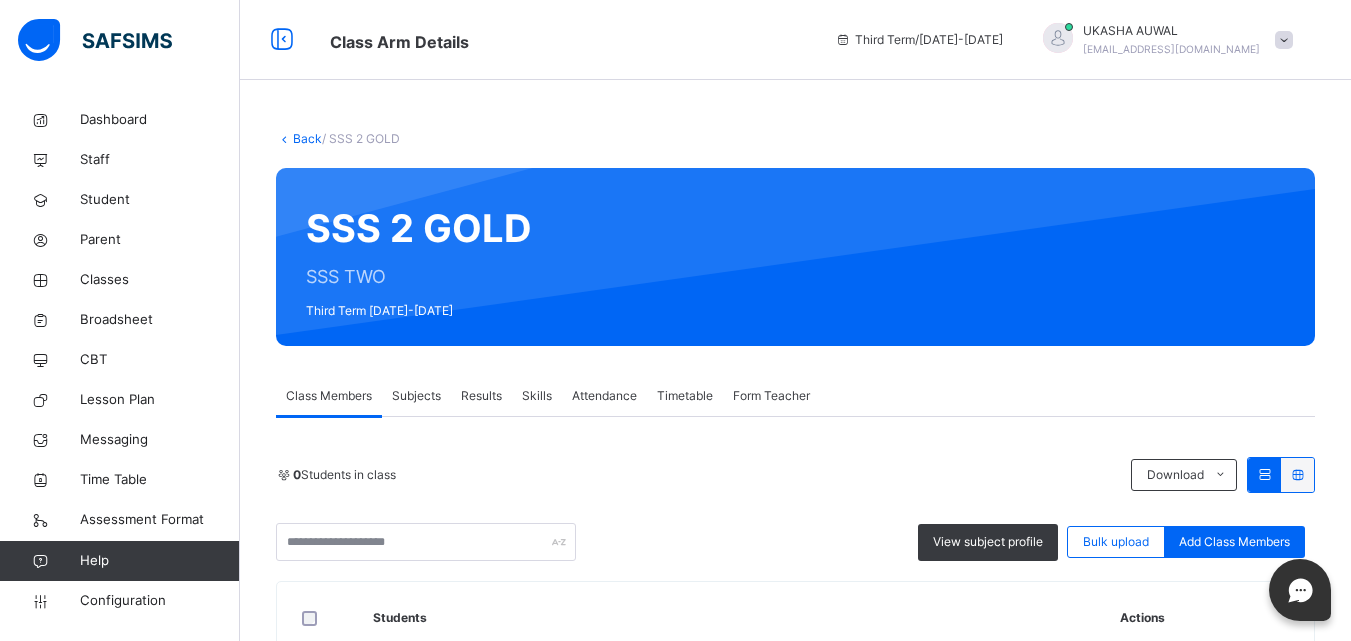 click on "Subjects" at bounding box center (416, 396) 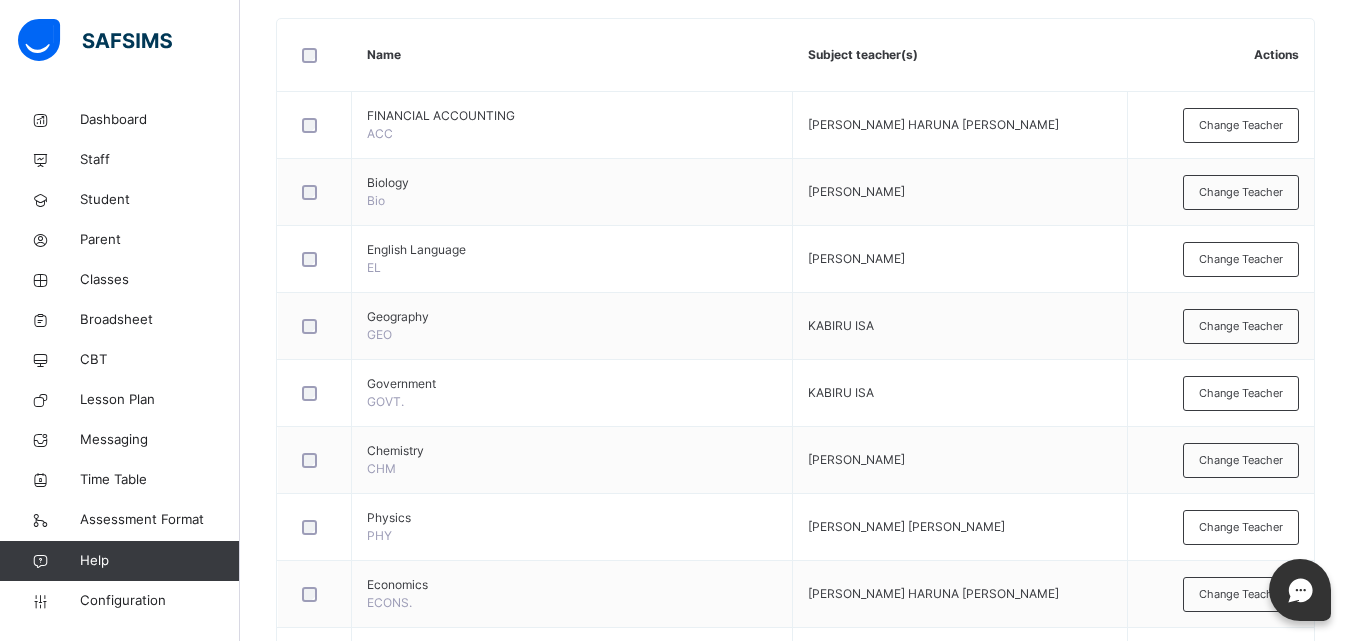 scroll, scrollTop: 487, scrollLeft: 0, axis: vertical 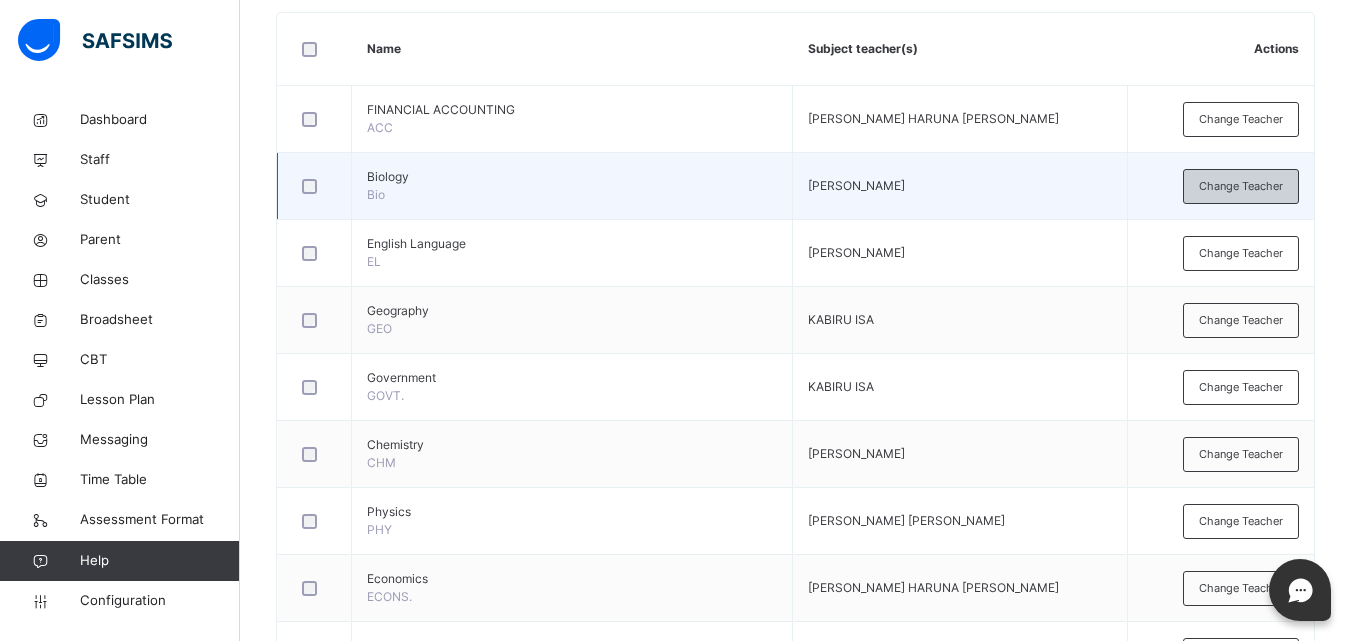 click on "Change Teacher" at bounding box center (1241, 186) 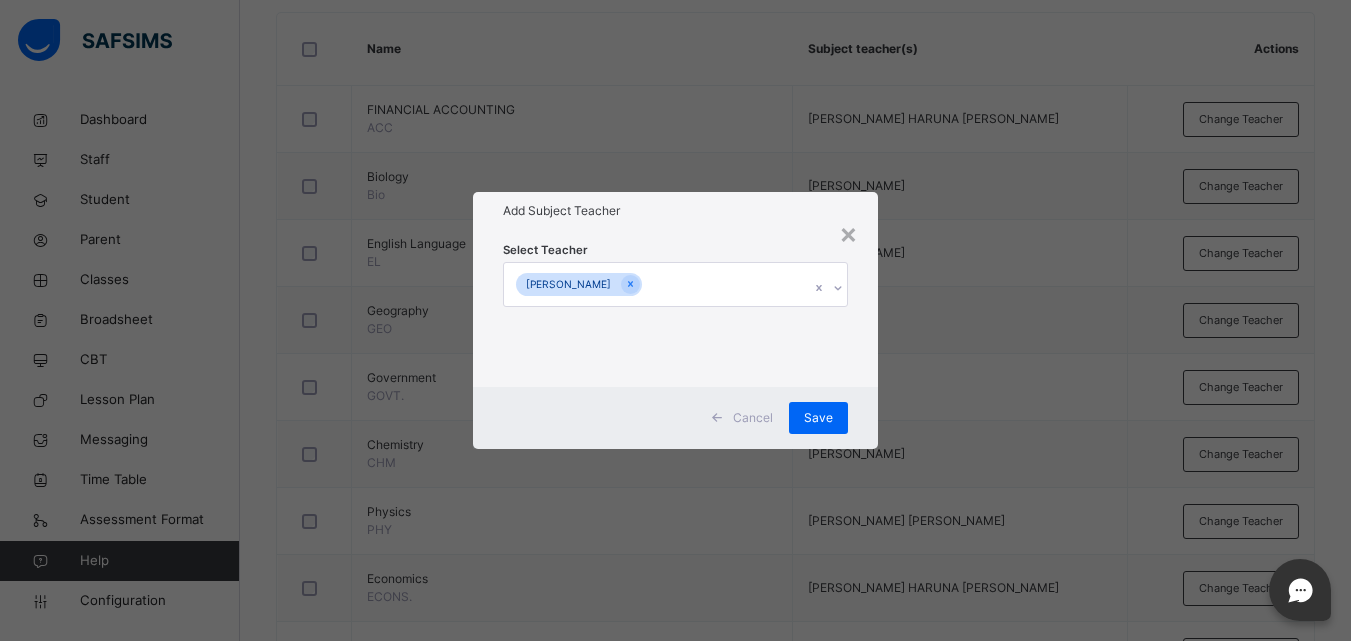 click on "Select Teacher [PERSON_NAME]" at bounding box center (675, 308) 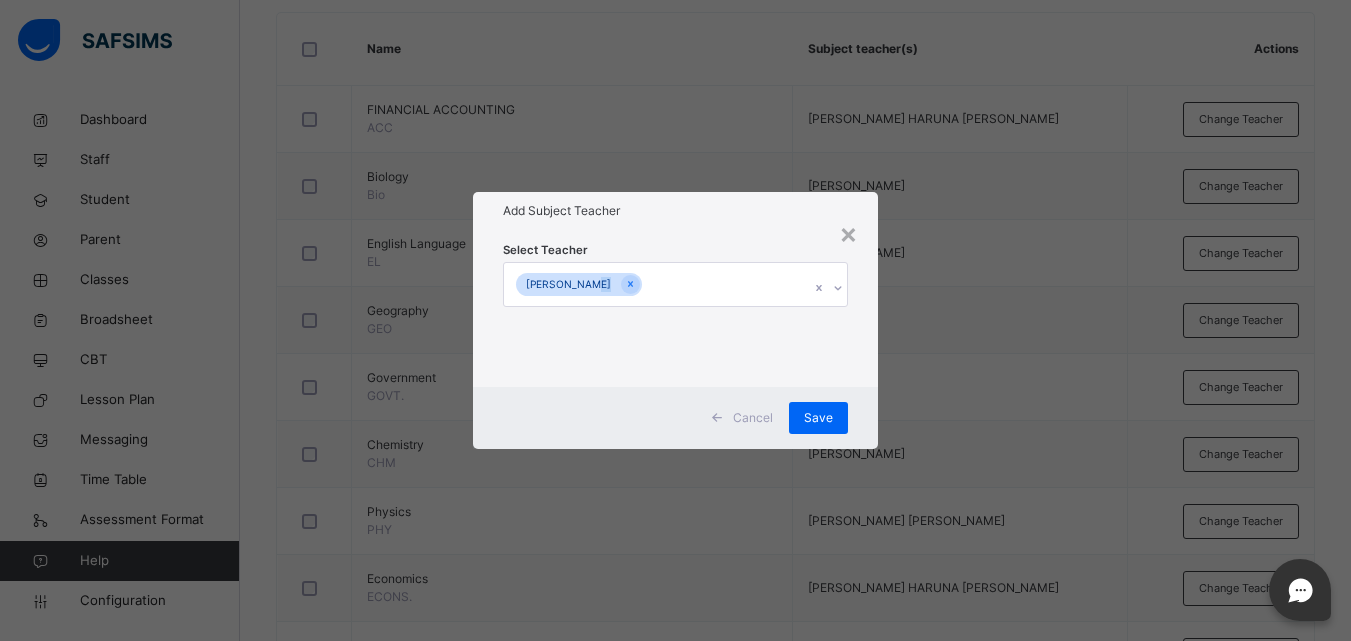 click on "[PERSON_NAME]" at bounding box center [656, 284] 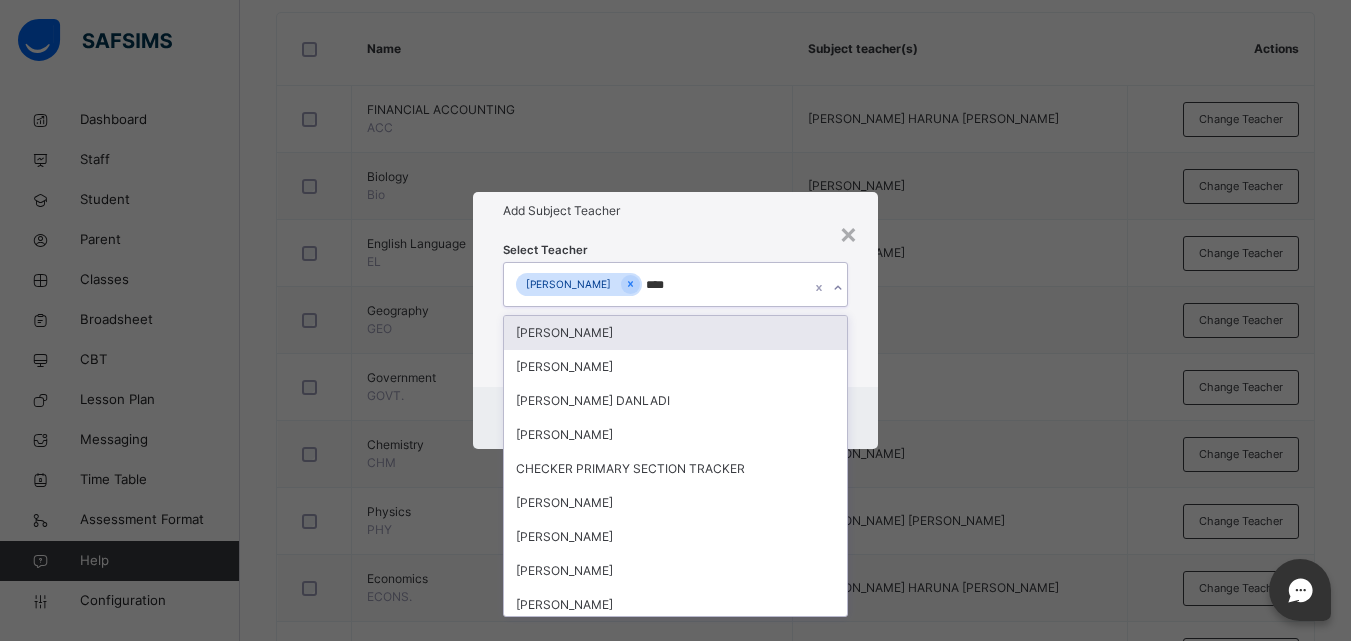 type on "*****" 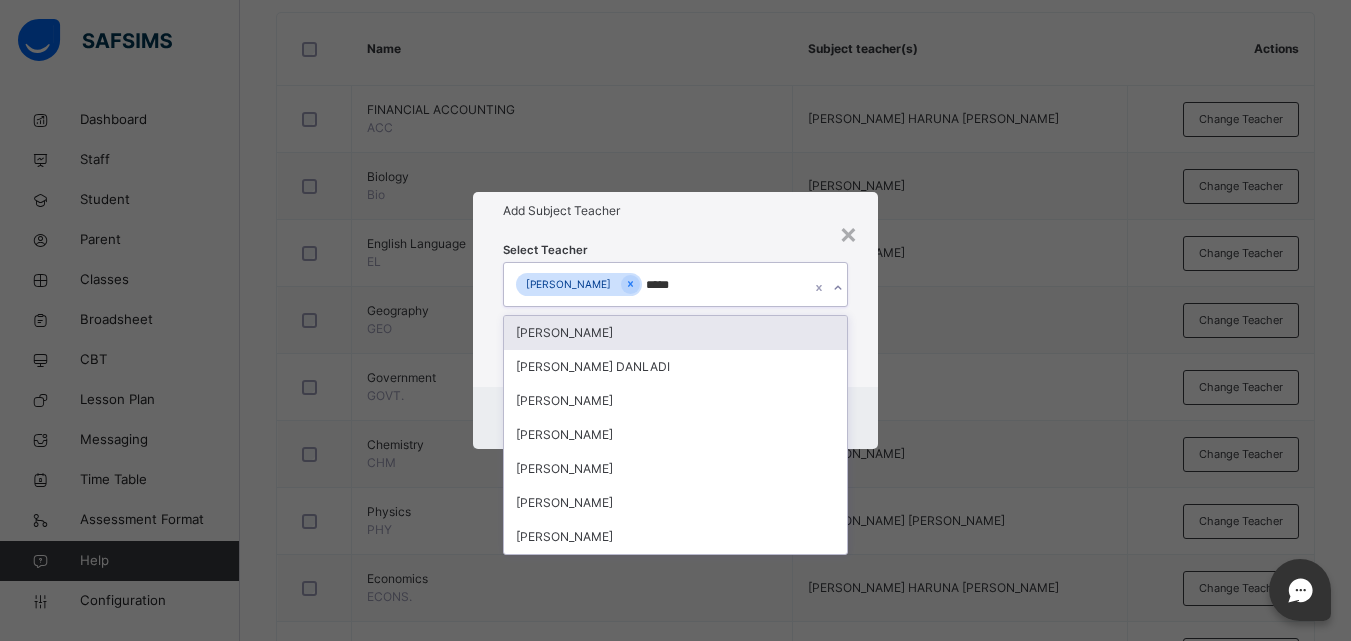 click on "[PERSON_NAME]" at bounding box center [675, 333] 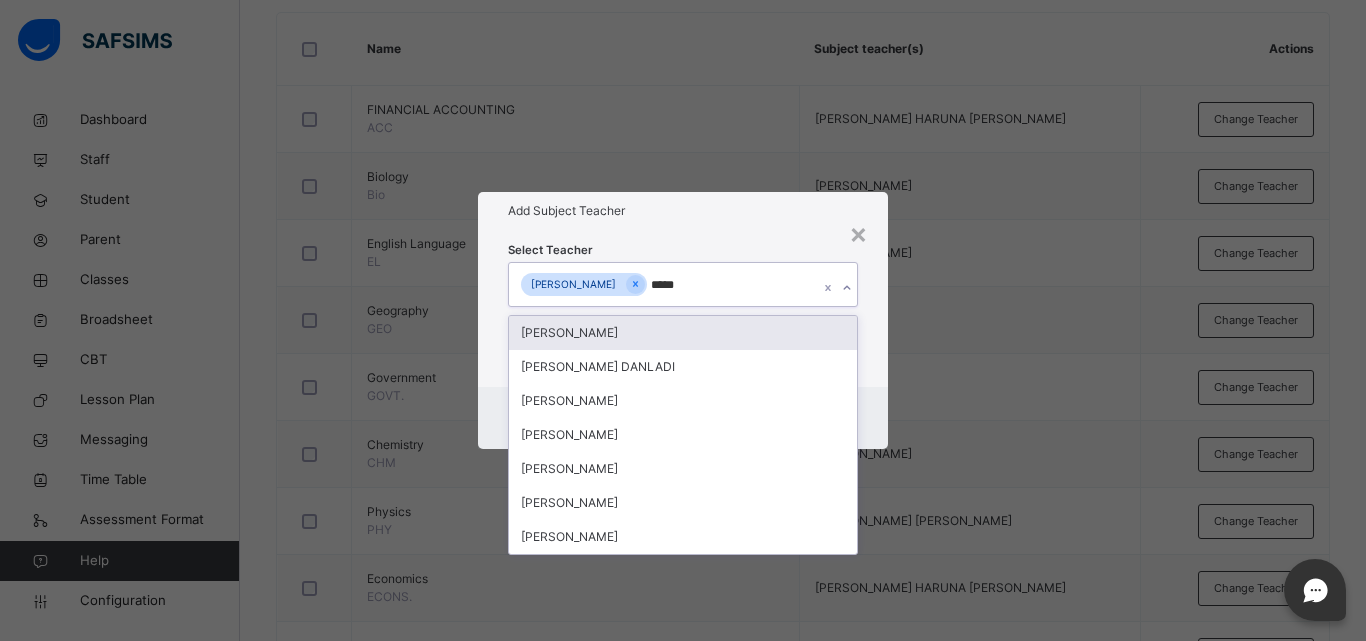 type 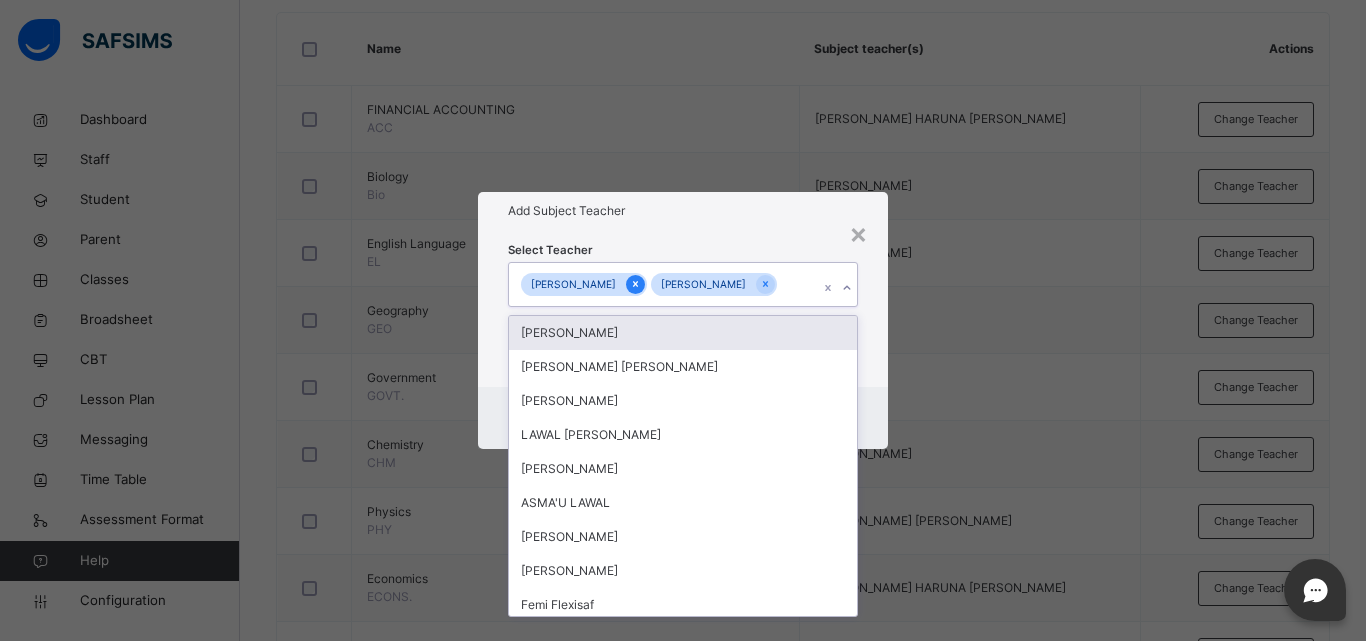 click 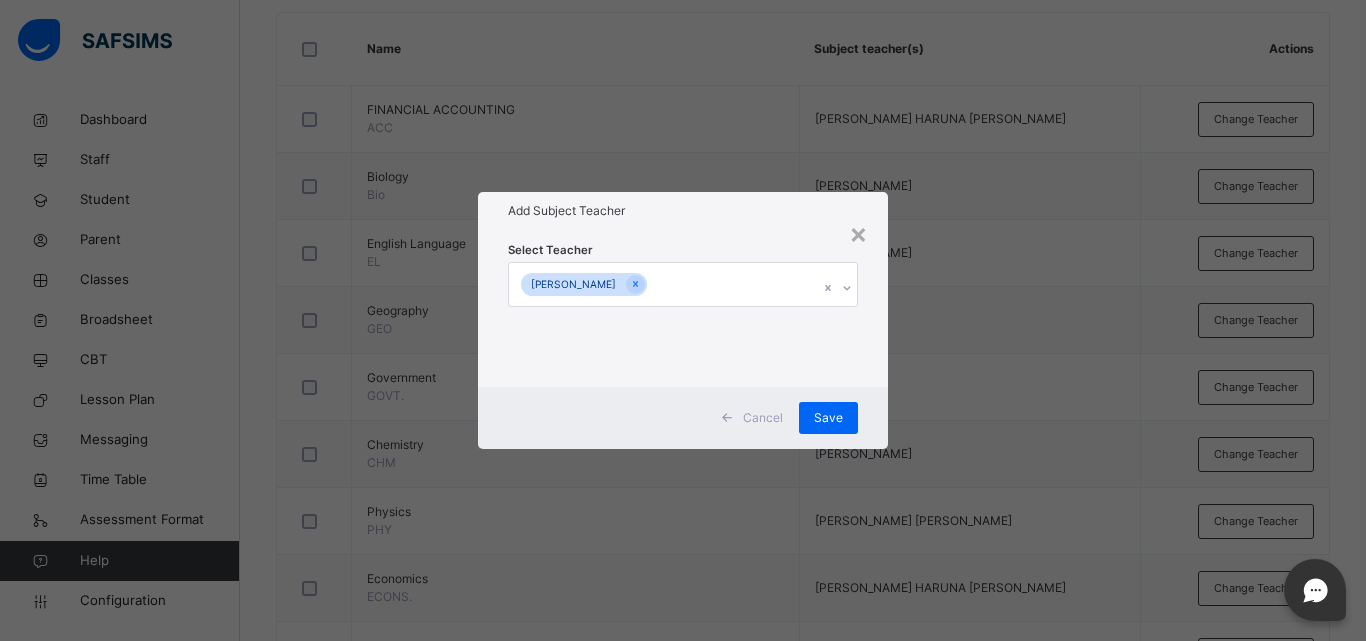 click on "Add Subject Teacher" at bounding box center (683, 211) 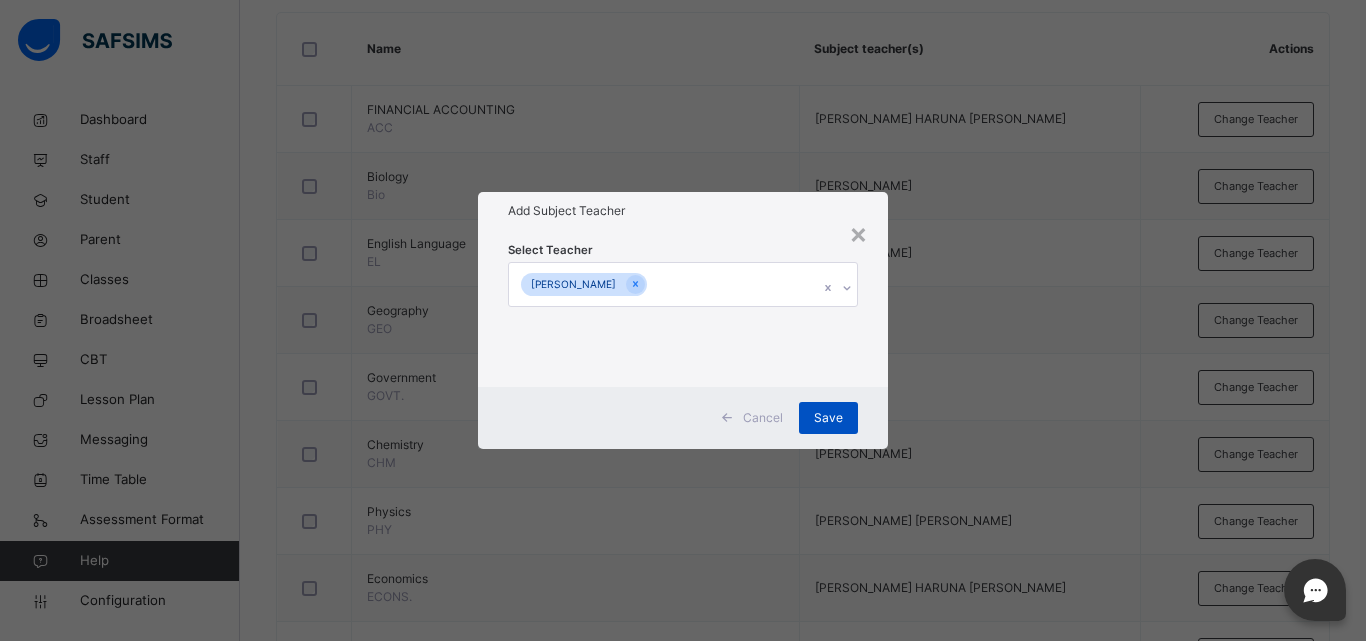 click on "Save" at bounding box center (828, 418) 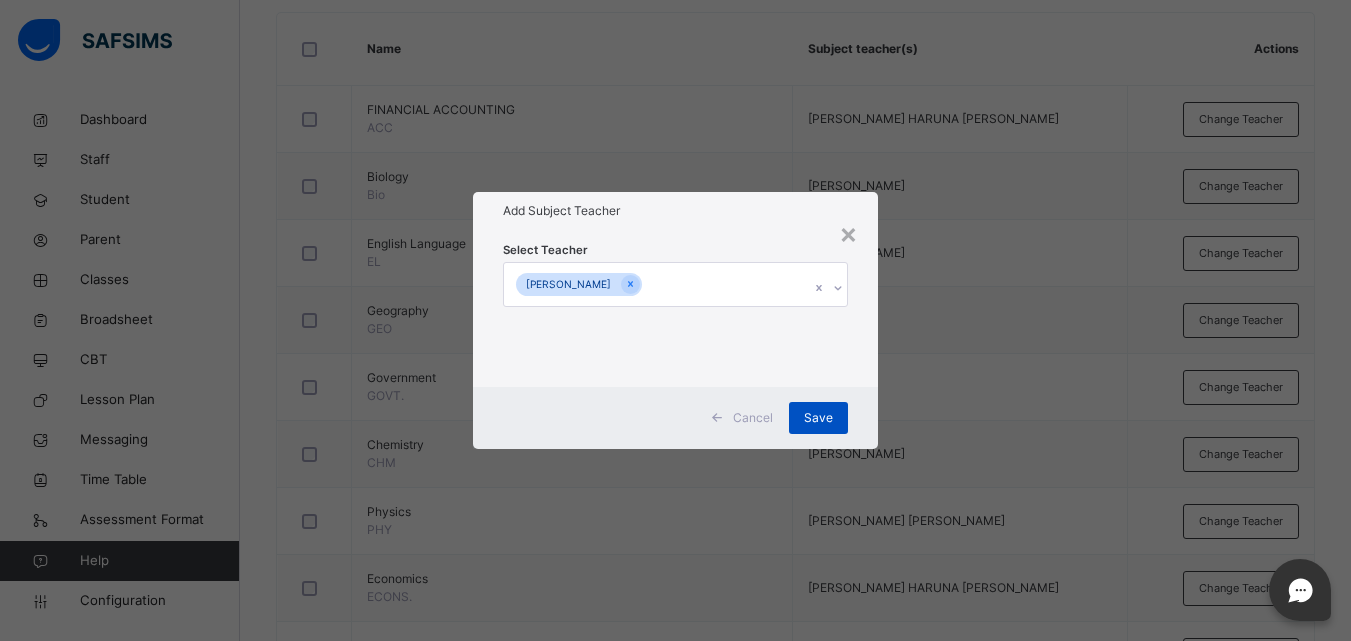 click on "Save" at bounding box center (818, 418) 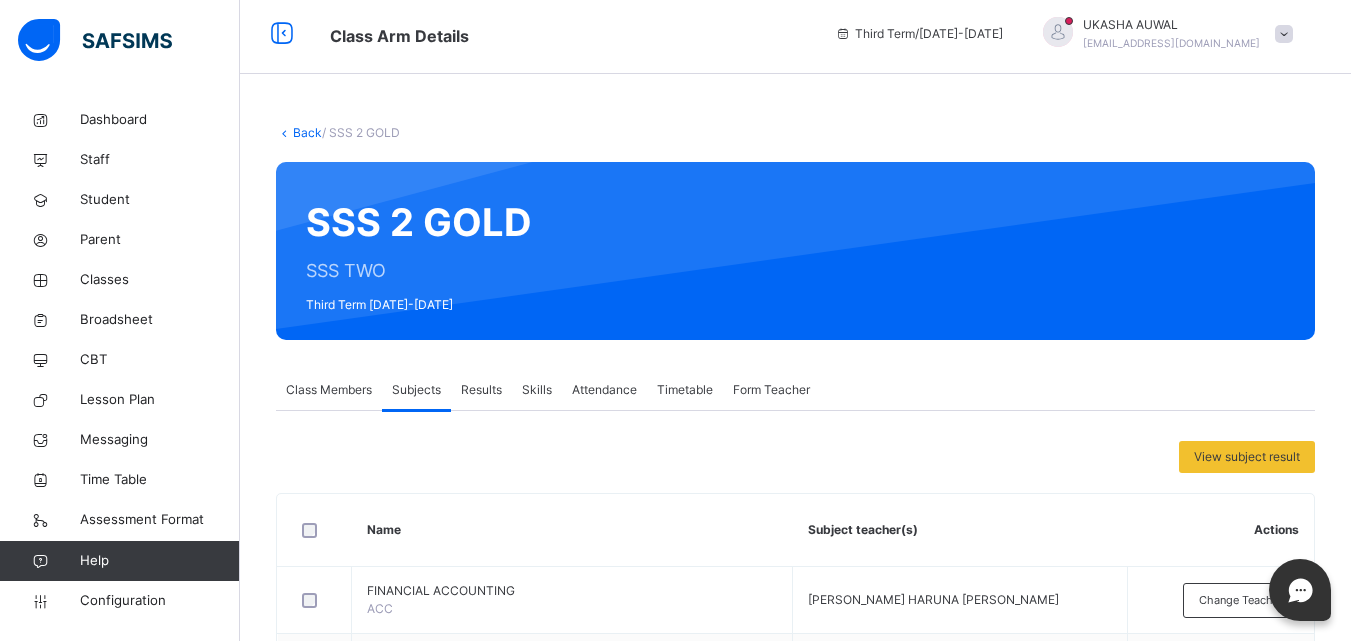 scroll, scrollTop: 3, scrollLeft: 0, axis: vertical 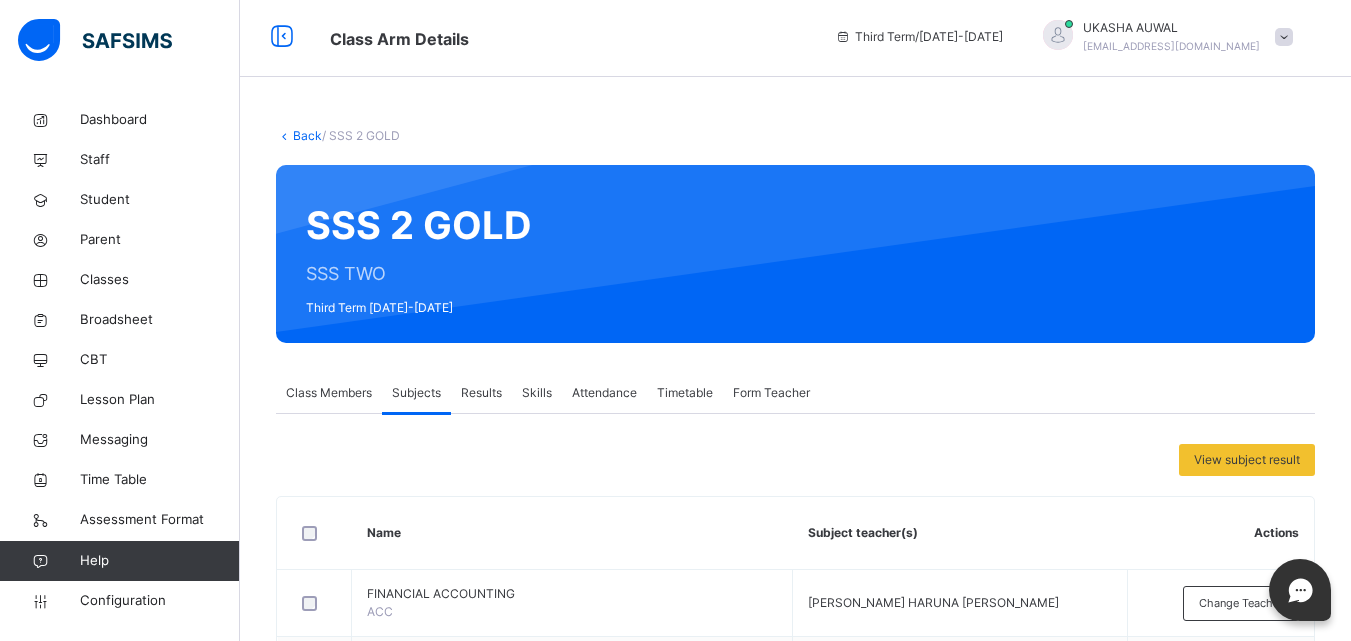 click on "Back" at bounding box center [307, 135] 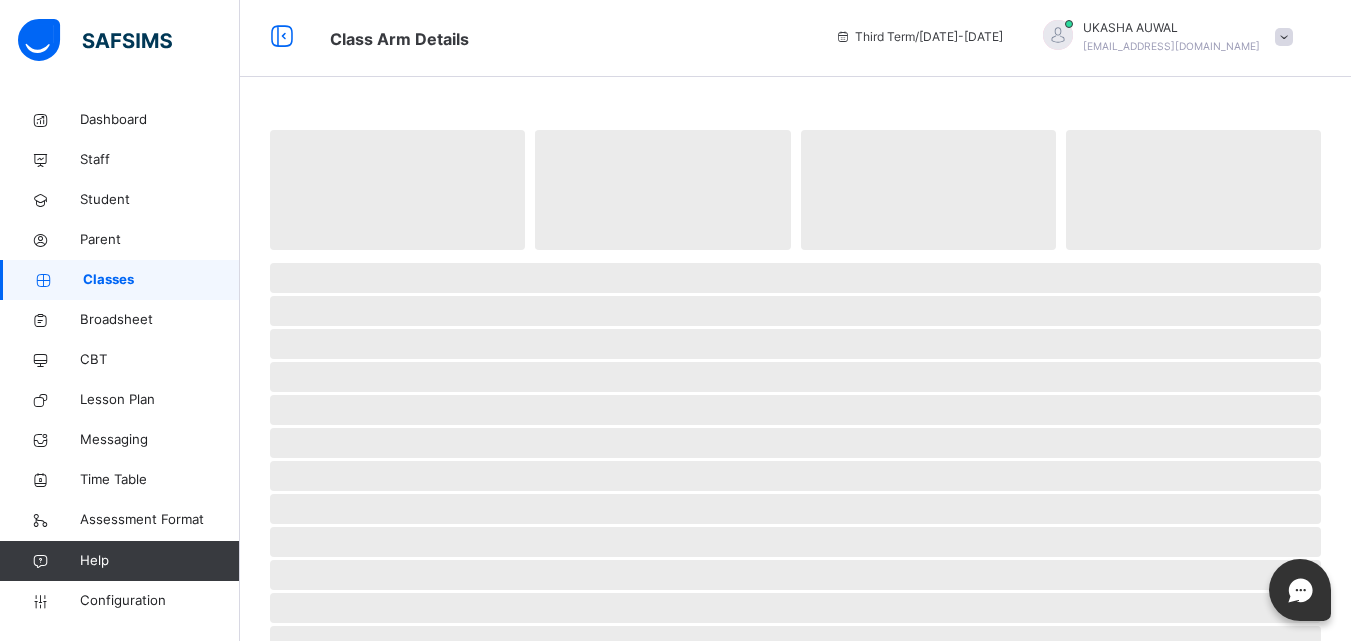 click at bounding box center (95, 40) 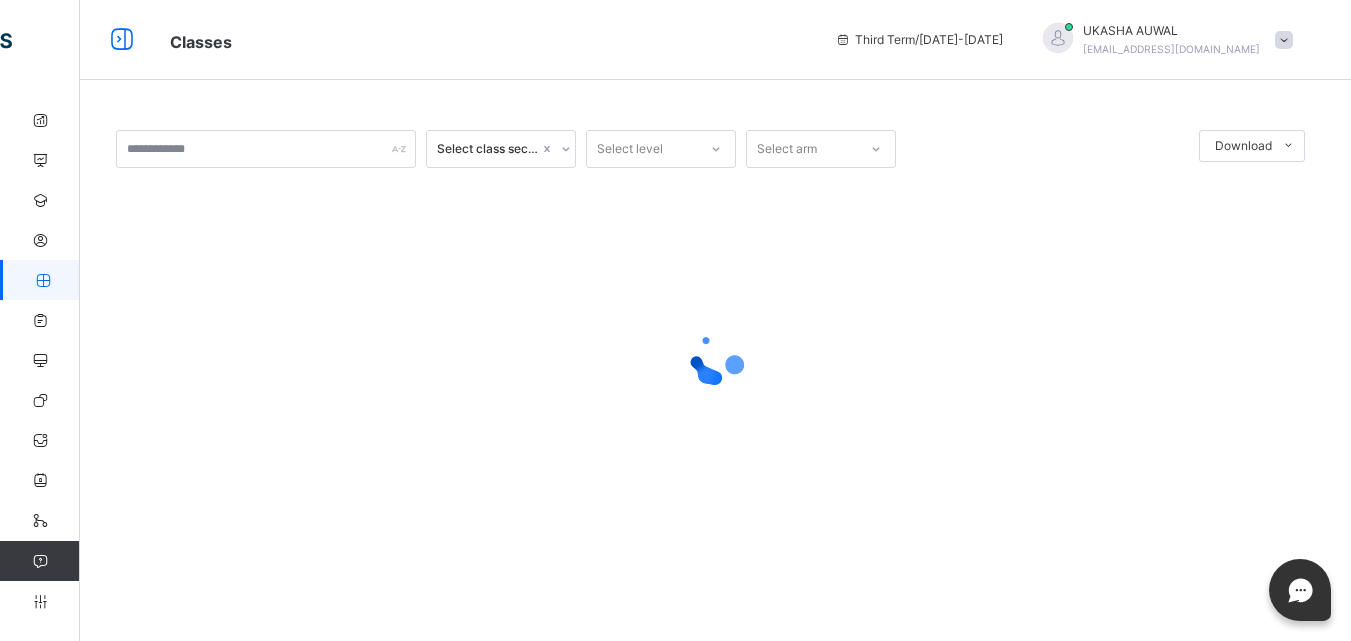 scroll, scrollTop: 0, scrollLeft: 0, axis: both 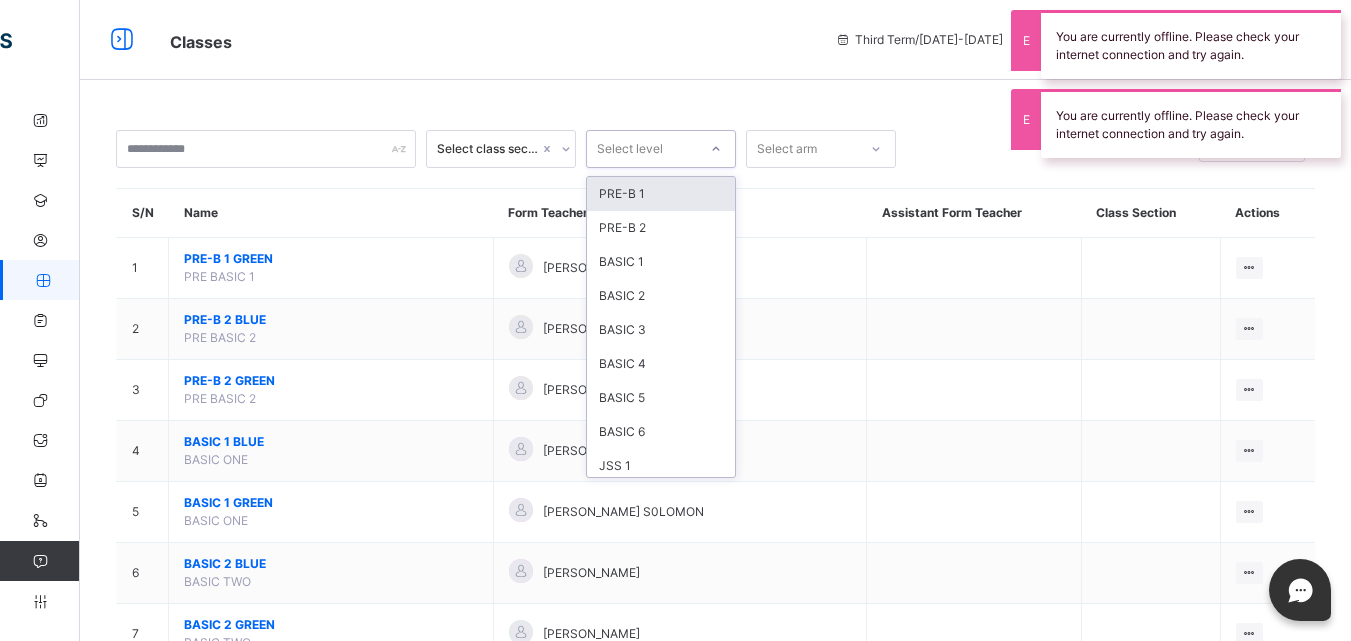 click on "Select level" at bounding box center [642, 149] 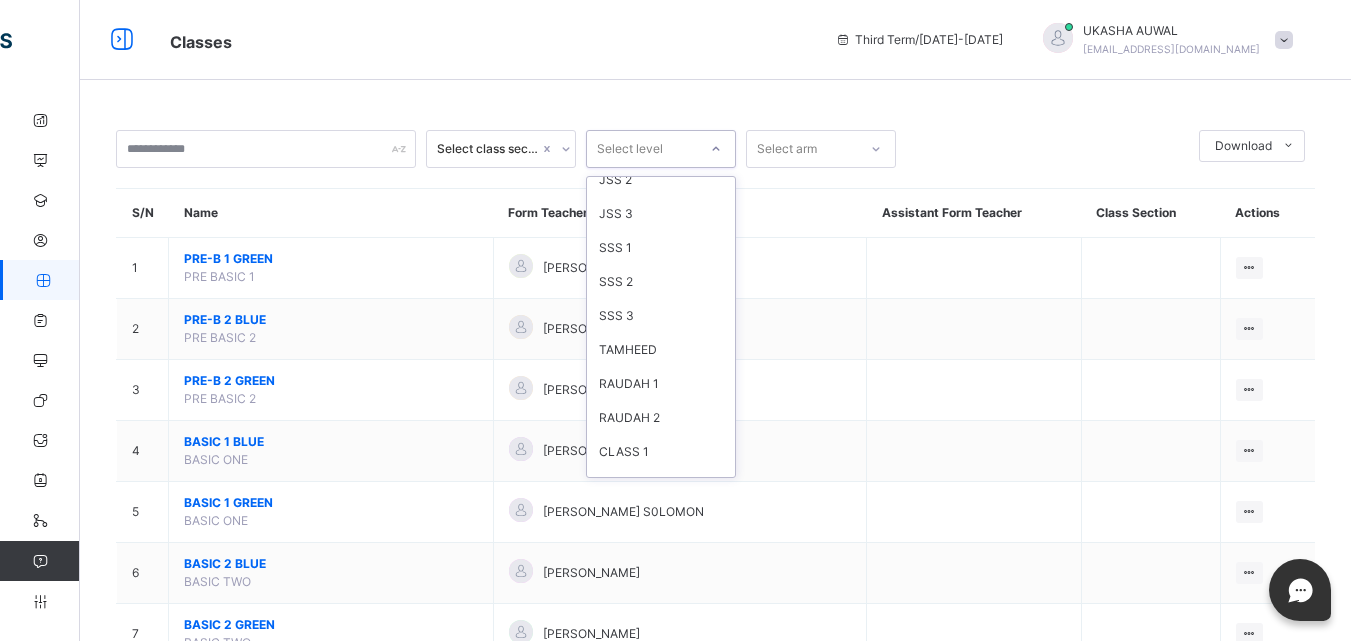 scroll, scrollTop: 312, scrollLeft: 0, axis: vertical 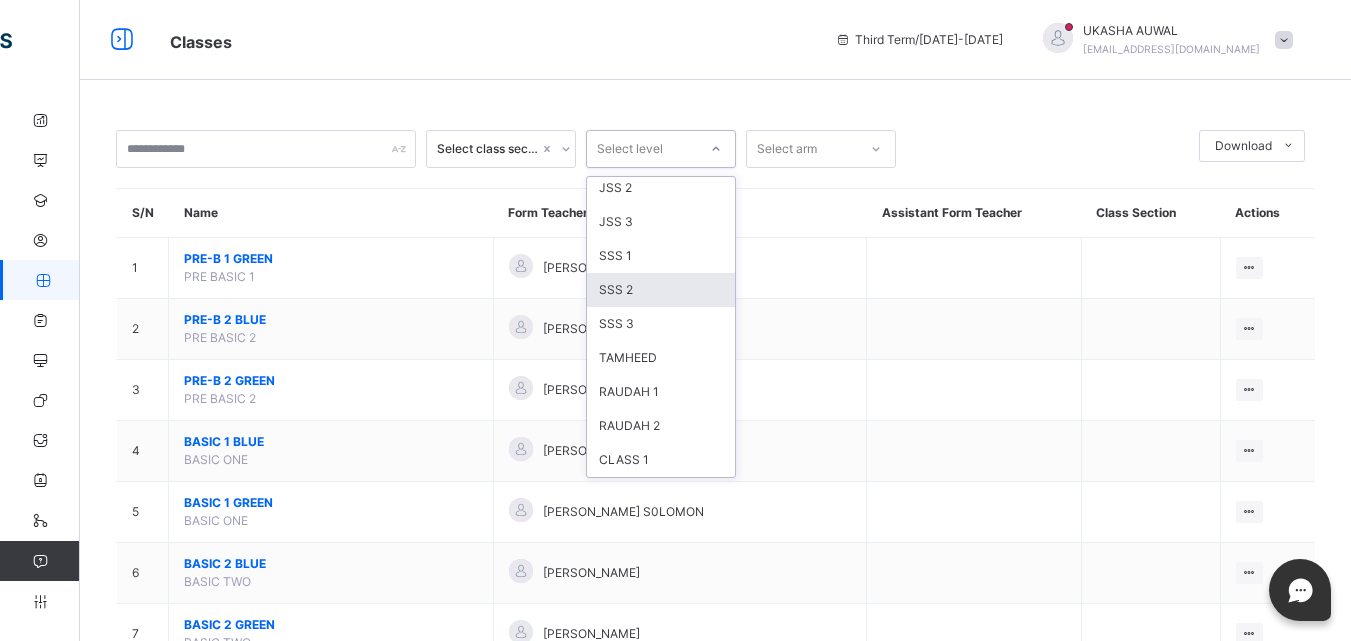 click on "SSS 2" at bounding box center [661, 290] 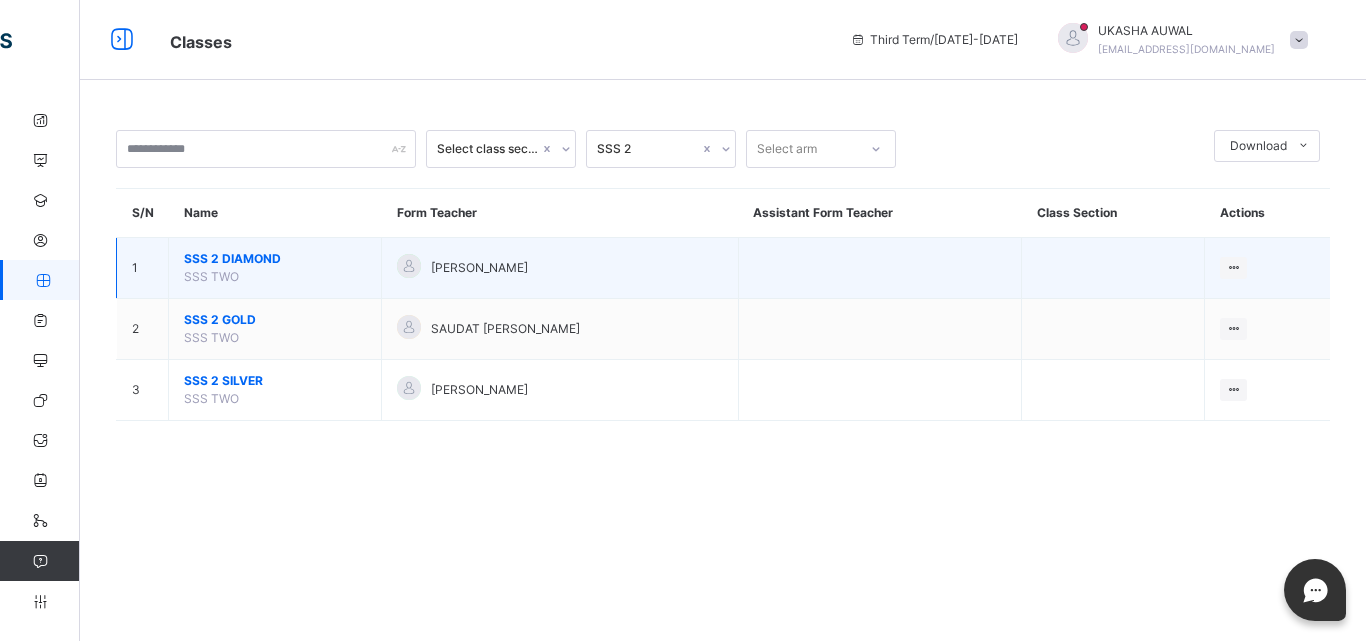 click on "SSS 2   DIAMOND" at bounding box center [275, 259] 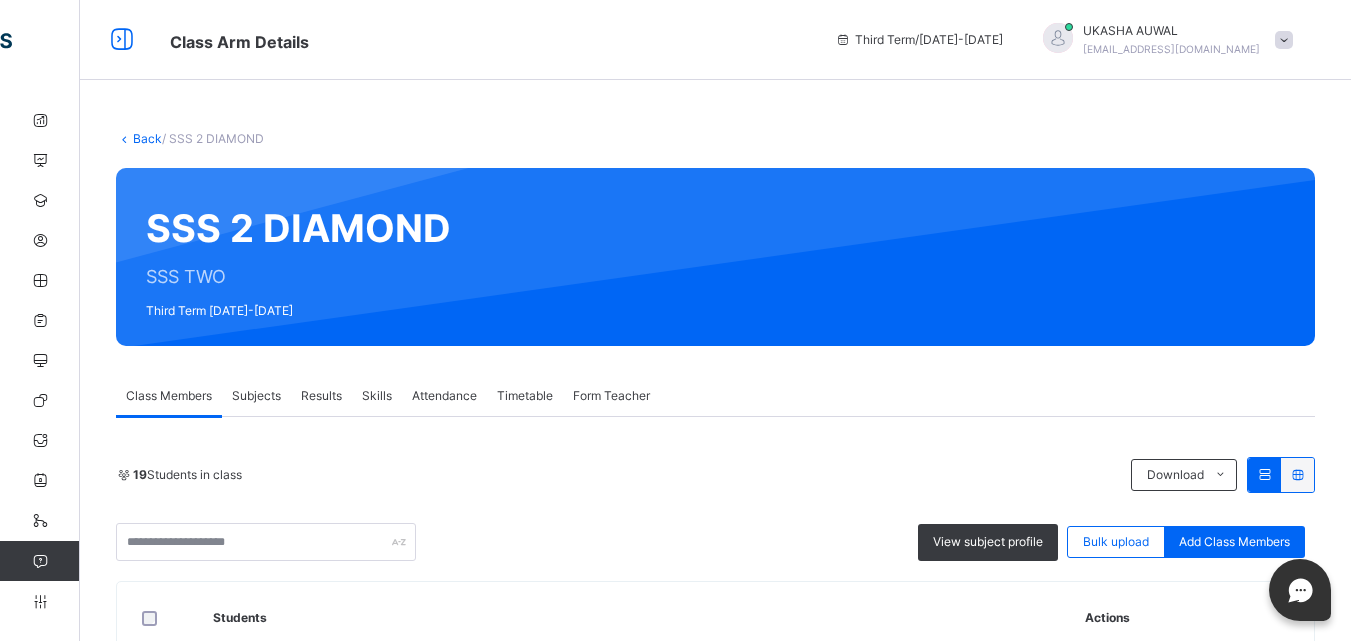 click on "Subjects" at bounding box center [256, 396] 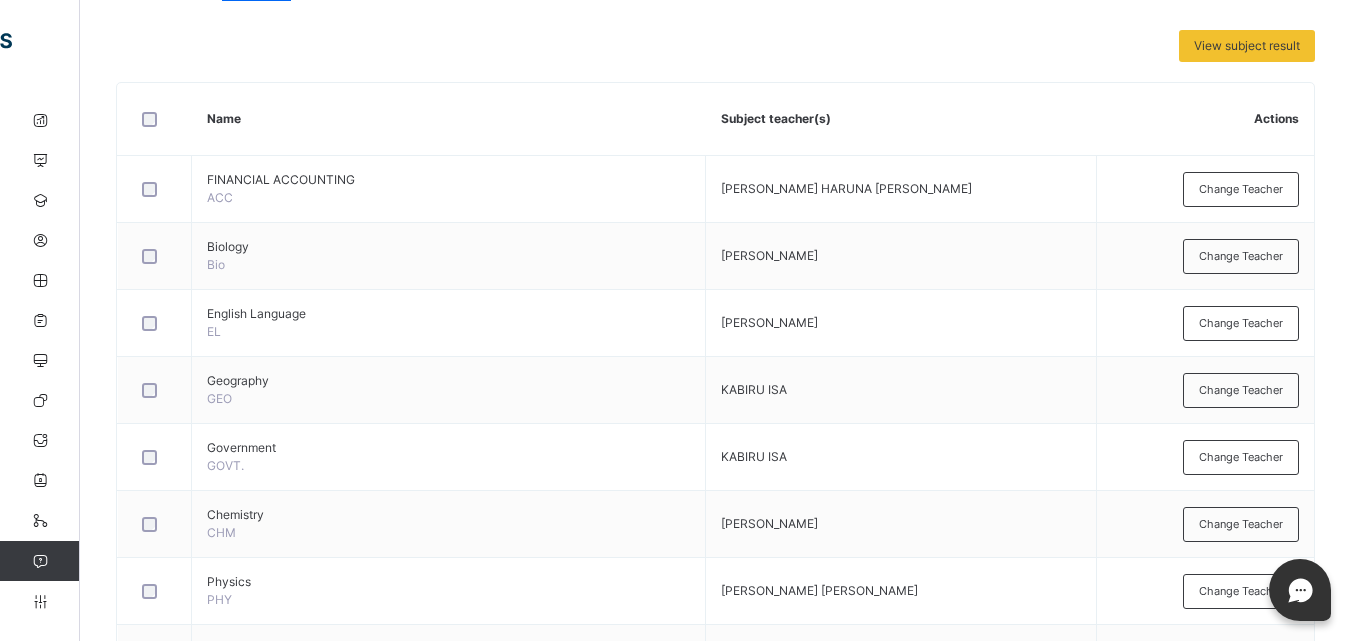 scroll, scrollTop: 438, scrollLeft: 0, axis: vertical 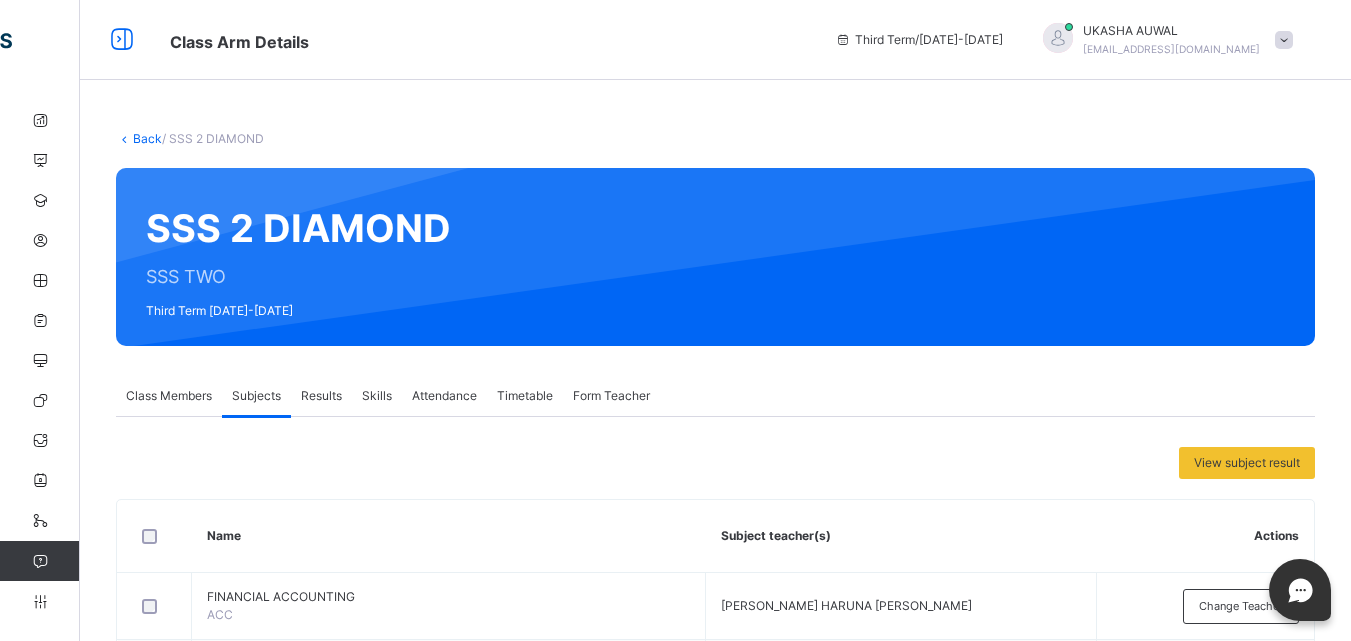 click on "Back" at bounding box center [147, 138] 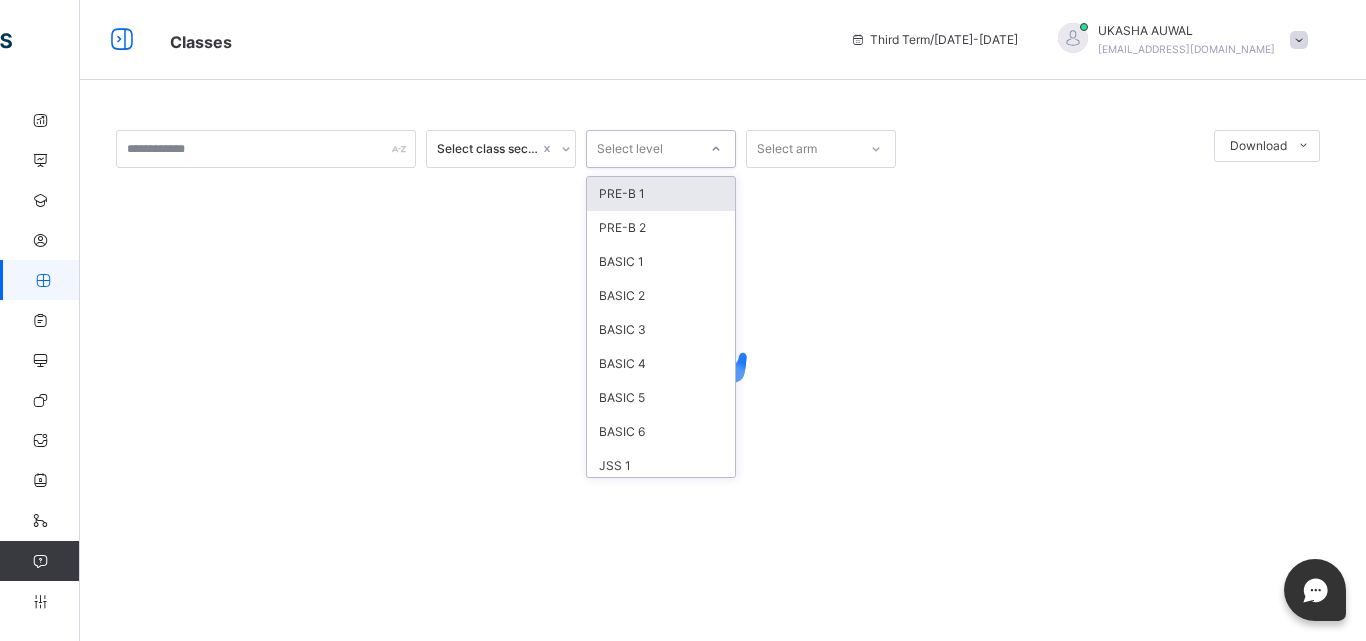 click on "Select level" at bounding box center (630, 149) 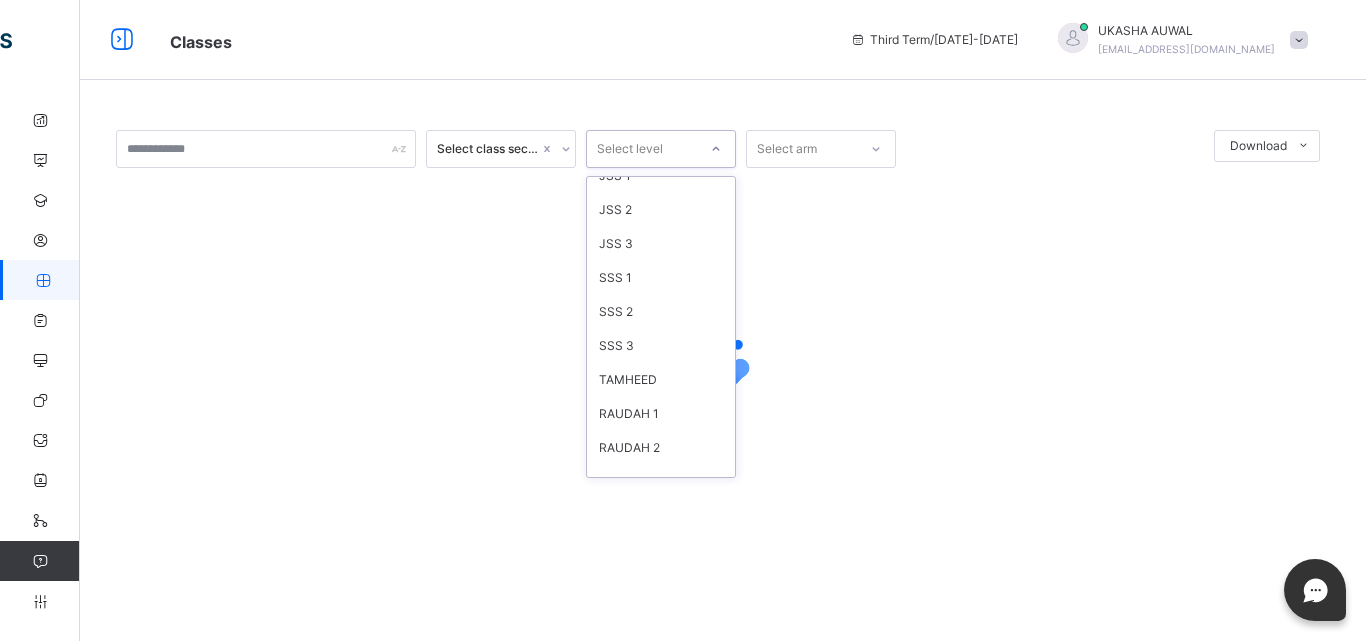 scroll, scrollTop: 294, scrollLeft: 0, axis: vertical 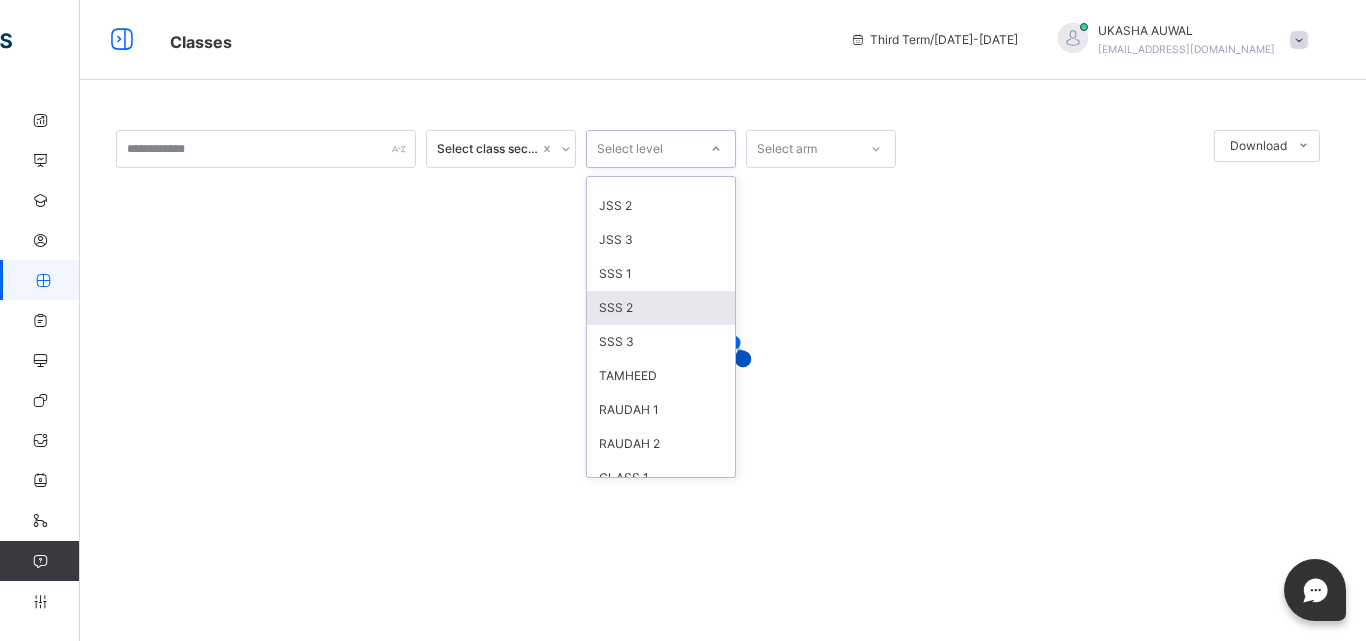 click on "SSS 2" at bounding box center (661, 308) 